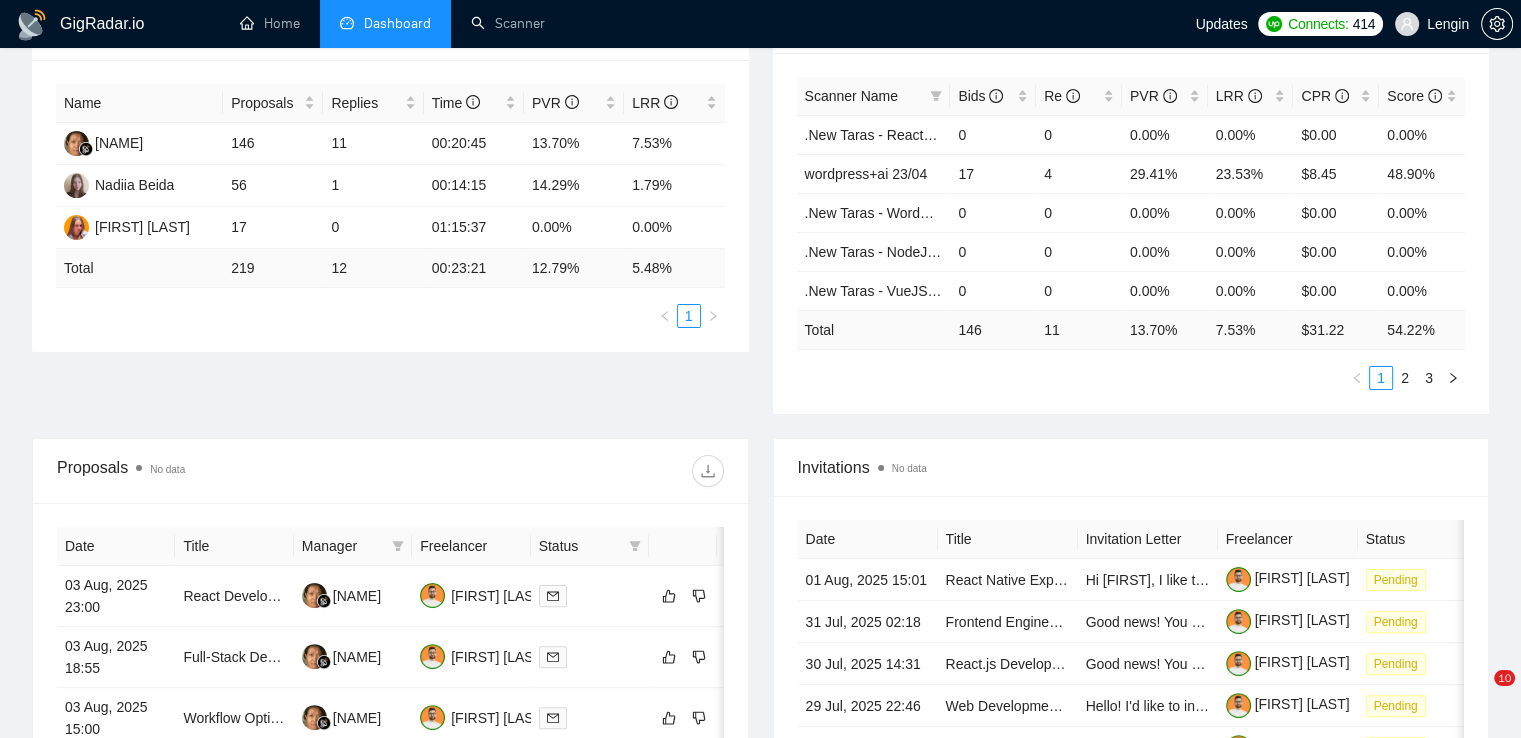 scroll, scrollTop: 356, scrollLeft: 0, axis: vertical 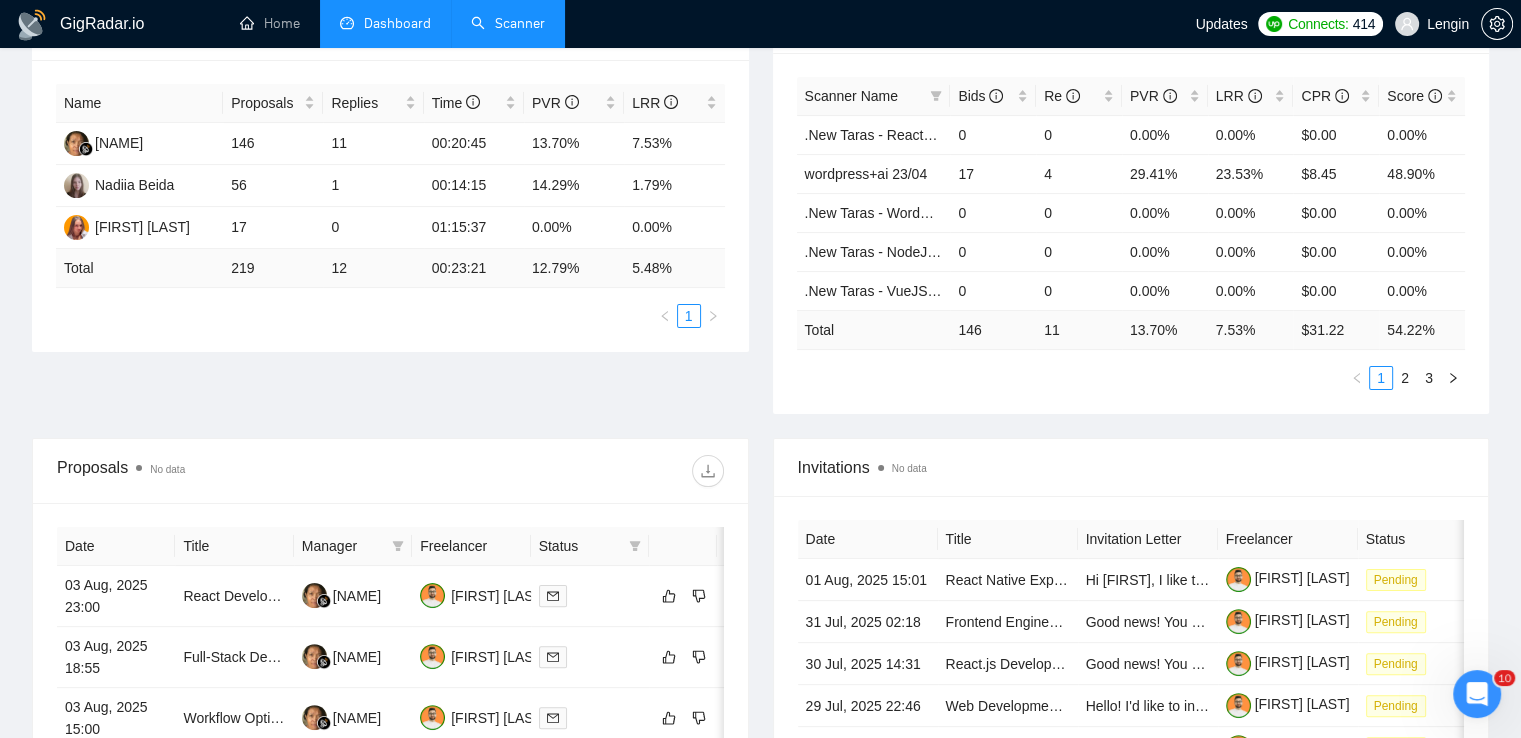 click on "Scanner" at bounding box center (508, 23) 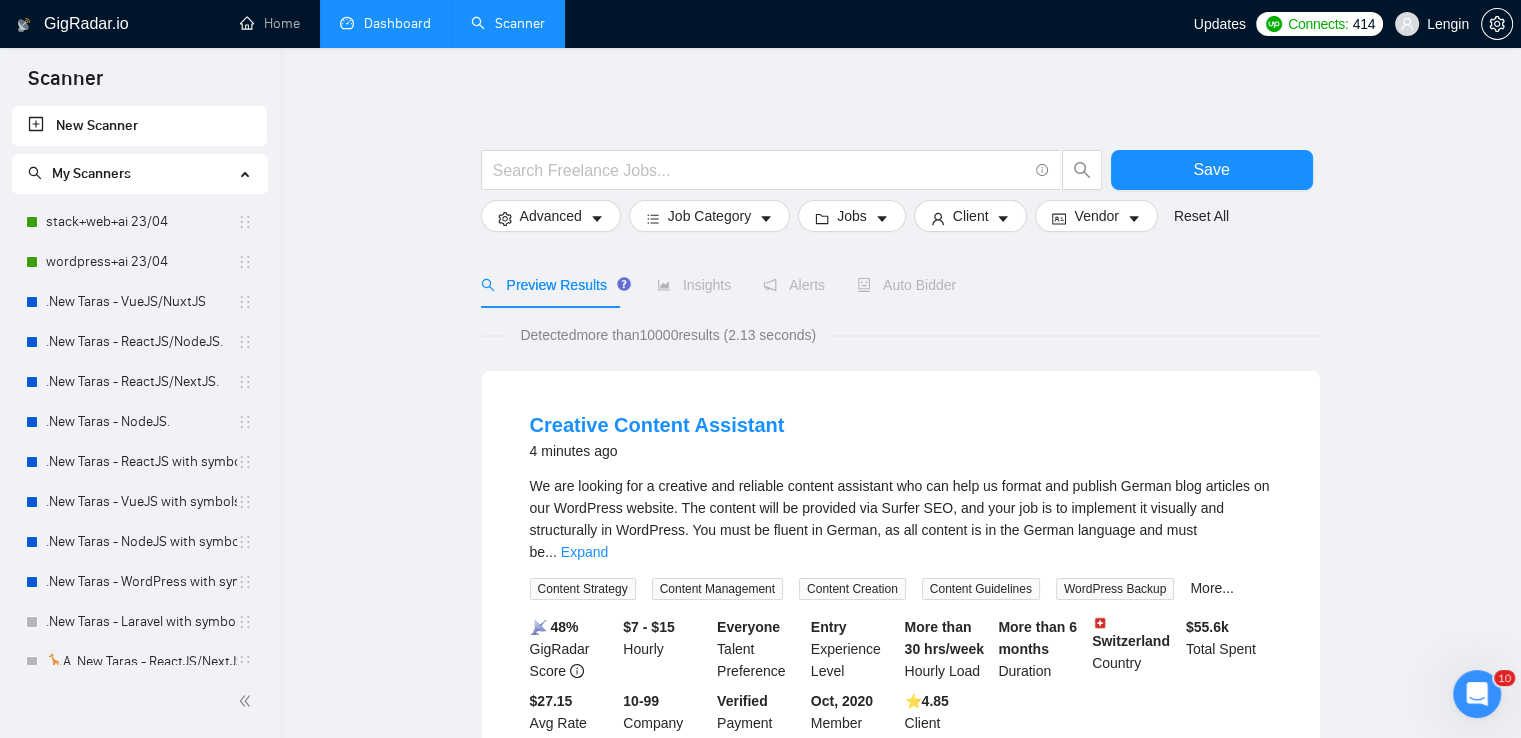 click on "Dashboard" at bounding box center [385, 23] 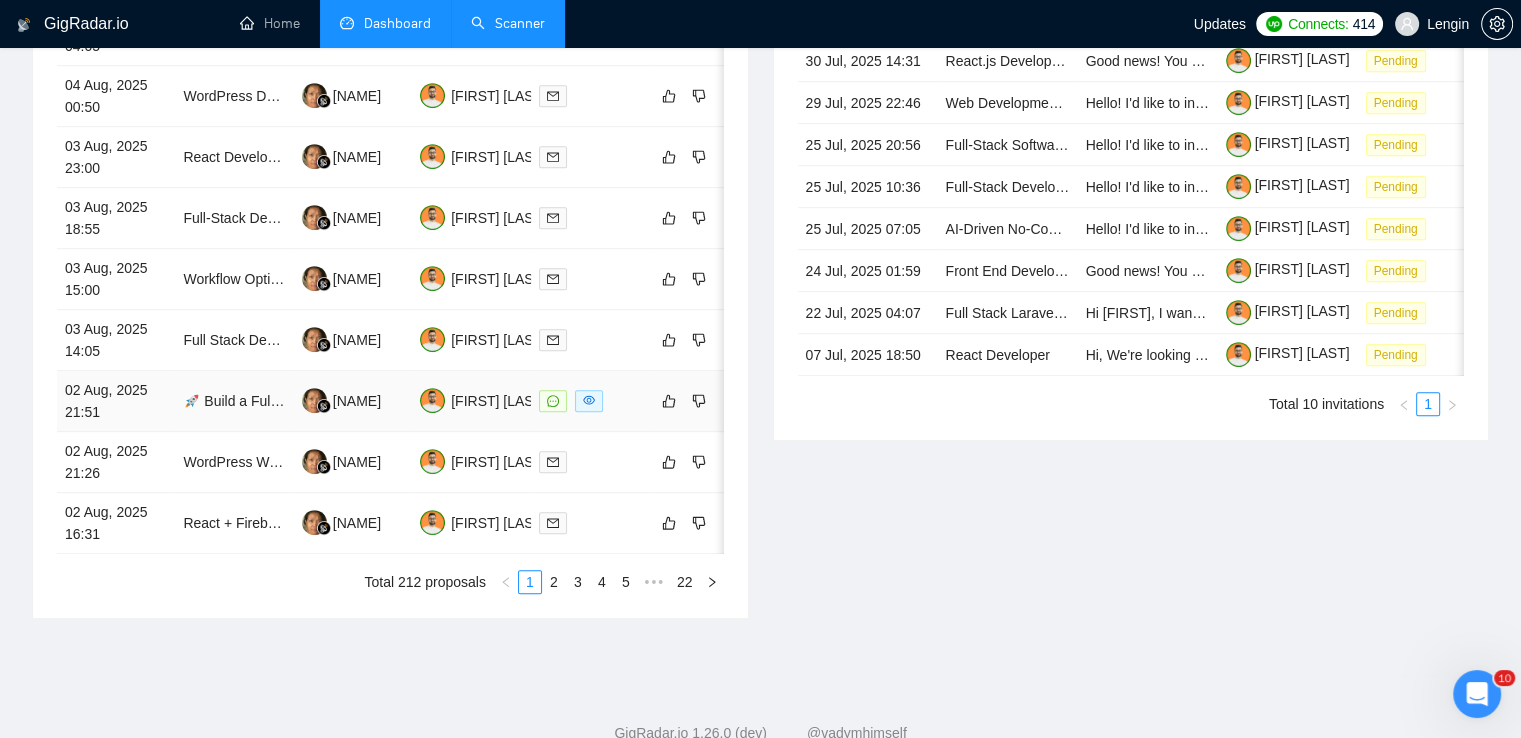 scroll, scrollTop: 962, scrollLeft: 0, axis: vertical 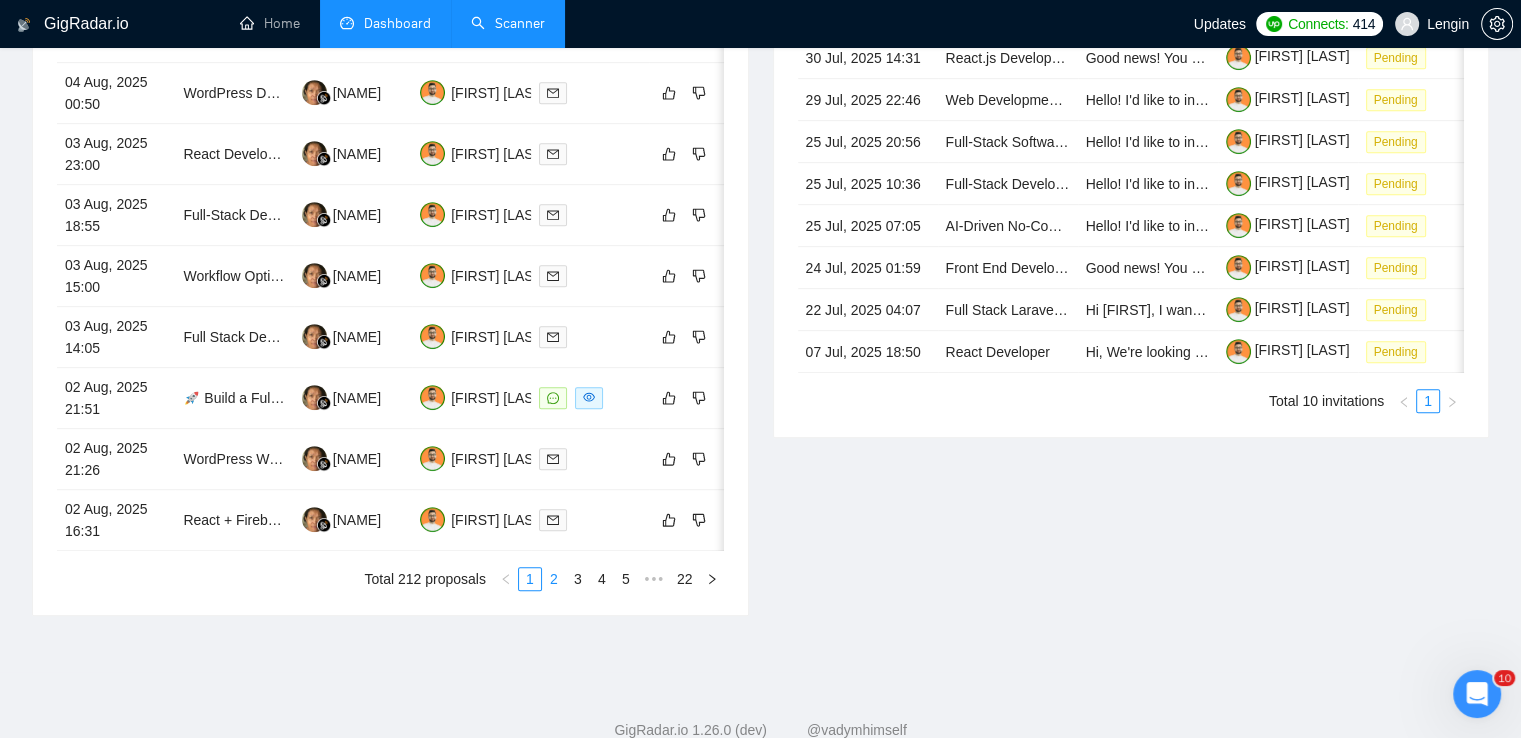 click on "2" at bounding box center [554, 579] 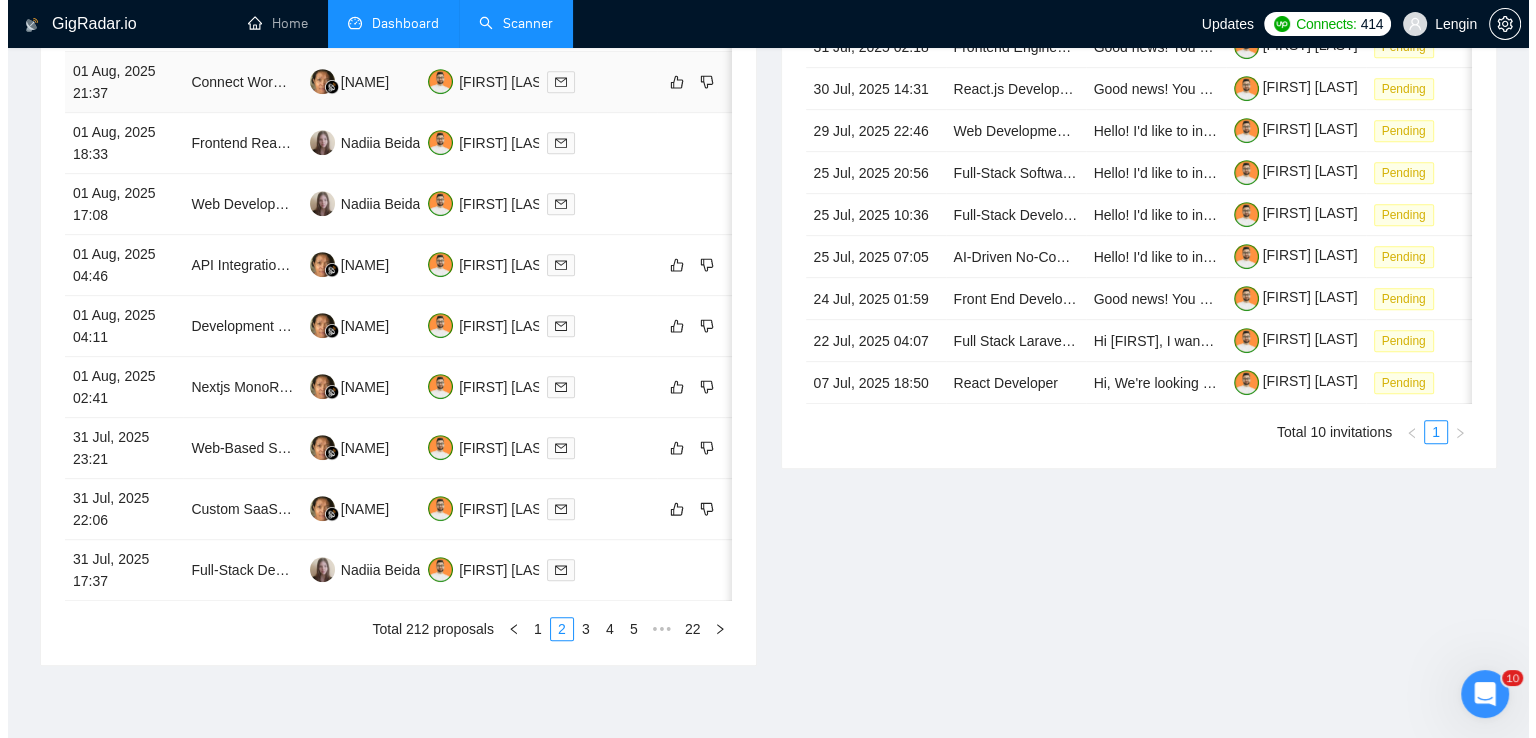 scroll, scrollTop: 932, scrollLeft: 0, axis: vertical 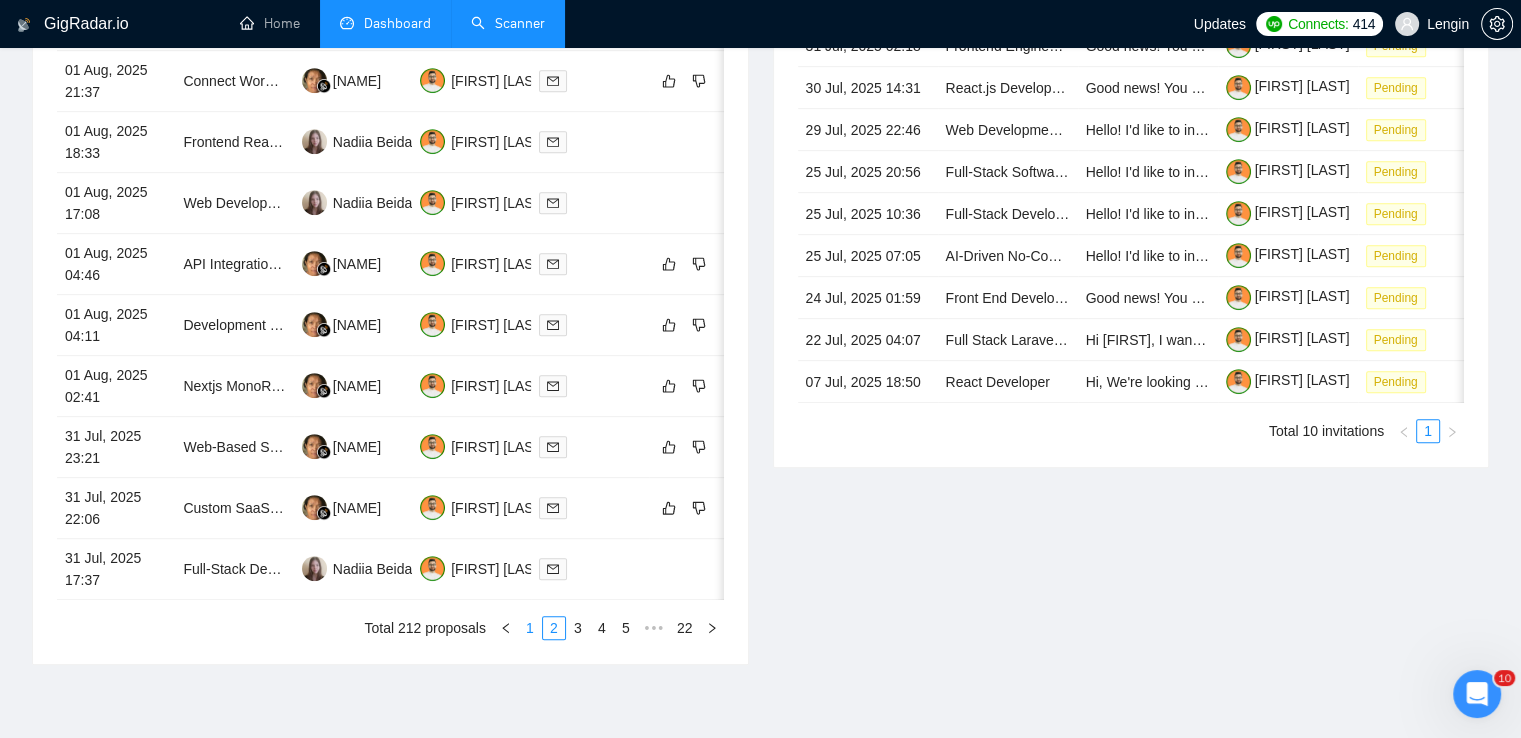 click on "1" at bounding box center [530, 628] 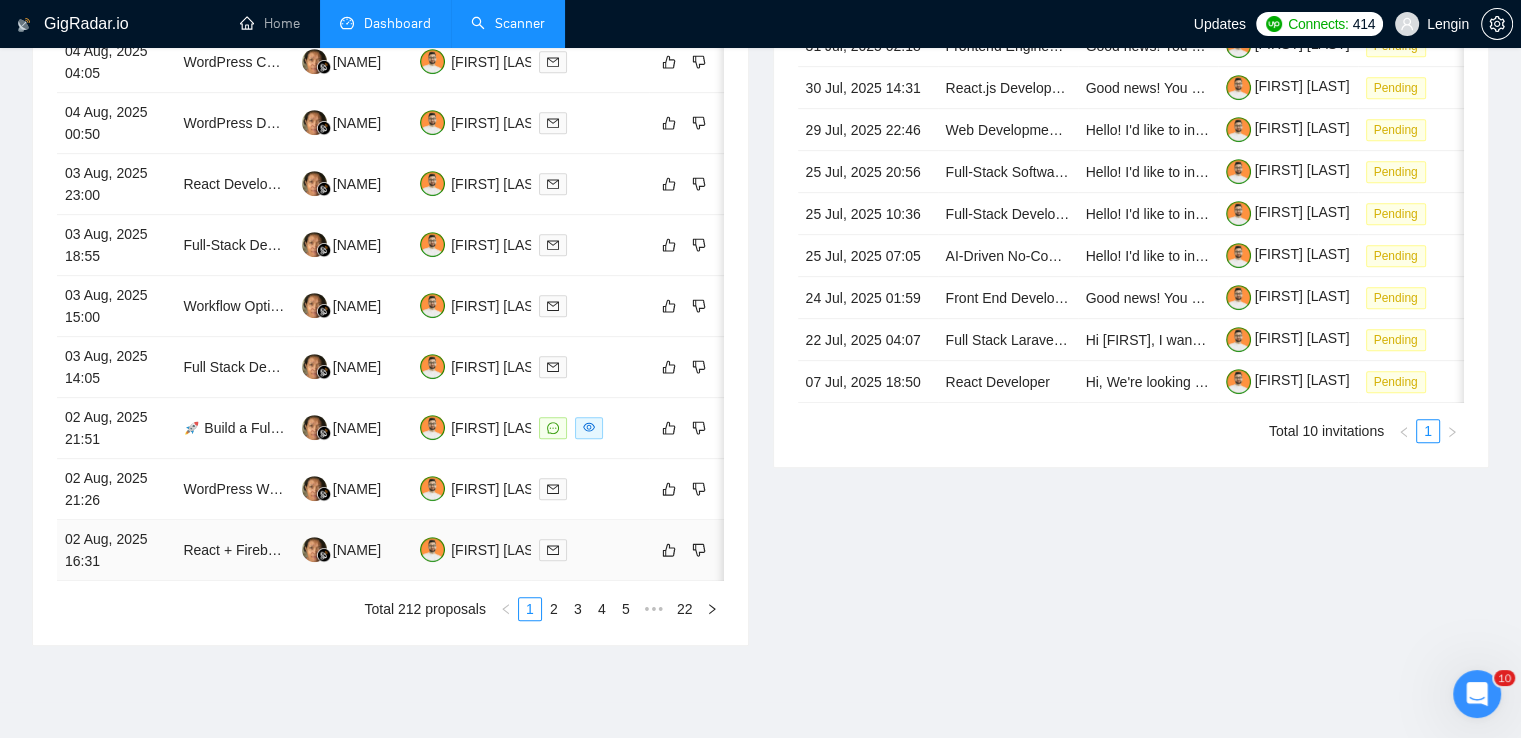 click on "React + Firebase Developer Needed for Mobile-Friendly MVP" at bounding box center [234, 550] 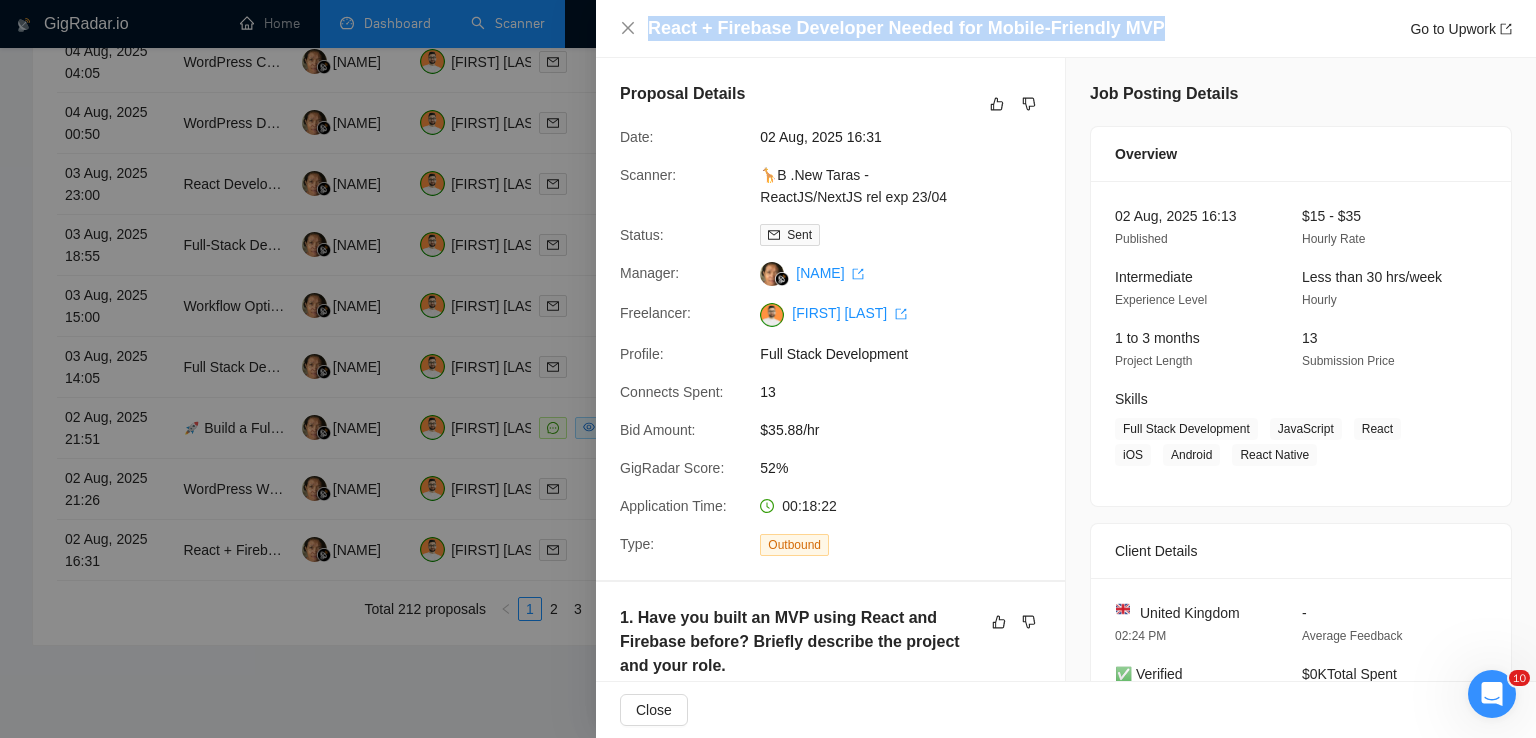 drag, startPoint x: 1149, startPoint y: 21, endPoint x: 640, endPoint y: 33, distance: 509.14145 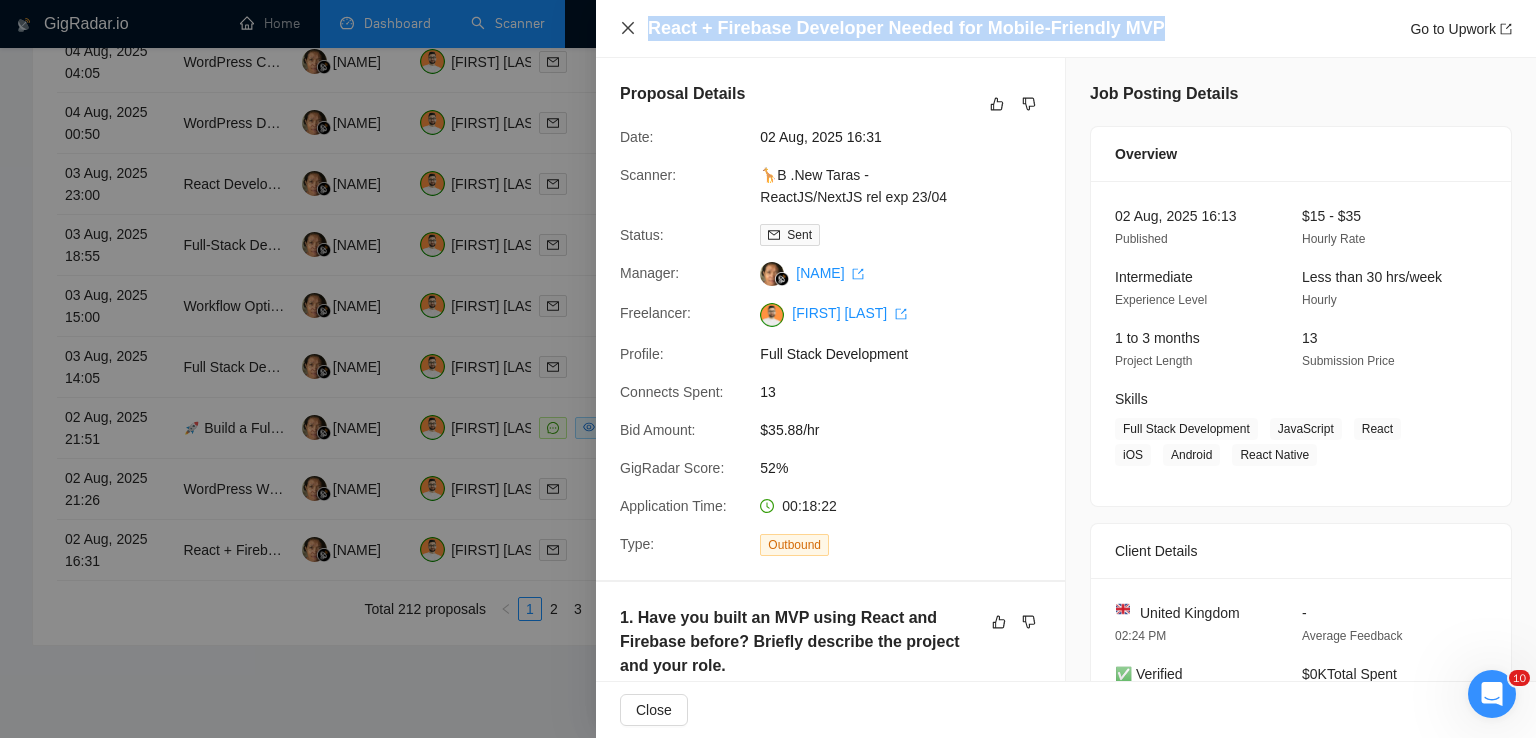 click 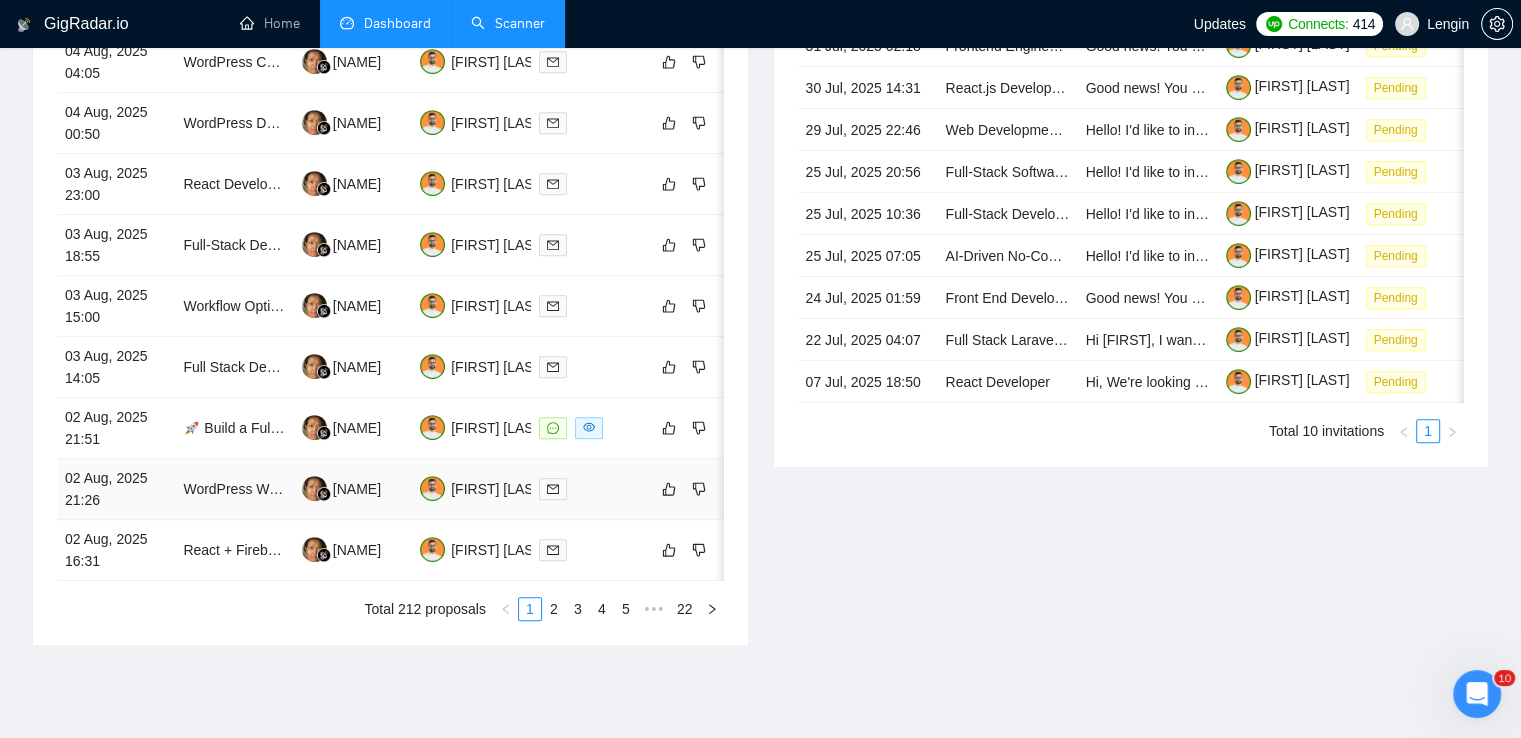click on "WordPress Website Speed Optimization Expert Needed" at bounding box center (234, 489) 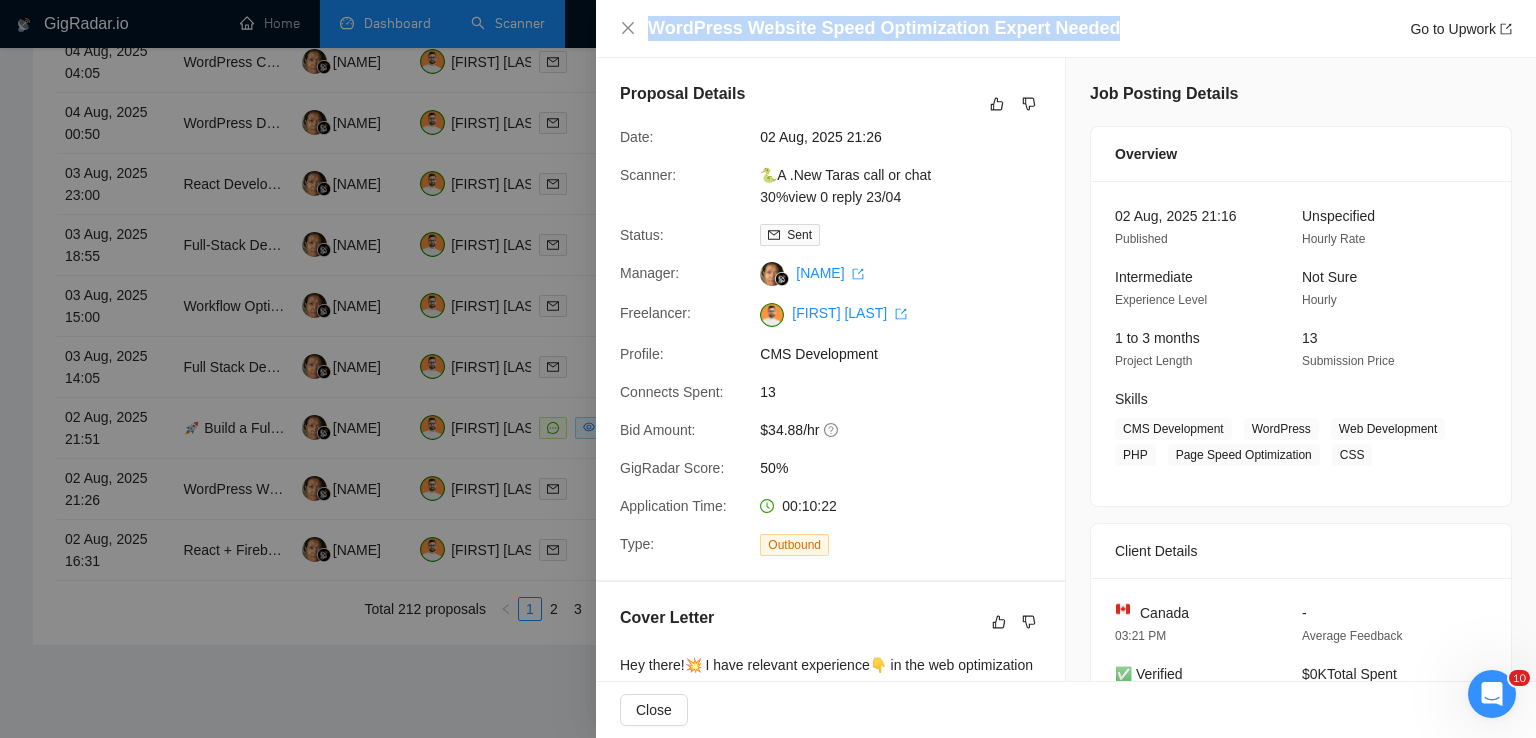 drag, startPoint x: 1102, startPoint y: 19, endPoint x: 654, endPoint y: 30, distance: 448.135 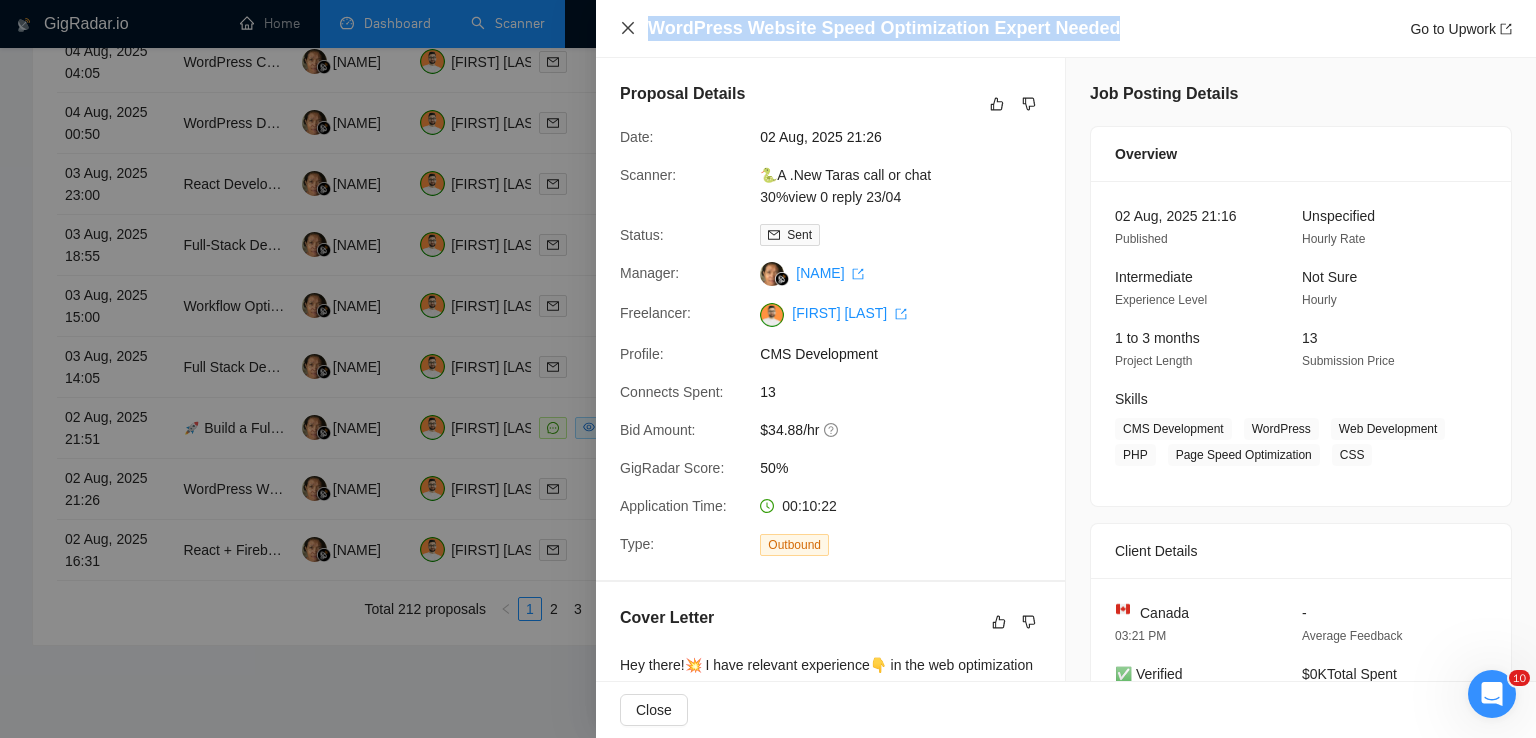 click 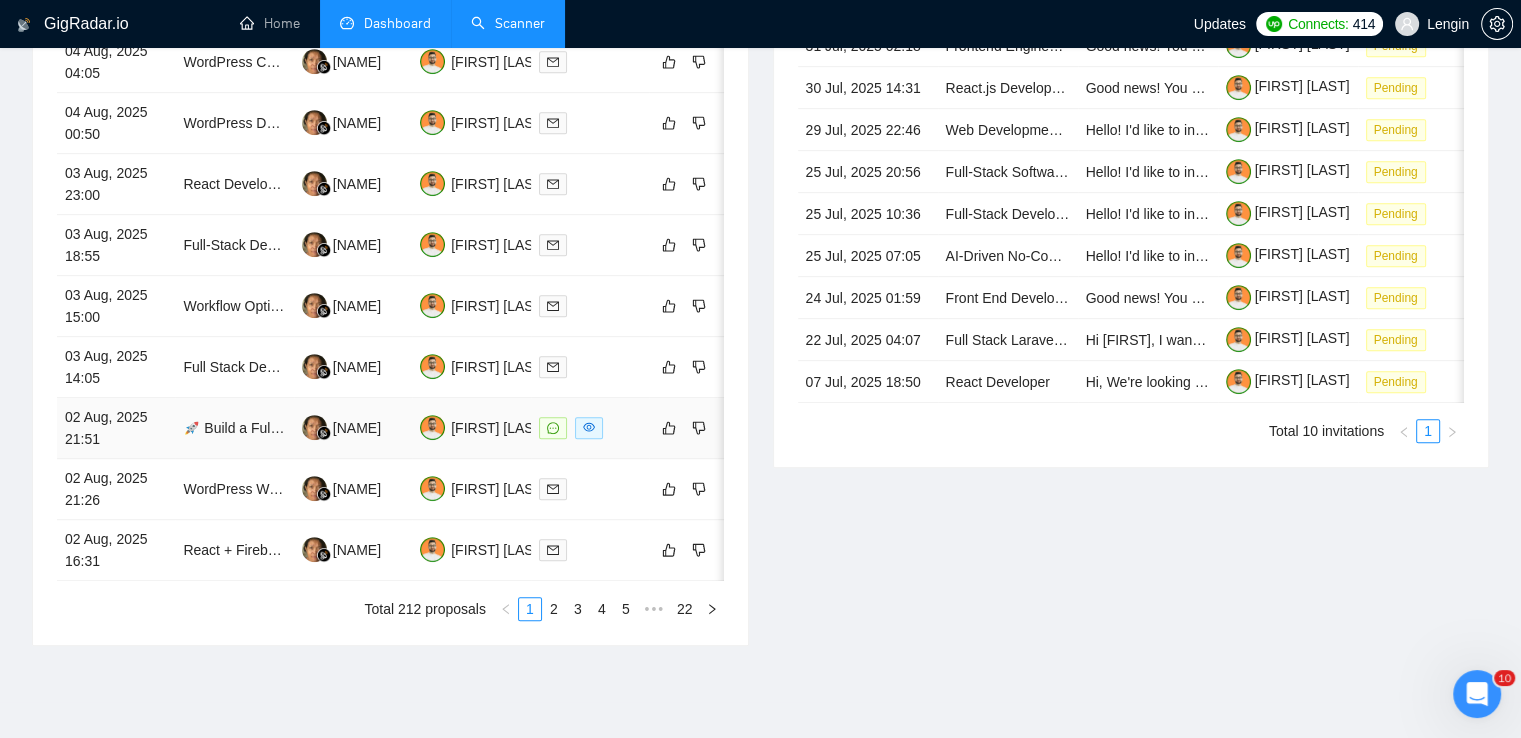 click on "🚀 Build a Fully Automated AI Video Store (WooCommerce + OpenAI + ElevenLabs + D-ID)" at bounding box center (234, 428) 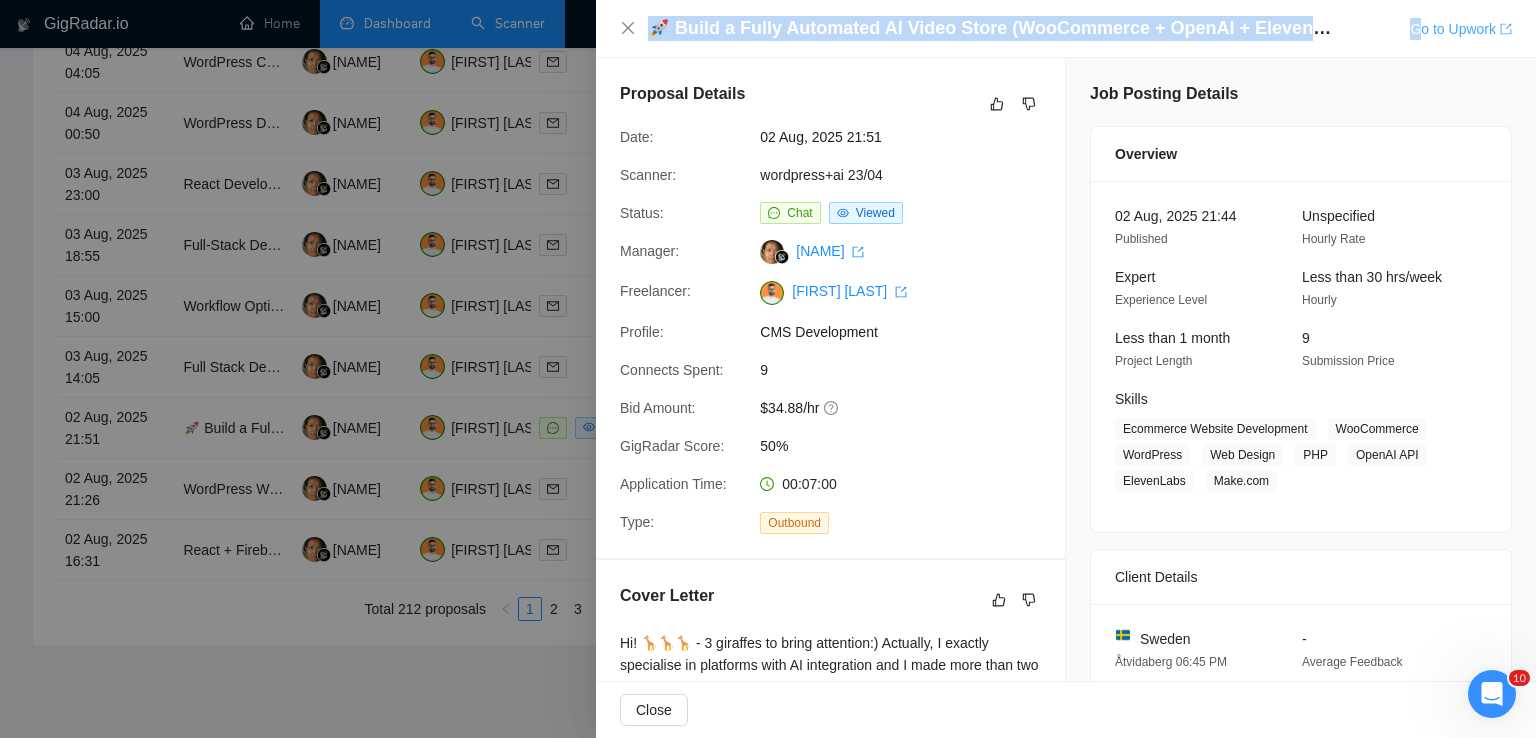 drag, startPoint x: 651, startPoint y: 29, endPoint x: 1421, endPoint y: 27, distance: 770.0026 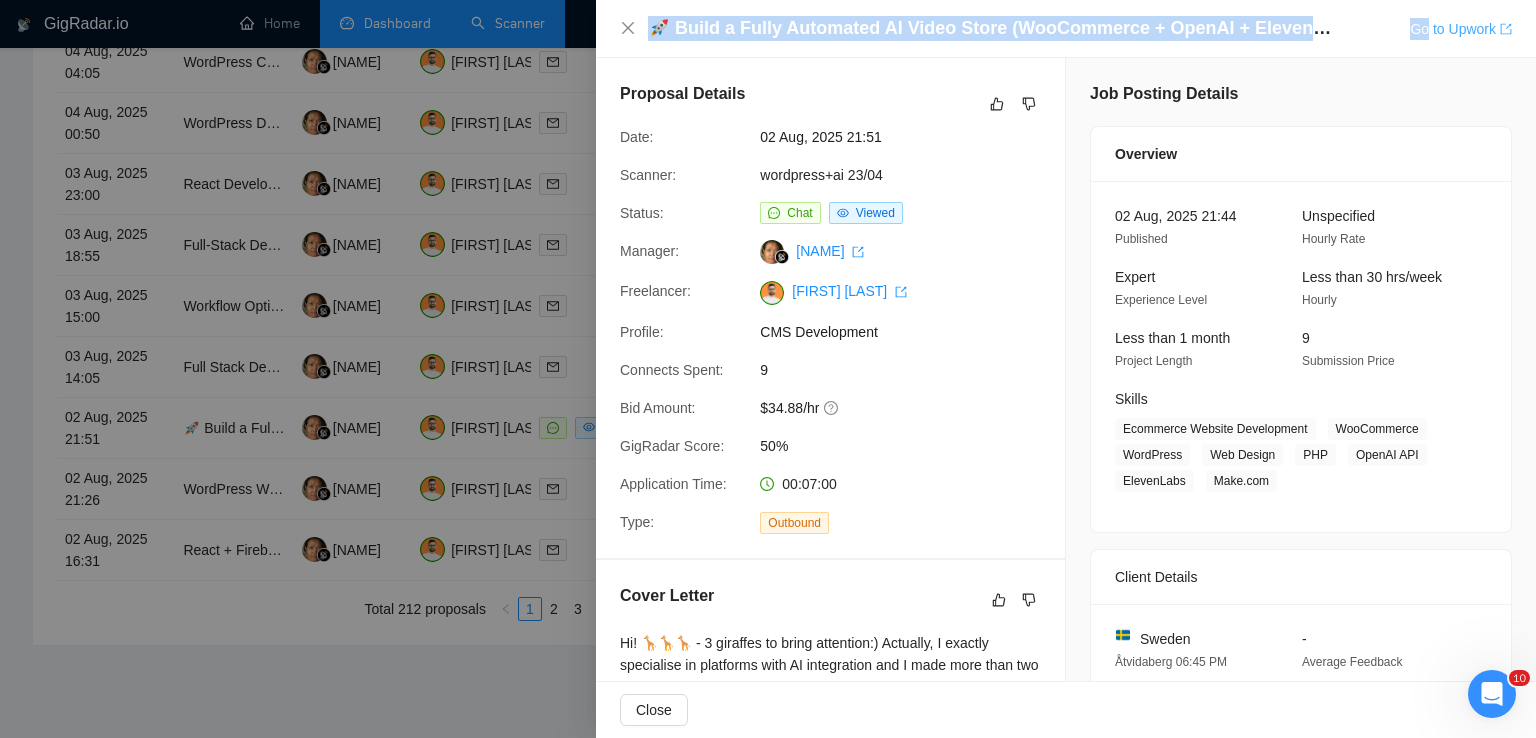 copy on "🚀 Build a Fully Automated AI Video Store (WooCommerce + OpenAI + ElevenLabs + D-ID) Go" 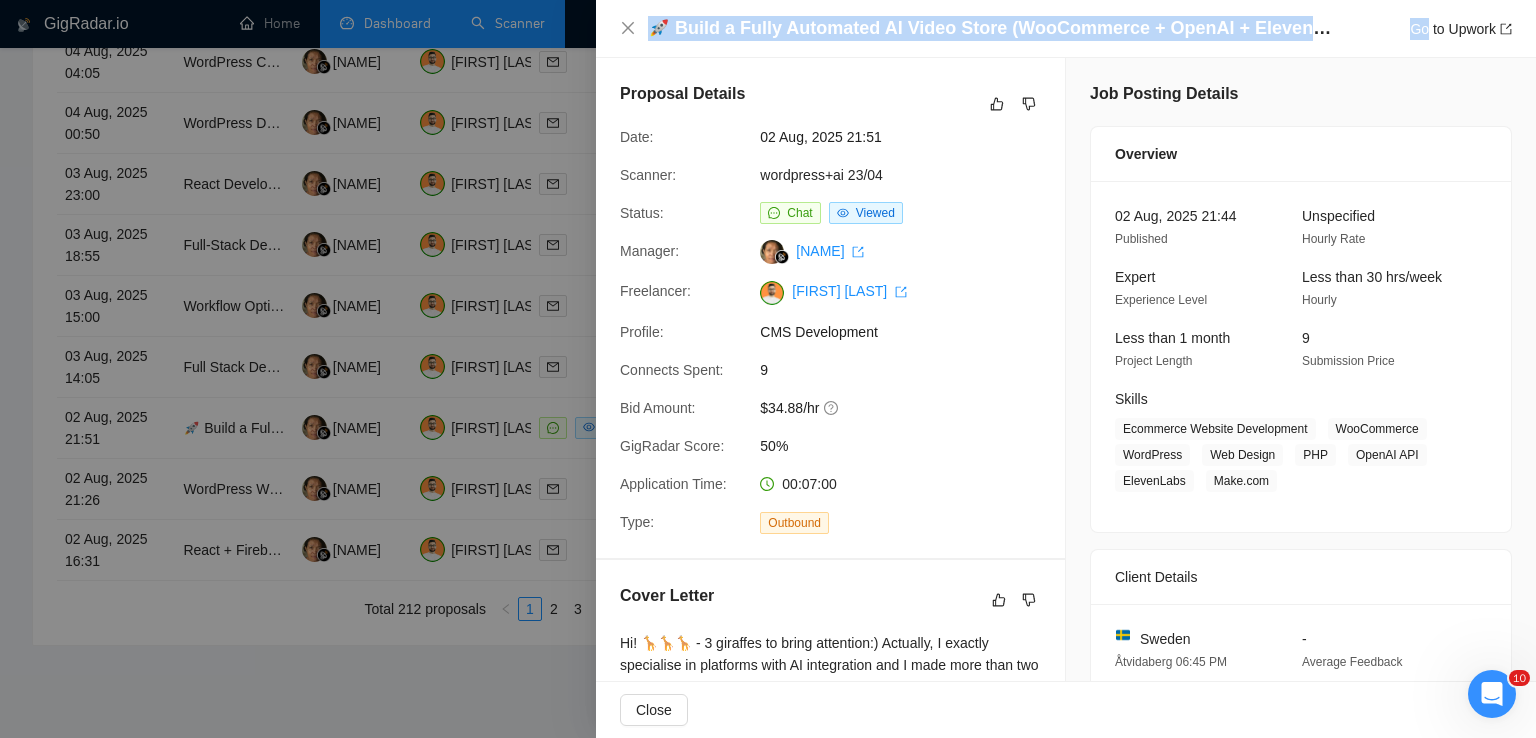 click on "🚀 Build a Fully Automated AI Video Store (WooCommerce + OpenAI + ElevenLabs + D-ID)" at bounding box center (993, 28) 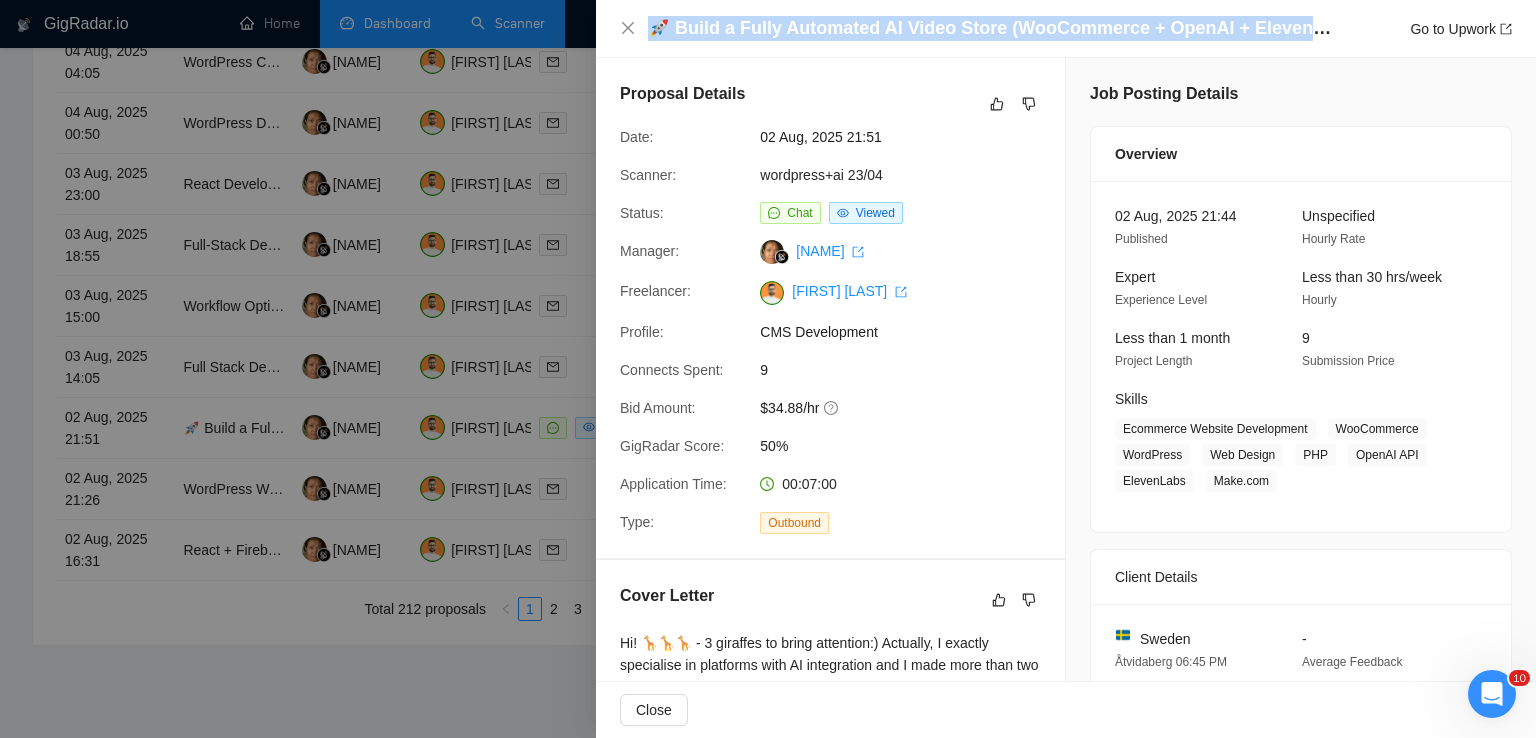 drag, startPoint x: 655, startPoint y: 33, endPoint x: 1336, endPoint y: 35, distance: 681.0029 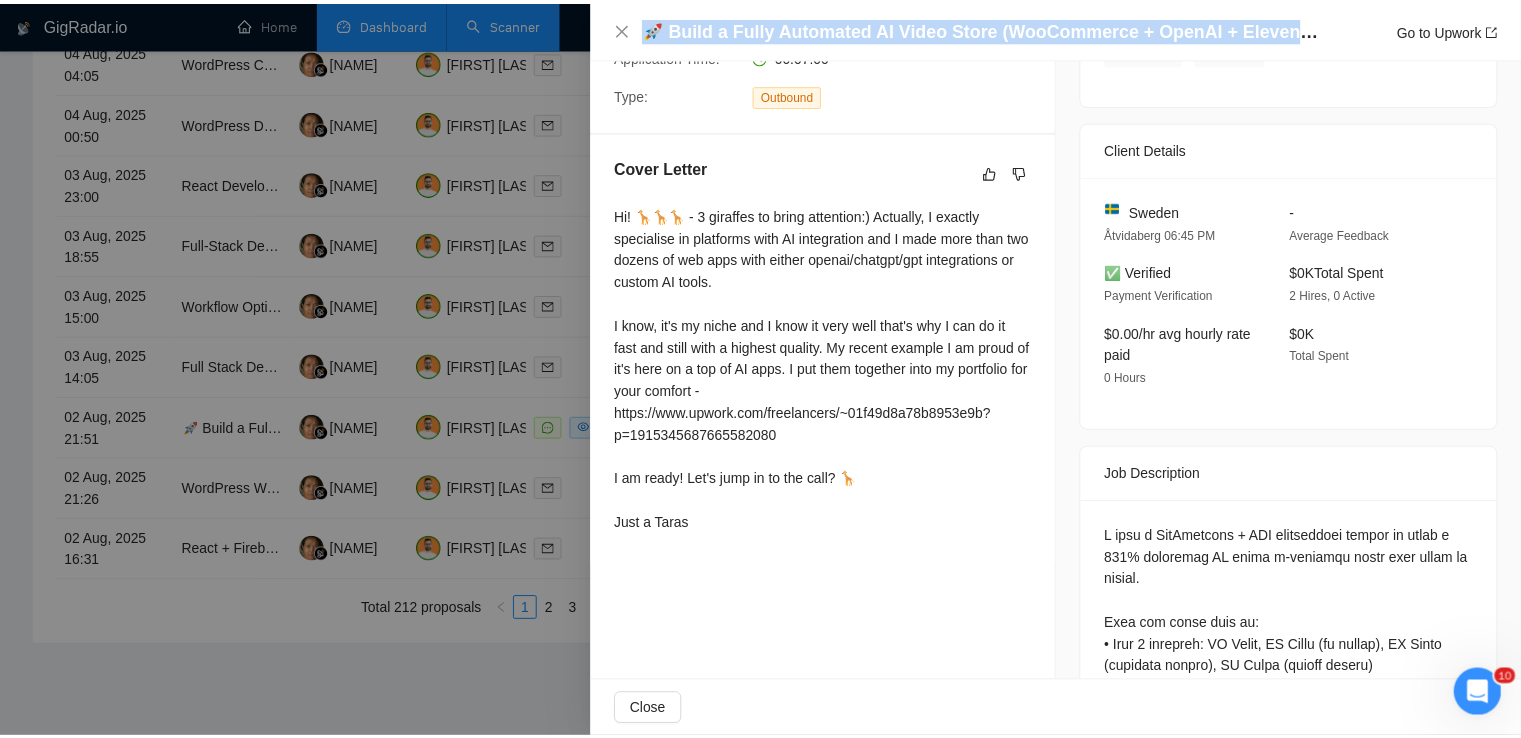 scroll, scrollTop: 432, scrollLeft: 0, axis: vertical 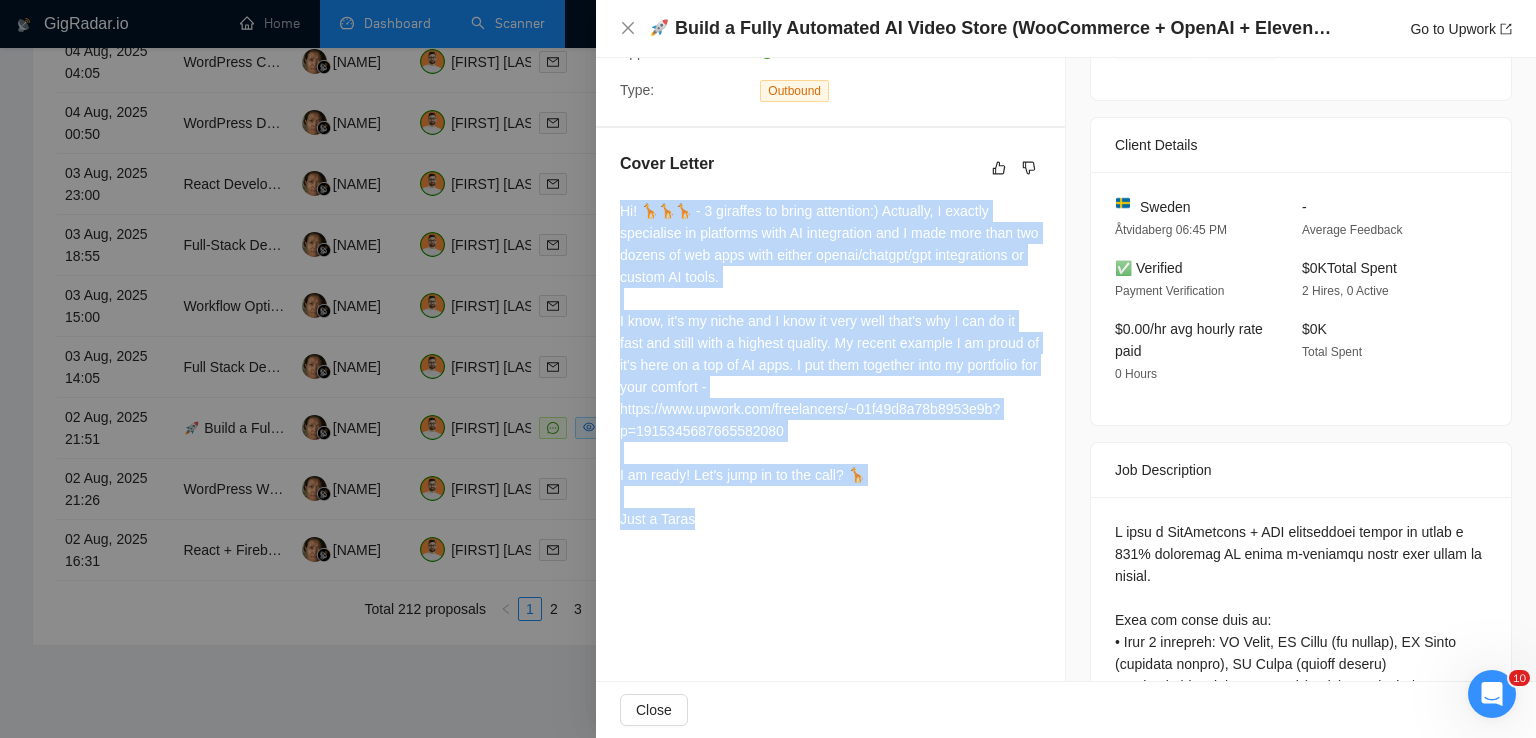 drag, startPoint x: 621, startPoint y: 213, endPoint x: 735, endPoint y: 561, distance: 366.19666 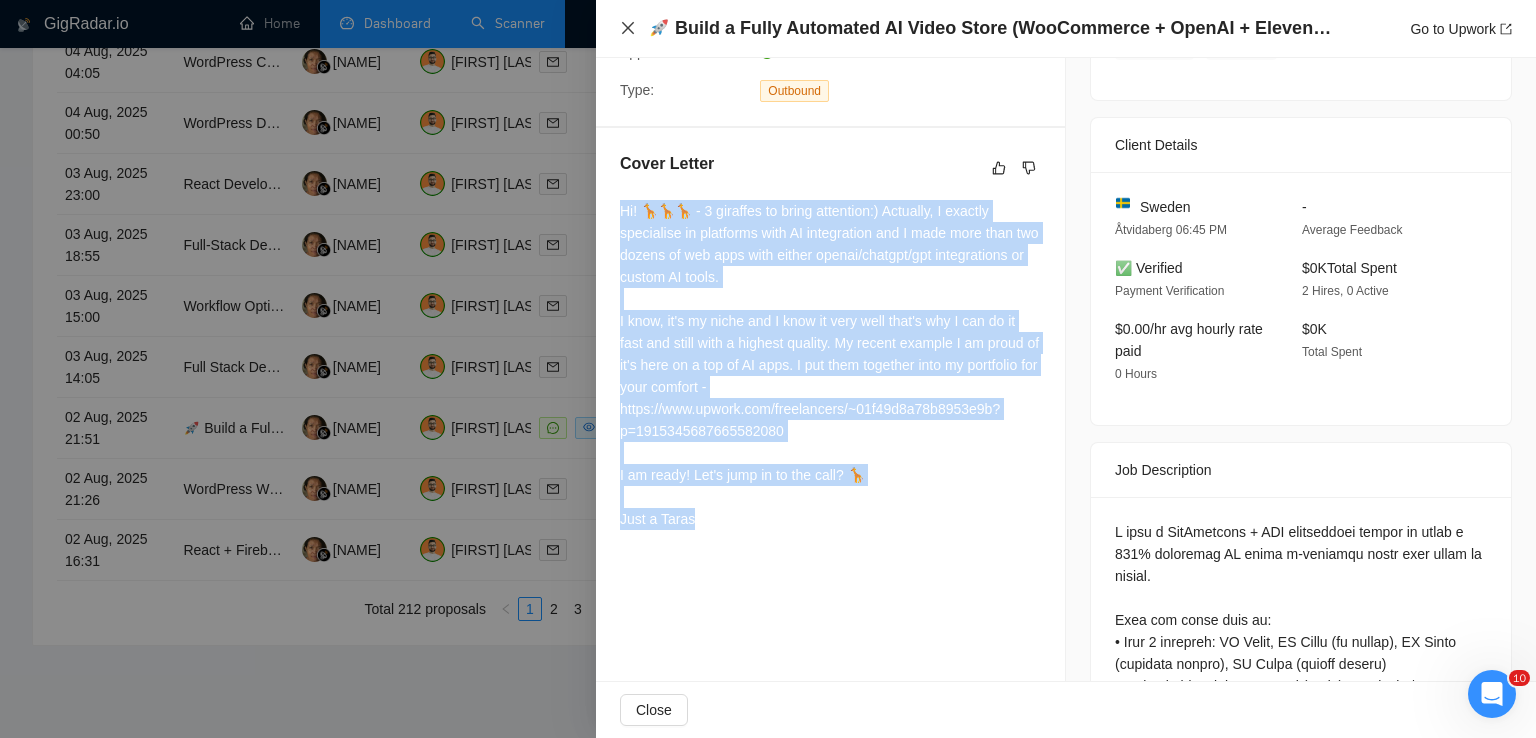 click 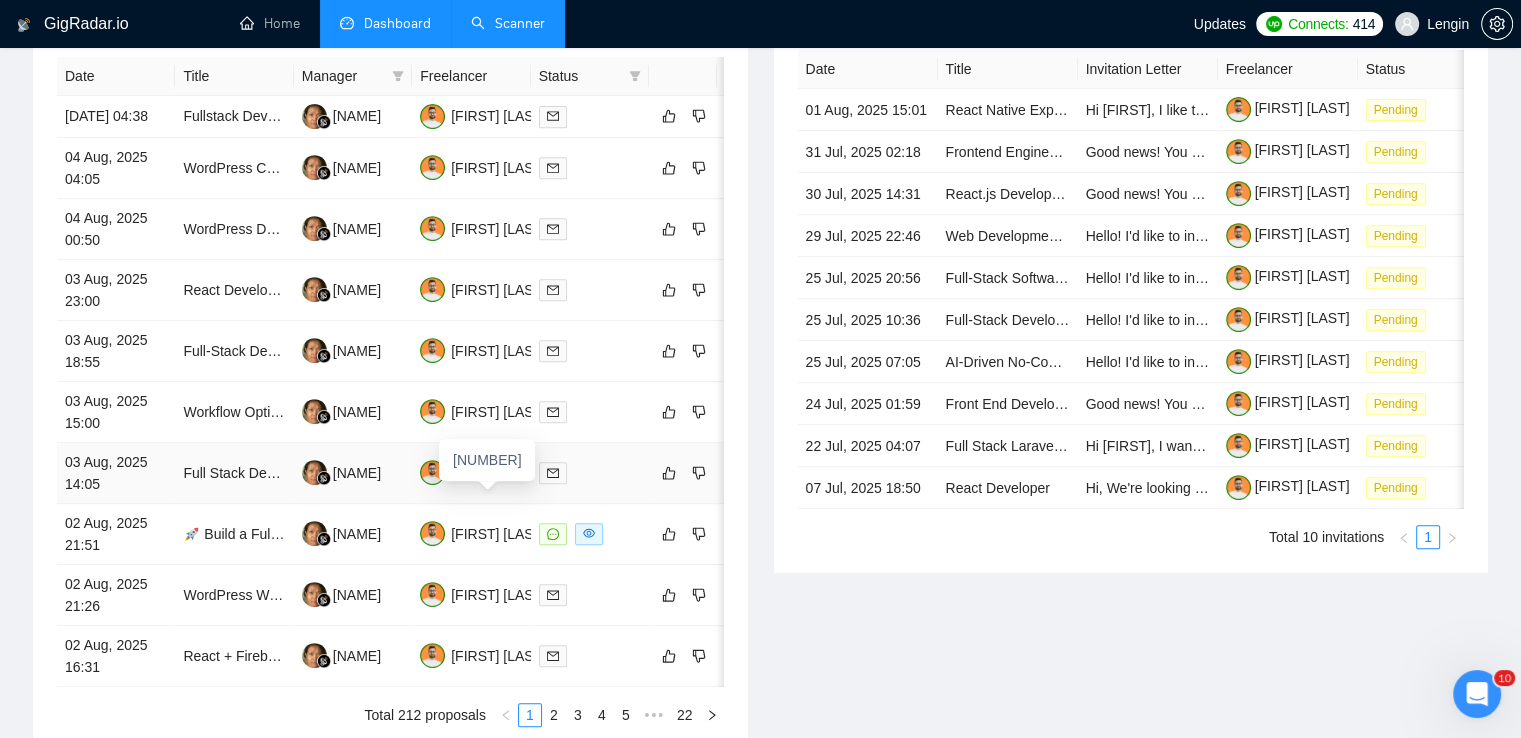 scroll, scrollTop: 832, scrollLeft: 0, axis: vertical 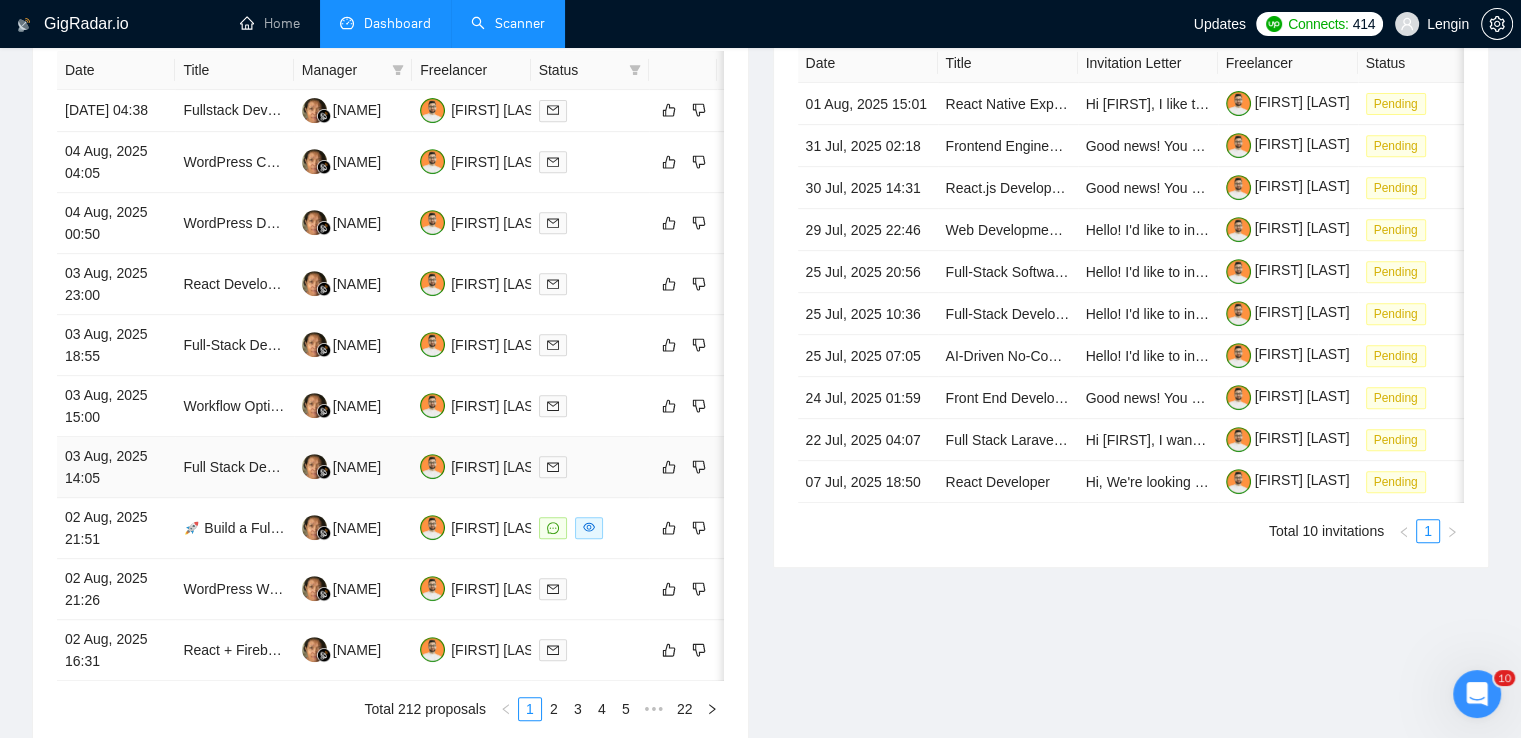 click on "Full Stack Developer (React & Node.js) for Web Application" at bounding box center [234, 467] 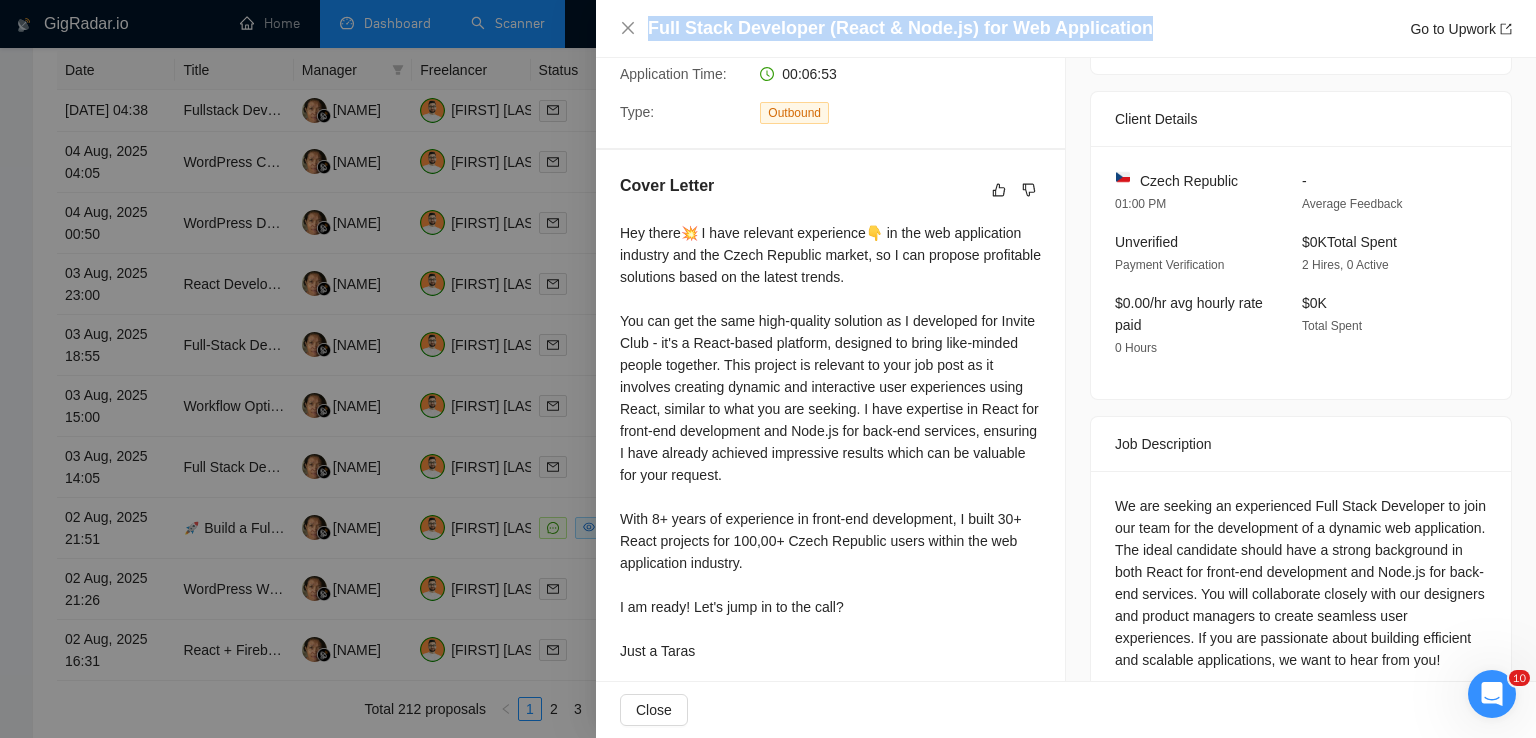 drag, startPoint x: 1132, startPoint y: 31, endPoint x: 625, endPoint y: 38, distance: 507.0483 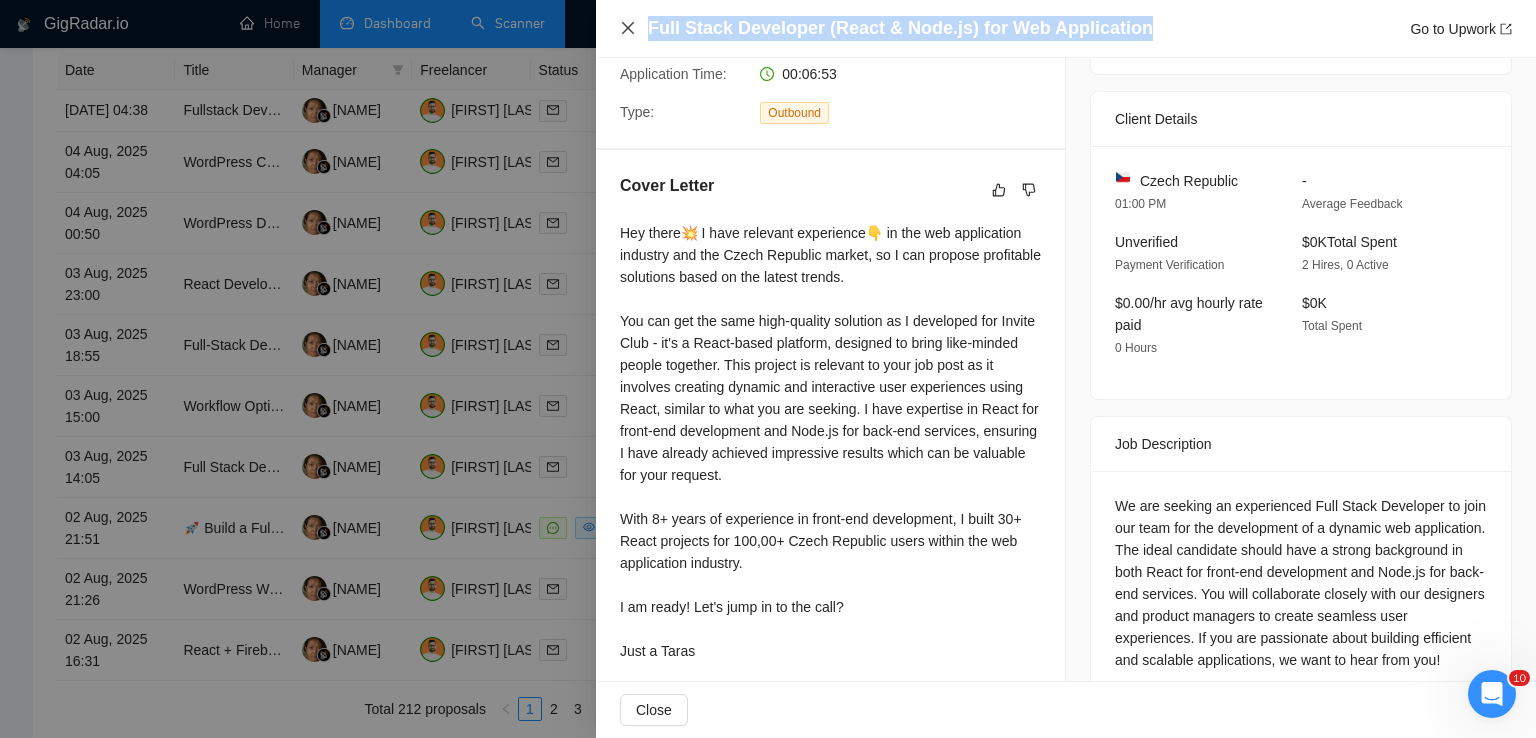 click 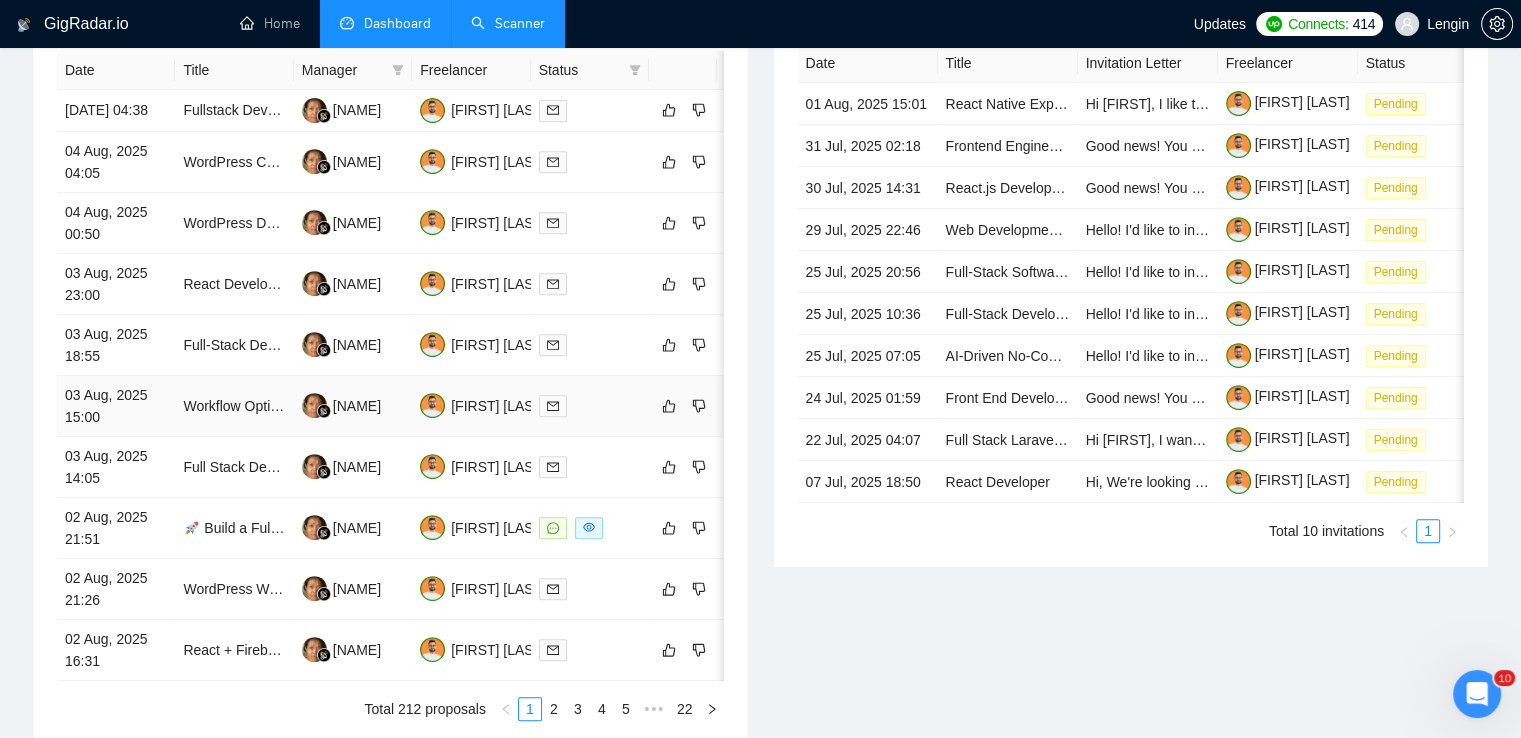 click on "Workflow Optimization in Make.com, Baserow & Textrazor for WordPress Export" at bounding box center (234, 406) 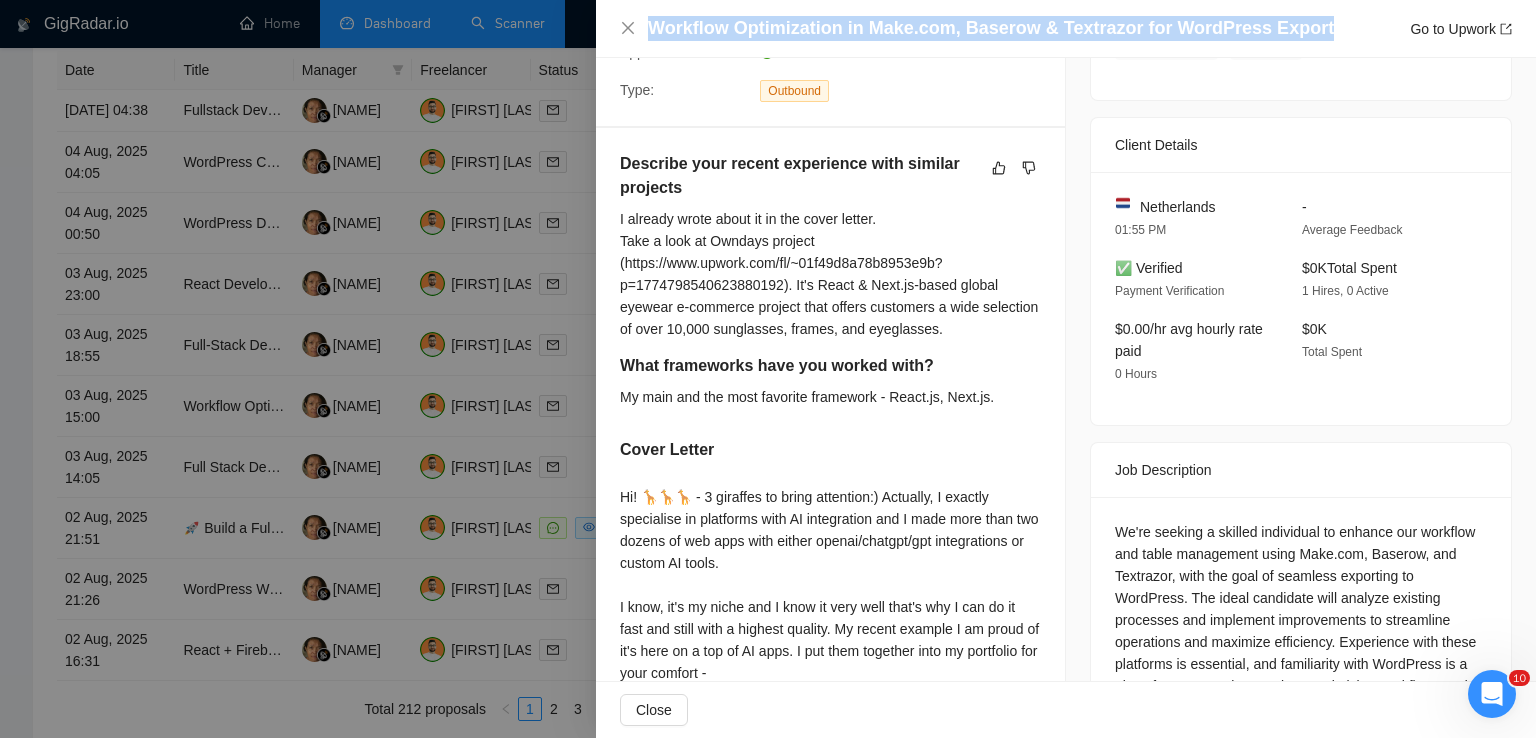 drag, startPoint x: 650, startPoint y: 27, endPoint x: 1360, endPoint y: 26, distance: 710.00073 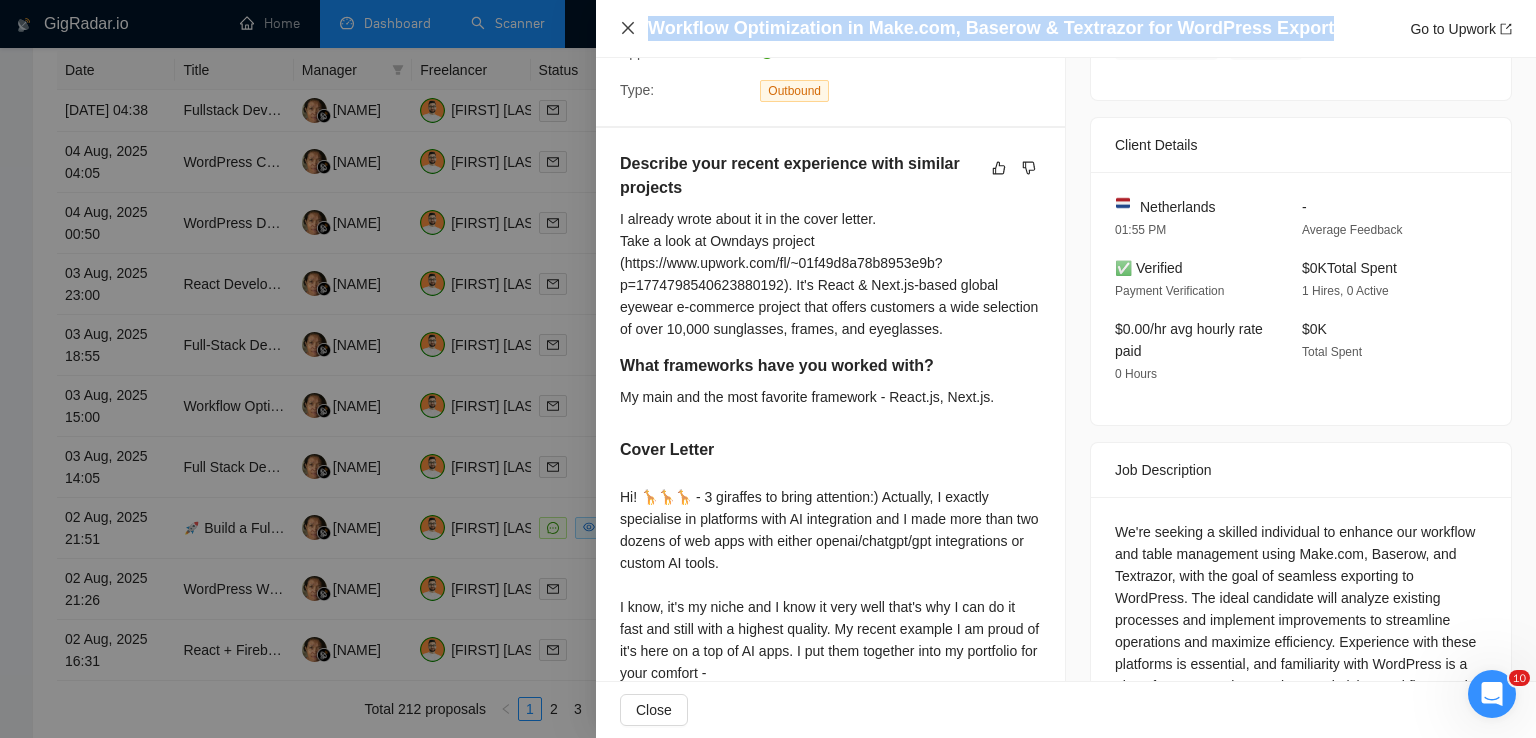 click 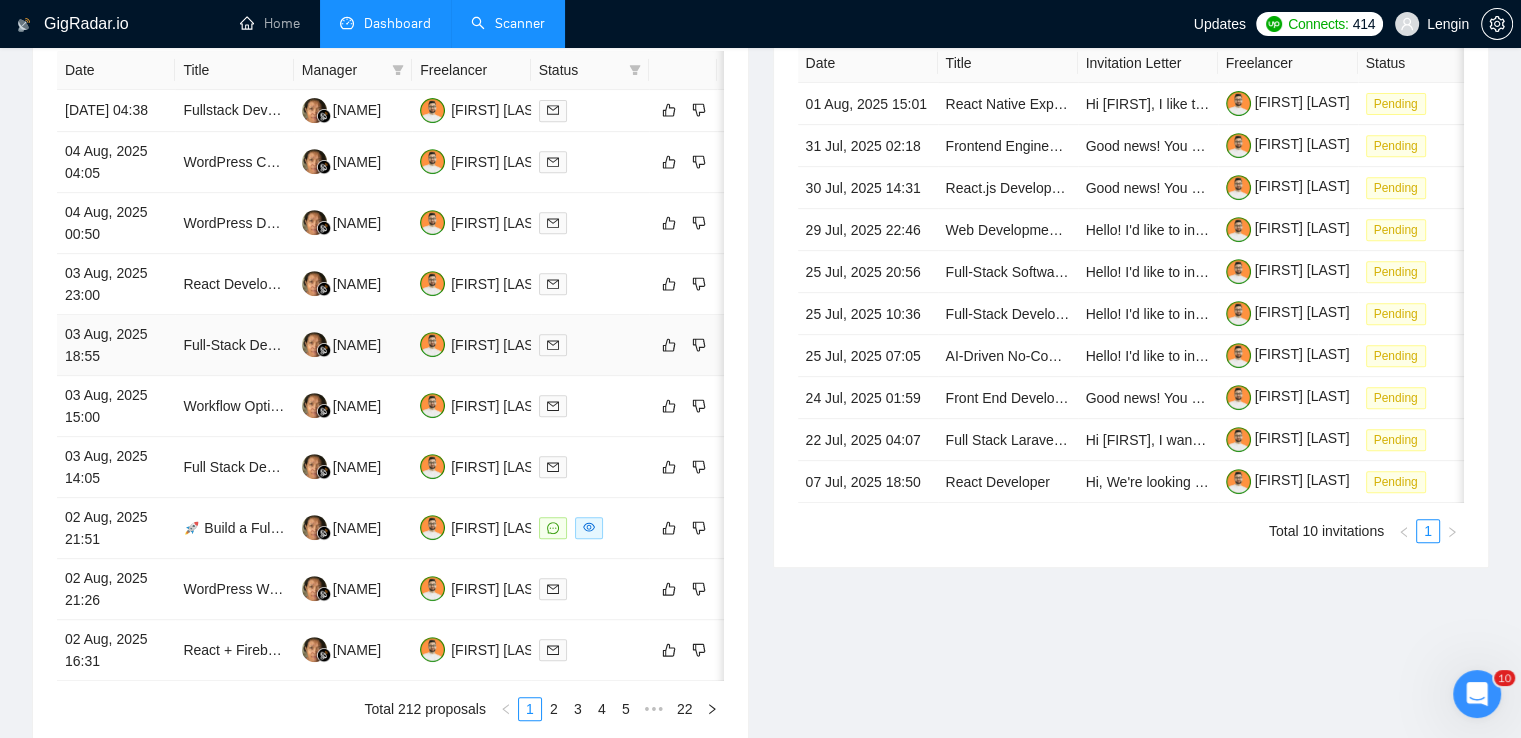 click on "Full-Stack Developer: Next.js, Tailwind CSS, Node.js, Supabase & AI Expertise Needed" at bounding box center [234, 345] 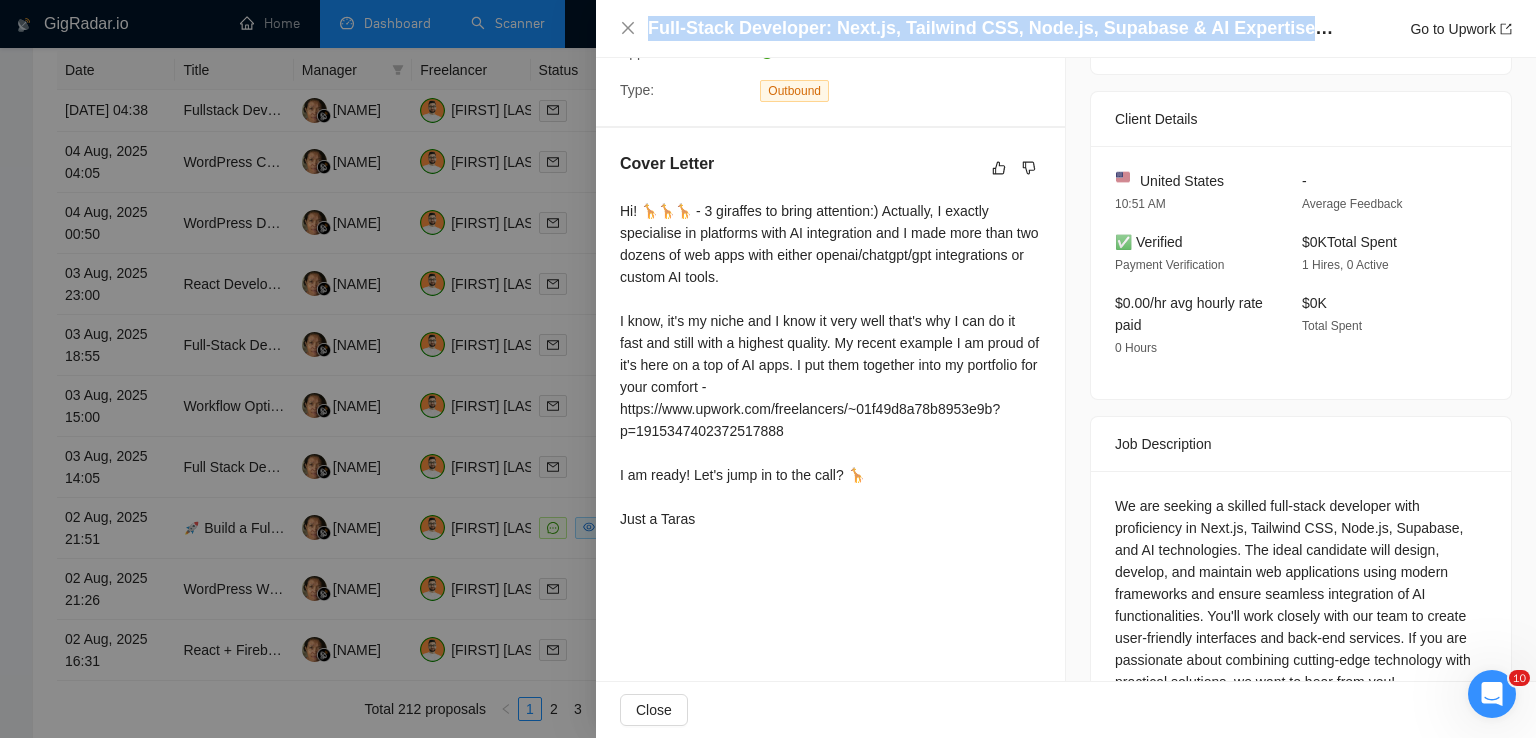 drag, startPoint x: 648, startPoint y: 25, endPoint x: 1320, endPoint y: 31, distance: 672.0268 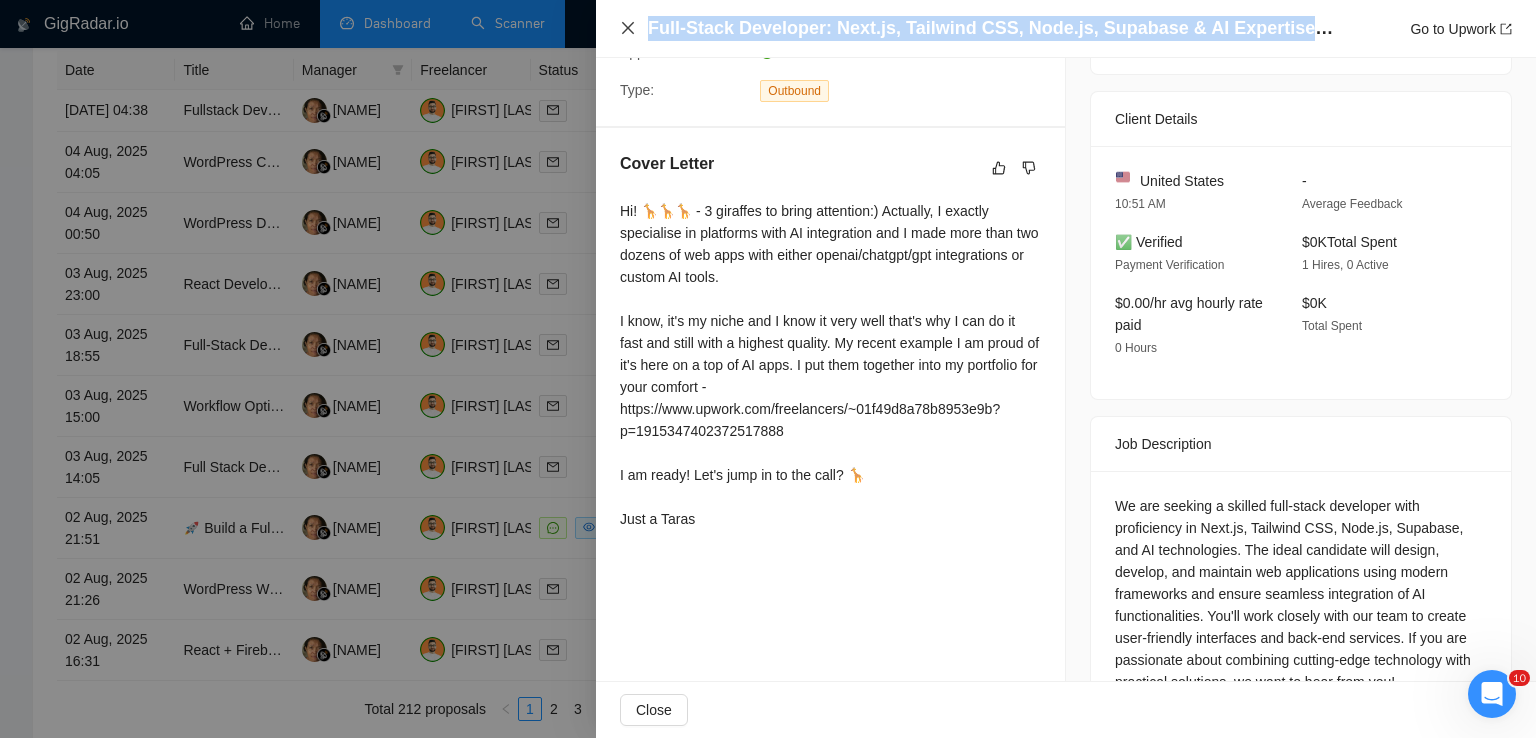 click 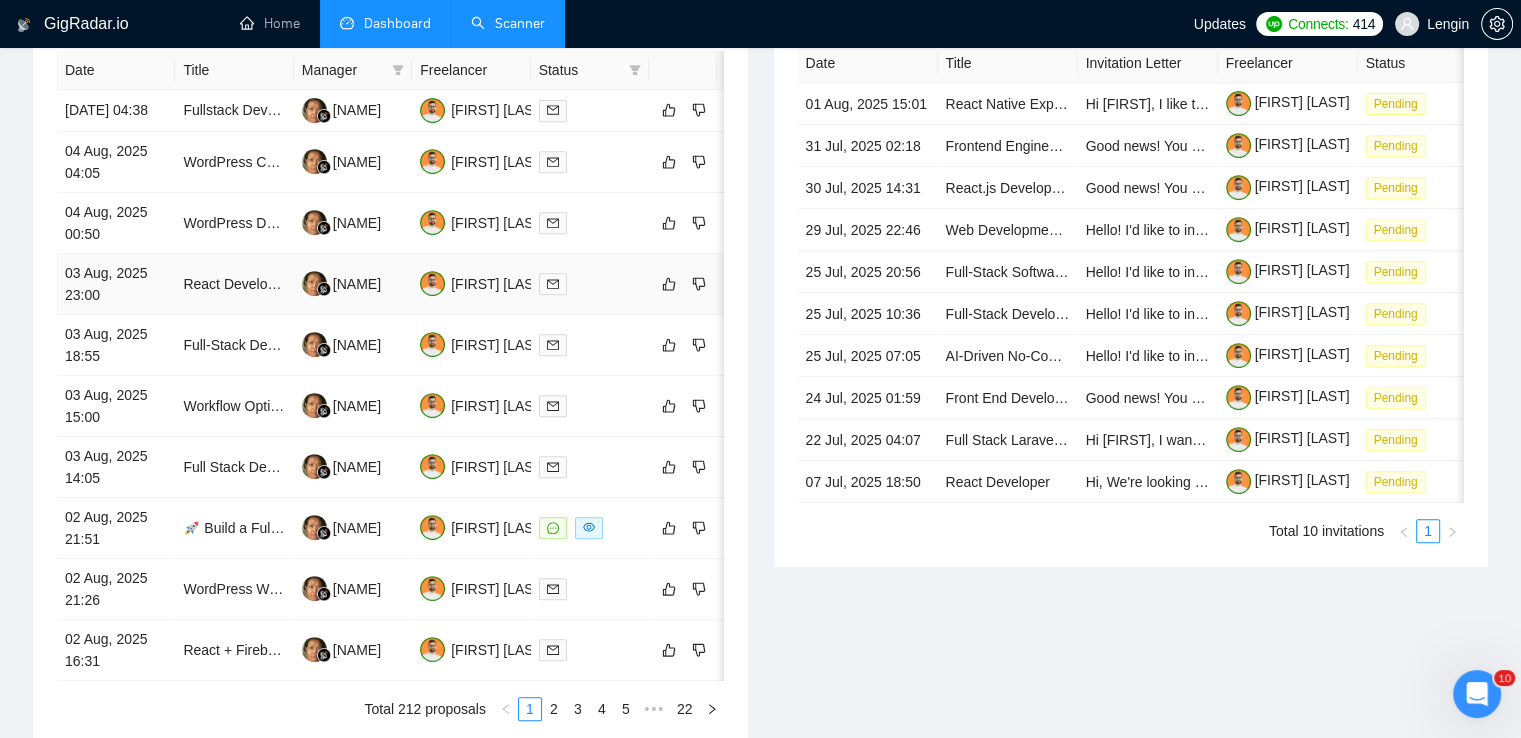 click on "React Developer - Full-Time Engagement (Long Term)" at bounding box center (234, 284) 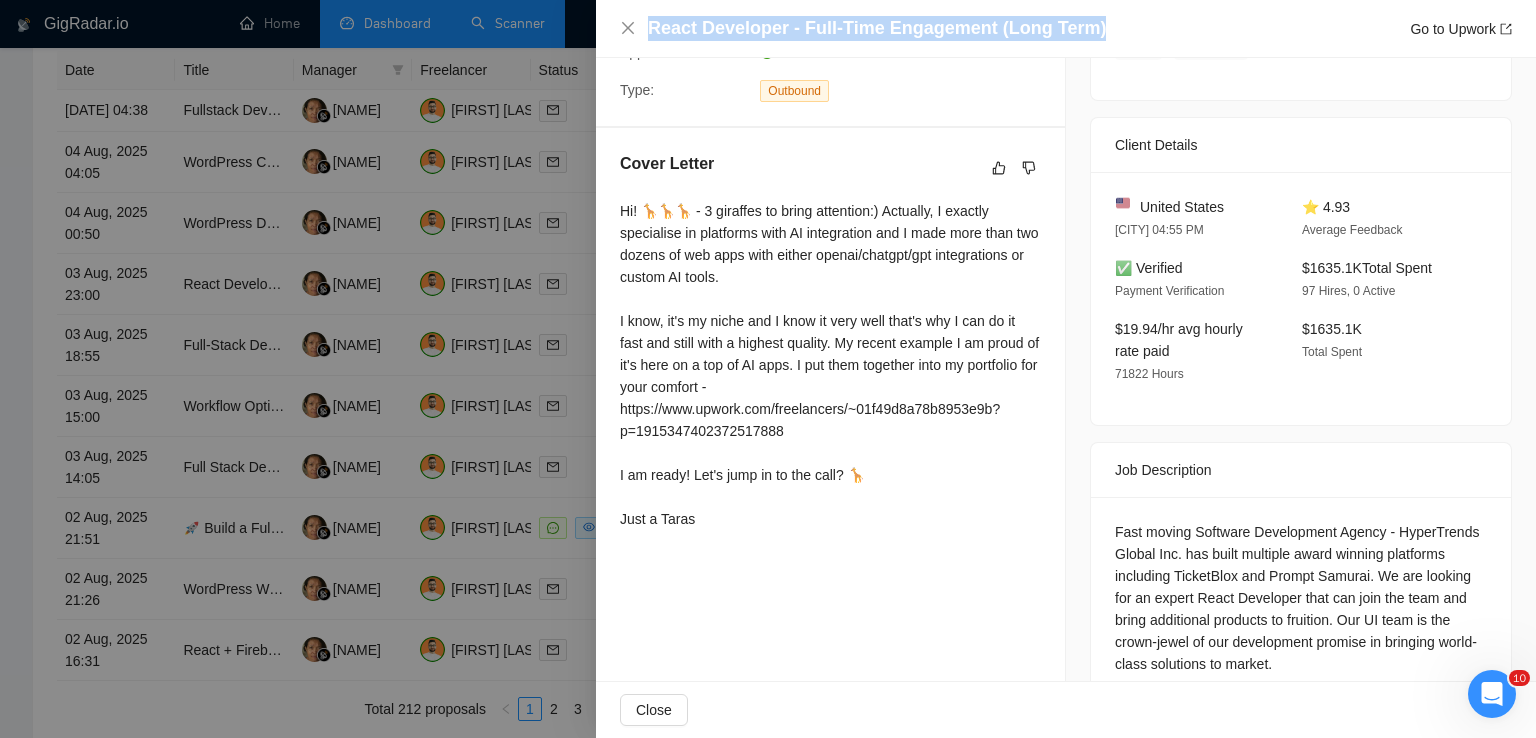 drag, startPoint x: 648, startPoint y: 32, endPoint x: 1098, endPoint y: 20, distance: 450.15997 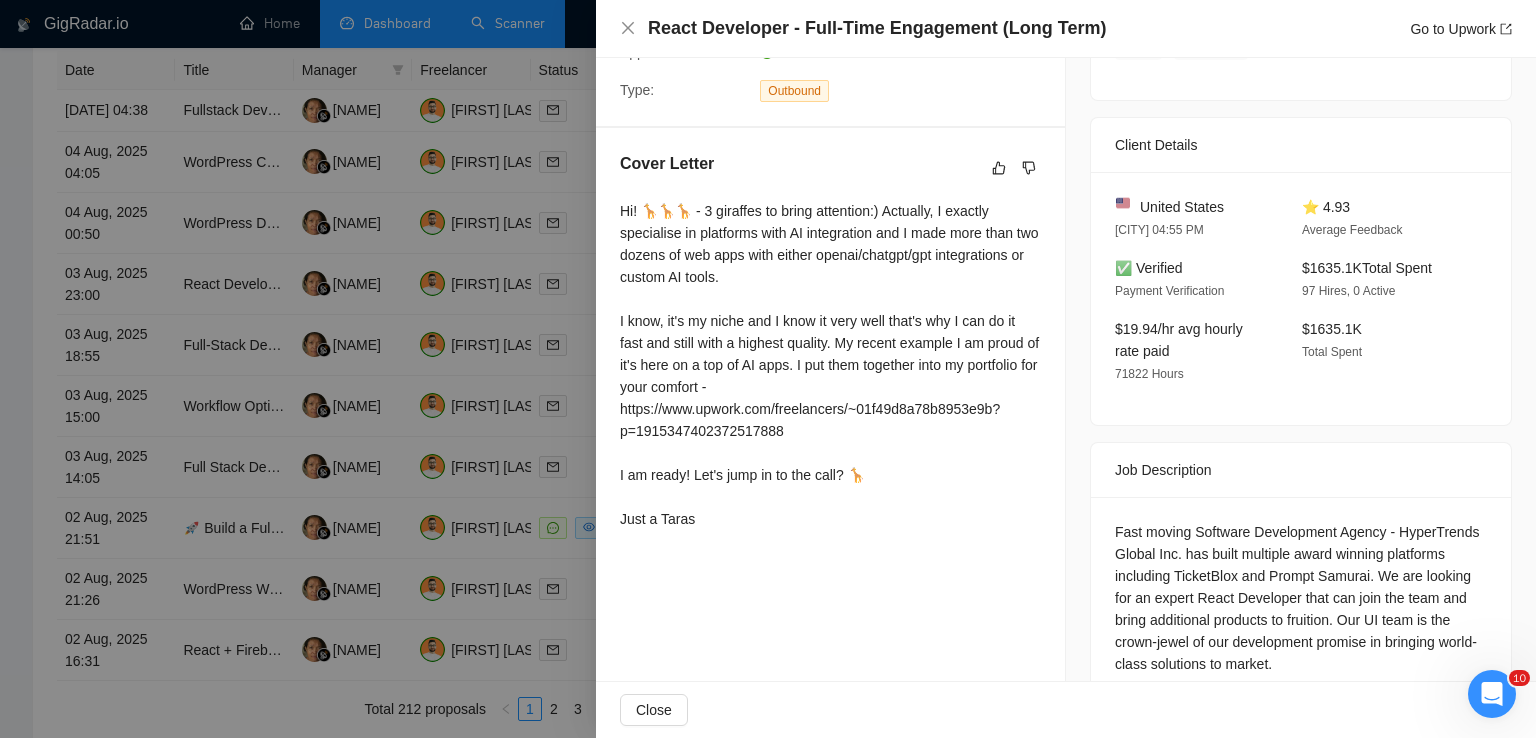 click on "React Developer - Full-Time Engagement (Long Term) Go to Upwork" at bounding box center (1066, 28) 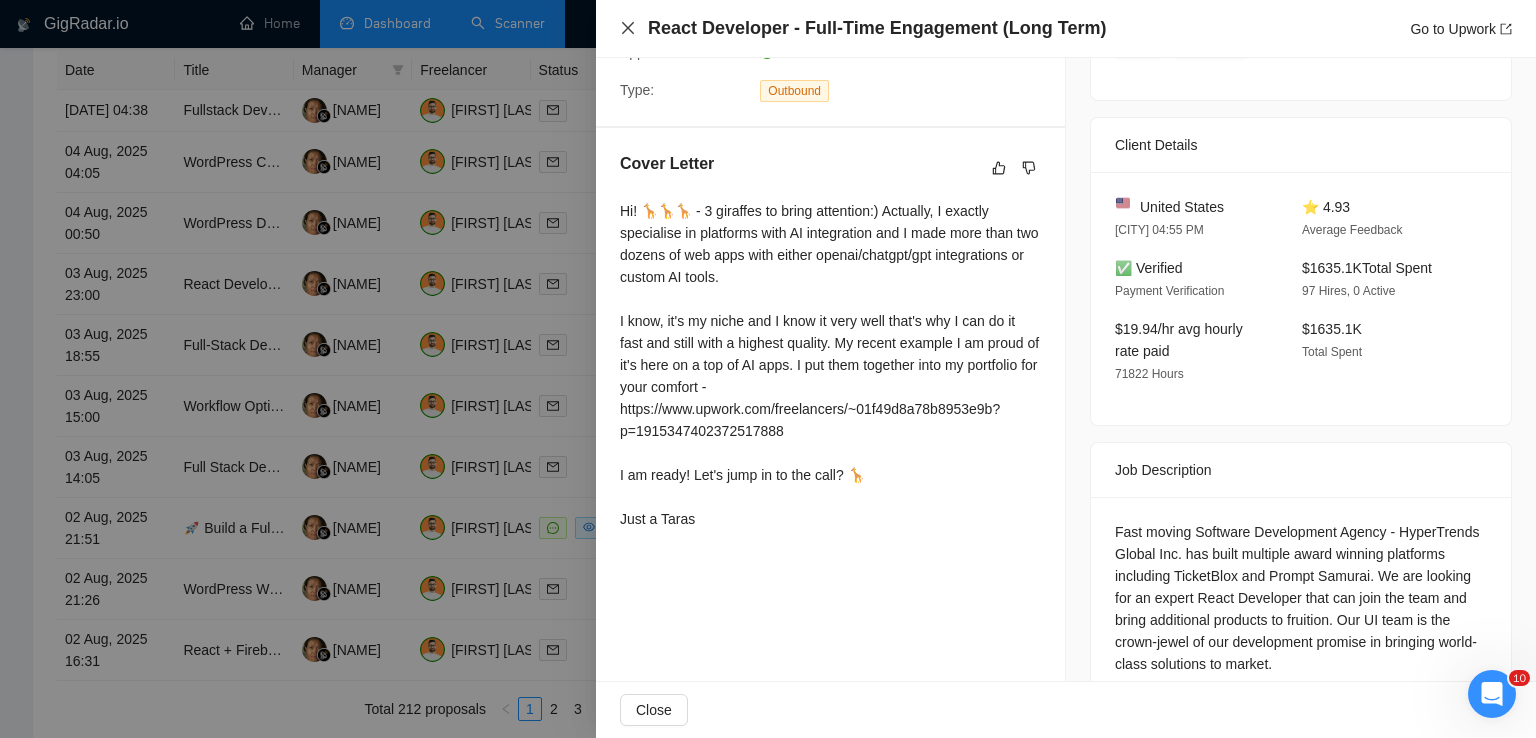 click 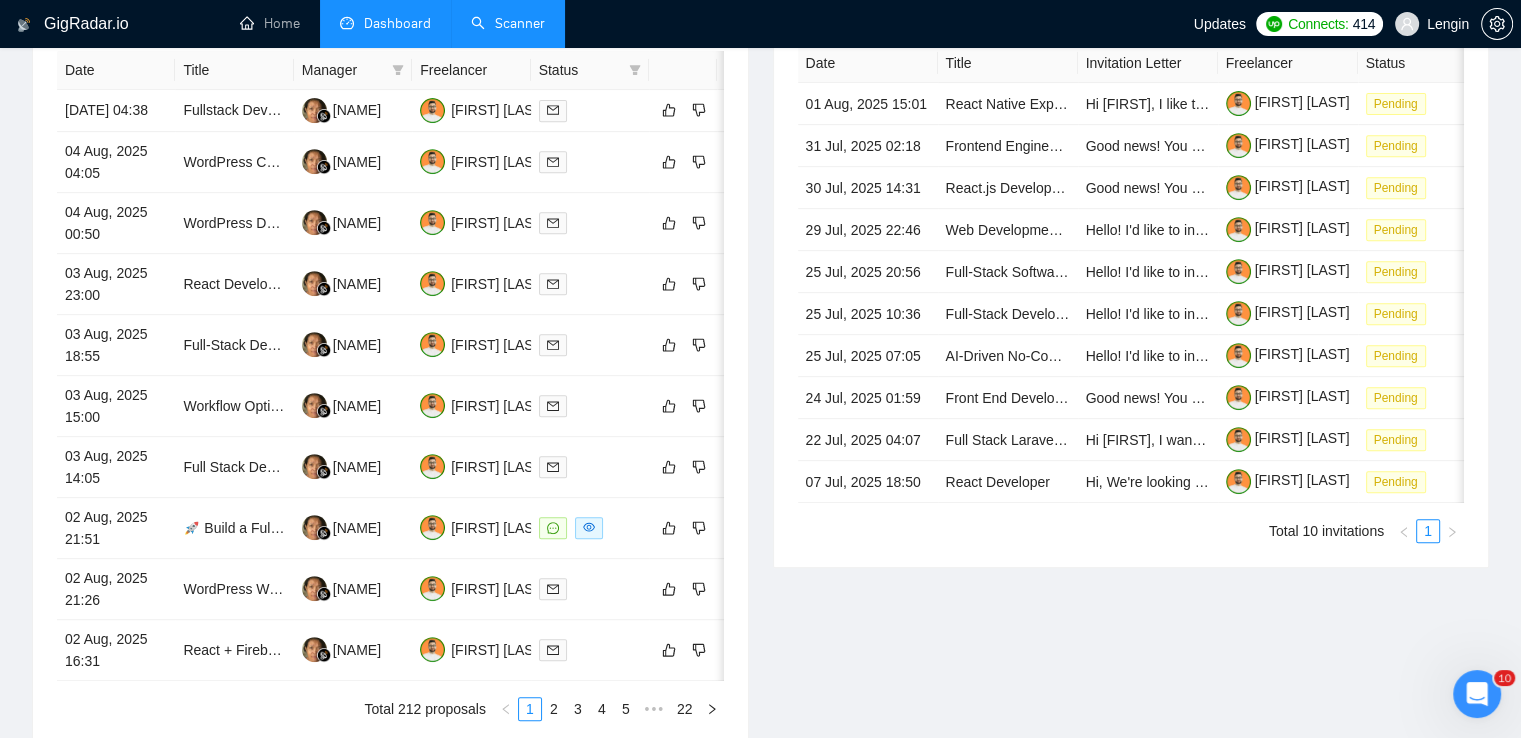 click on "Scanner" at bounding box center [508, 23] 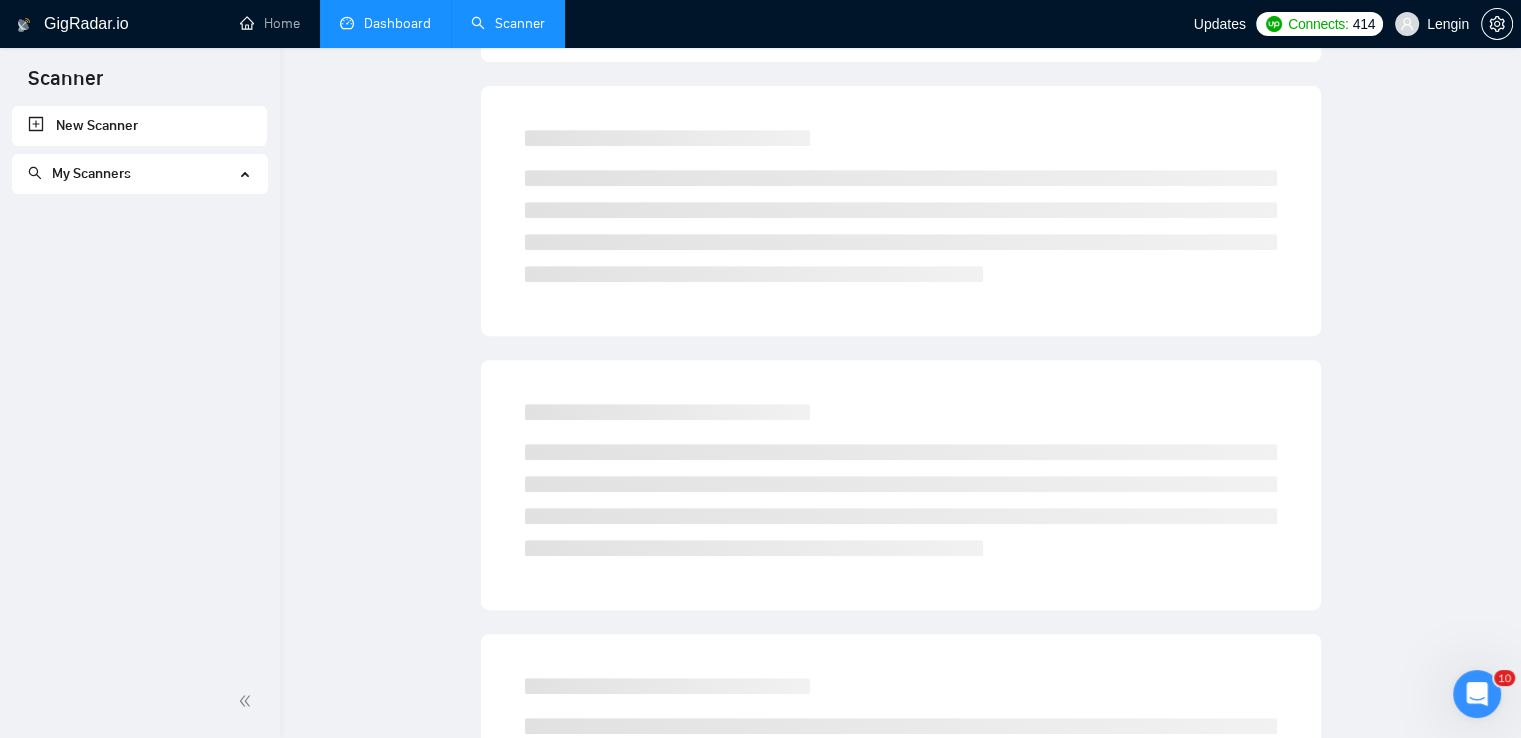 scroll, scrollTop: 0, scrollLeft: 0, axis: both 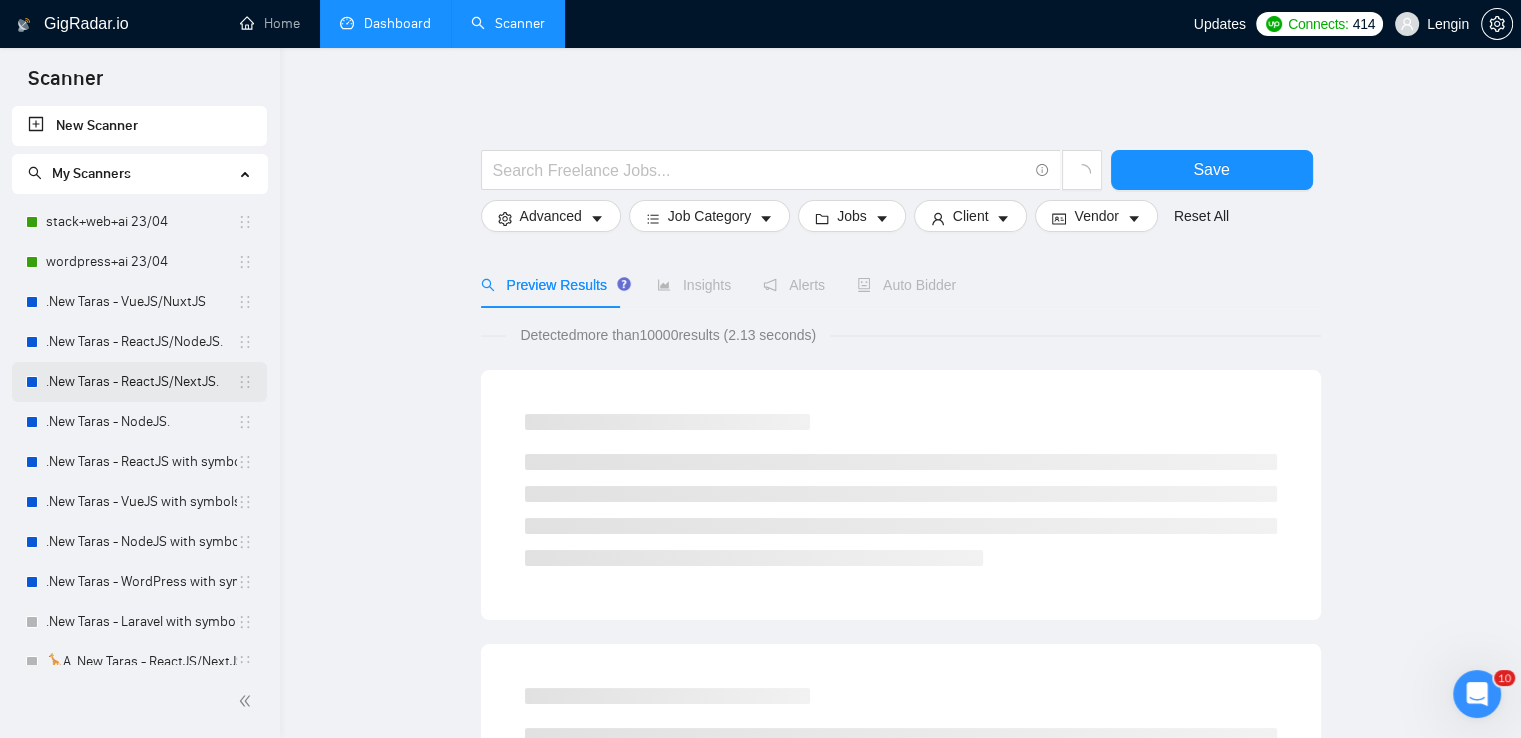 click on ".New Taras - ReactJS/NextJS." at bounding box center (141, 382) 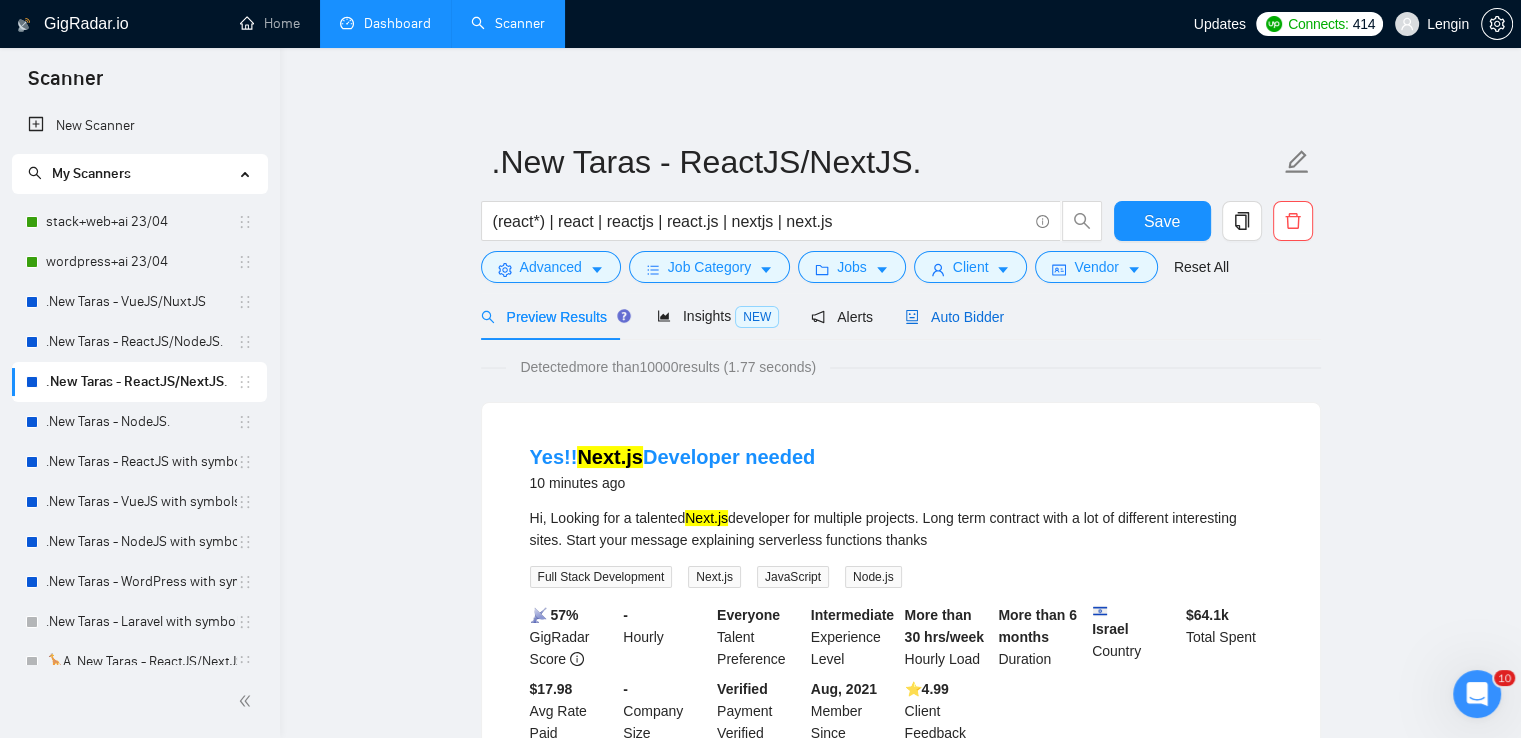 click on "Auto Bidder" at bounding box center (954, 317) 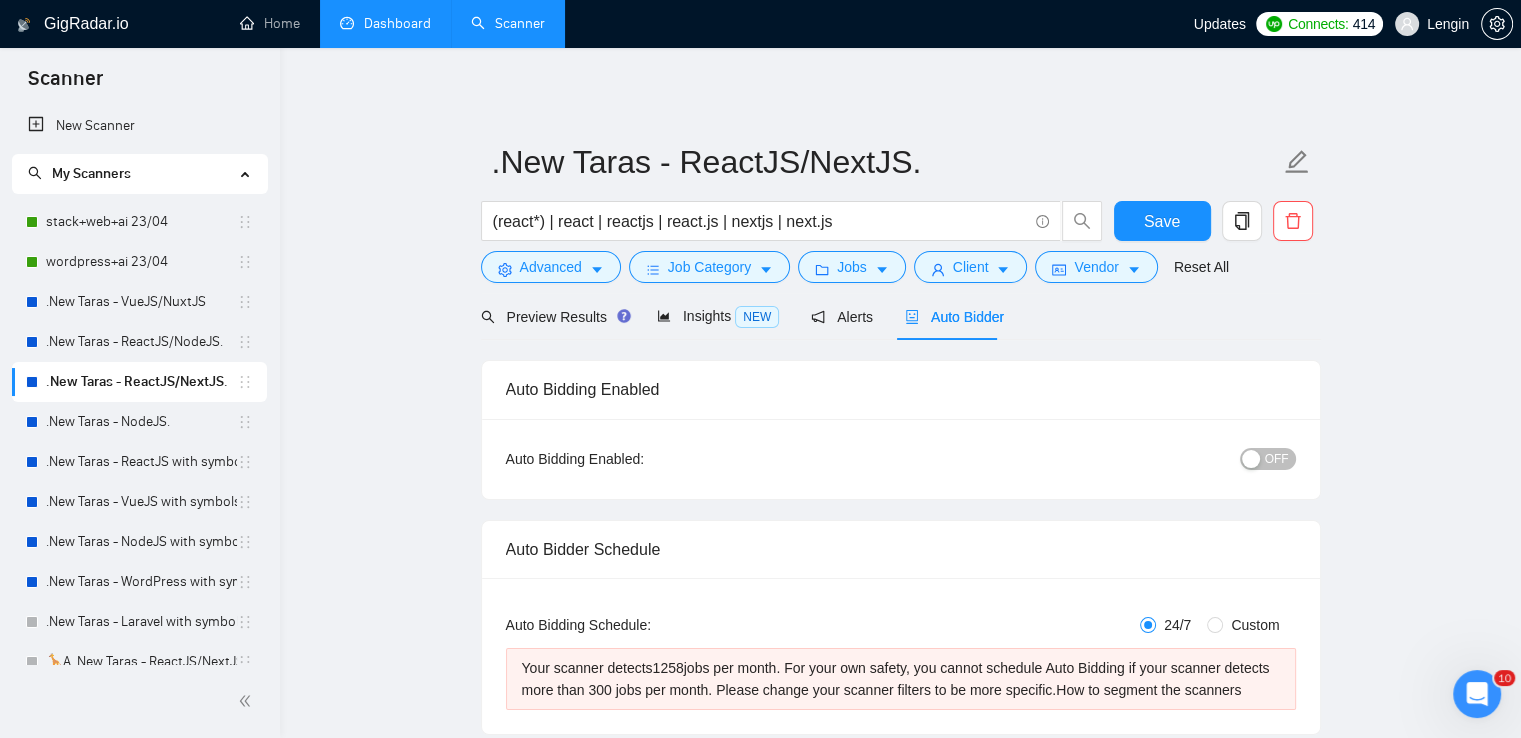 type 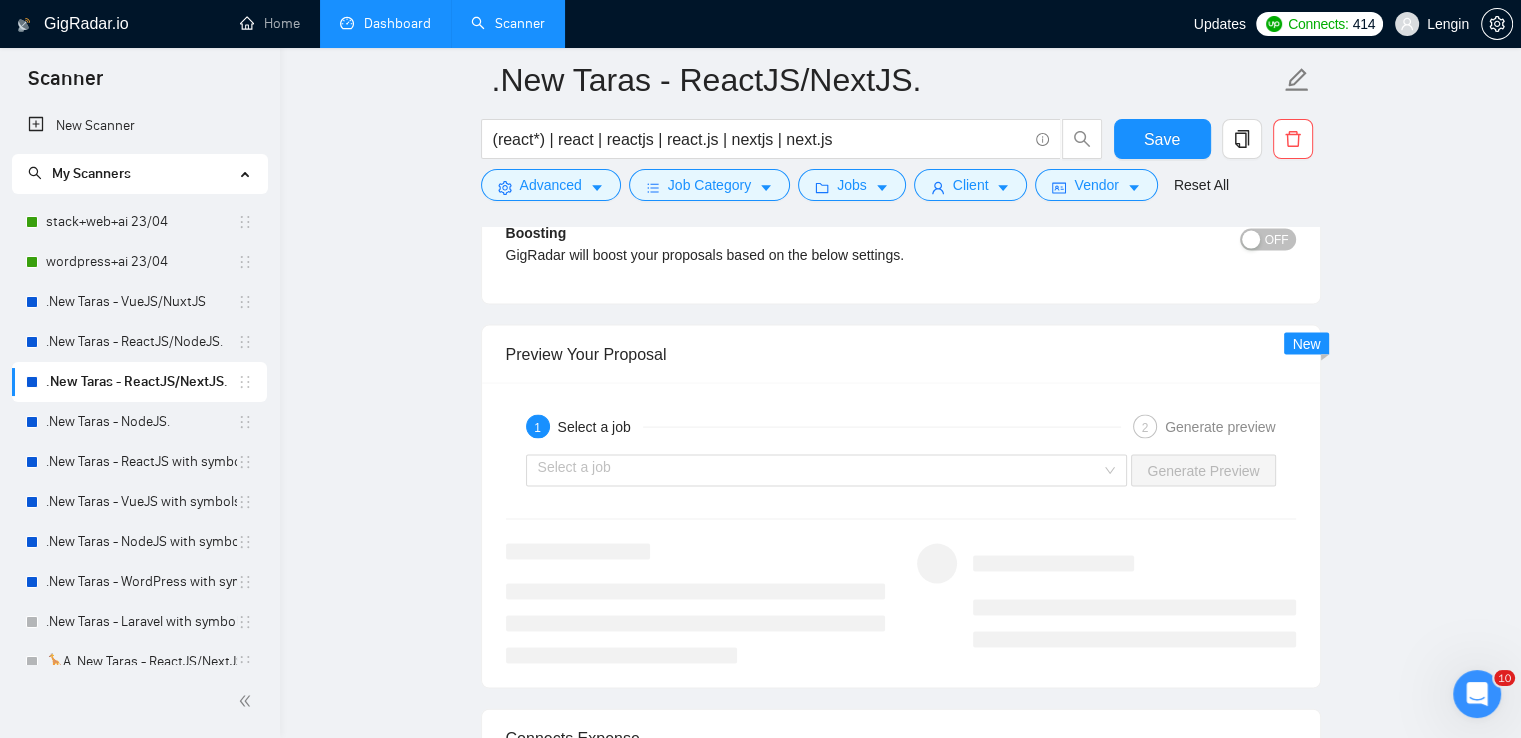 scroll, scrollTop: 4248, scrollLeft: 0, axis: vertical 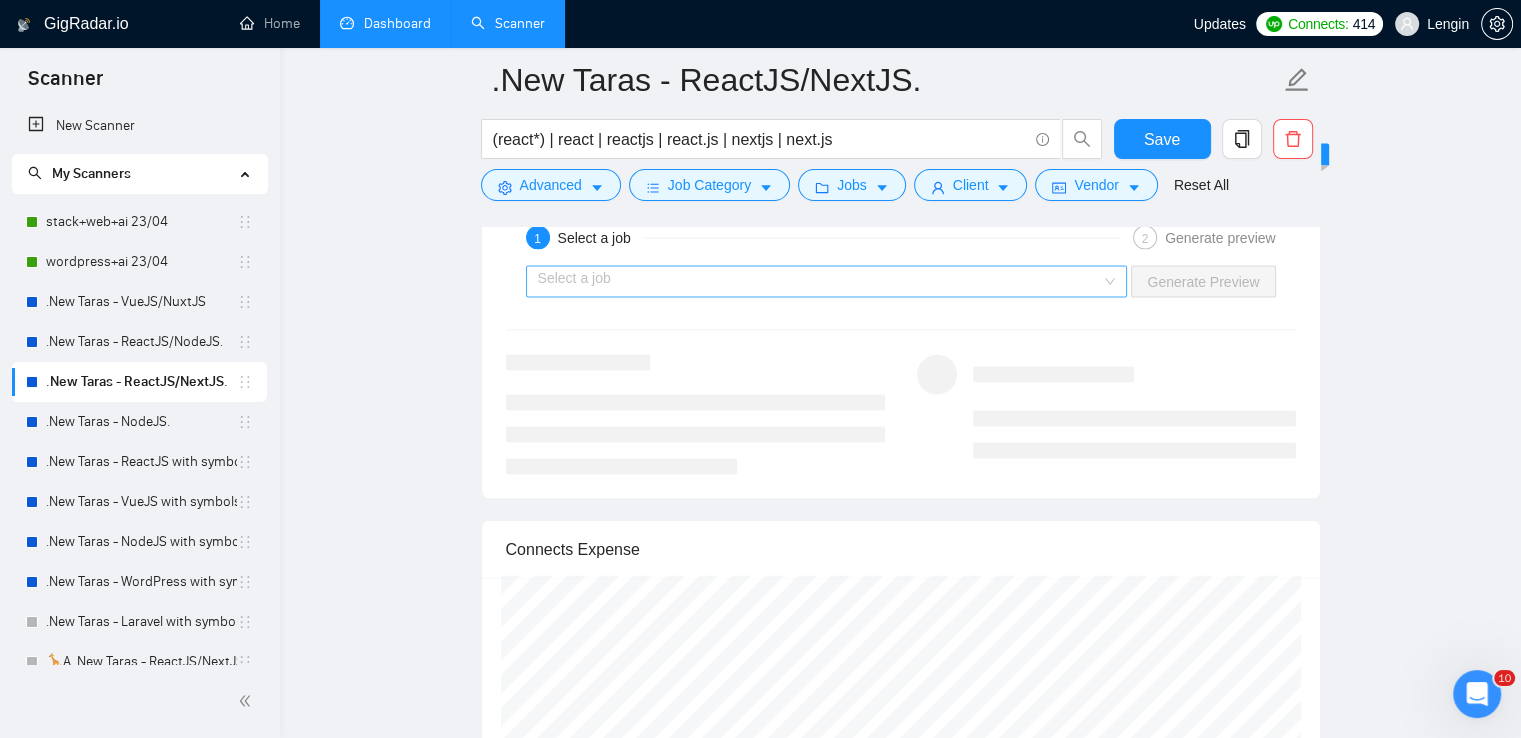 click on "Select a job" at bounding box center (827, 282) 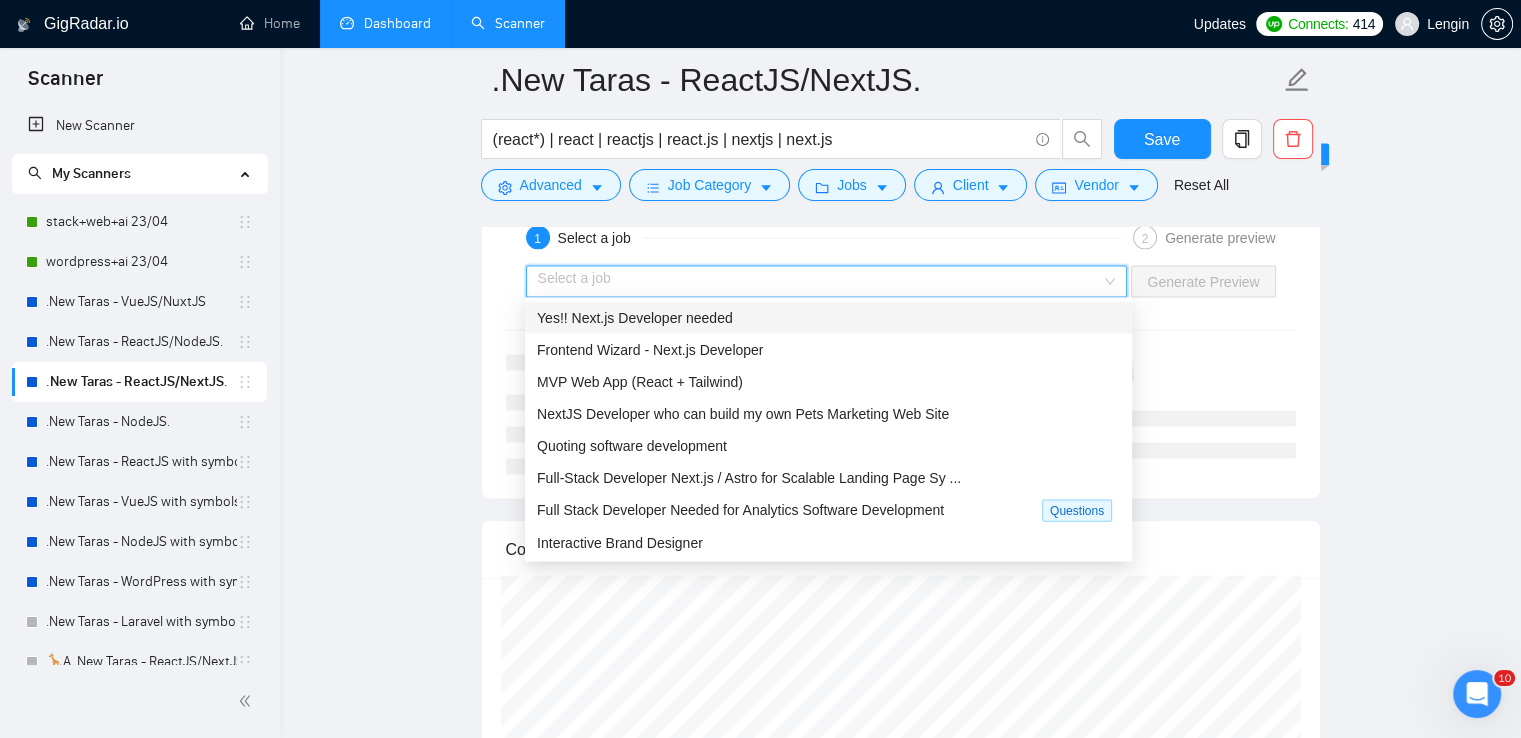 click on "Yes!! Next.js Developer needed" at bounding box center (828, 318) 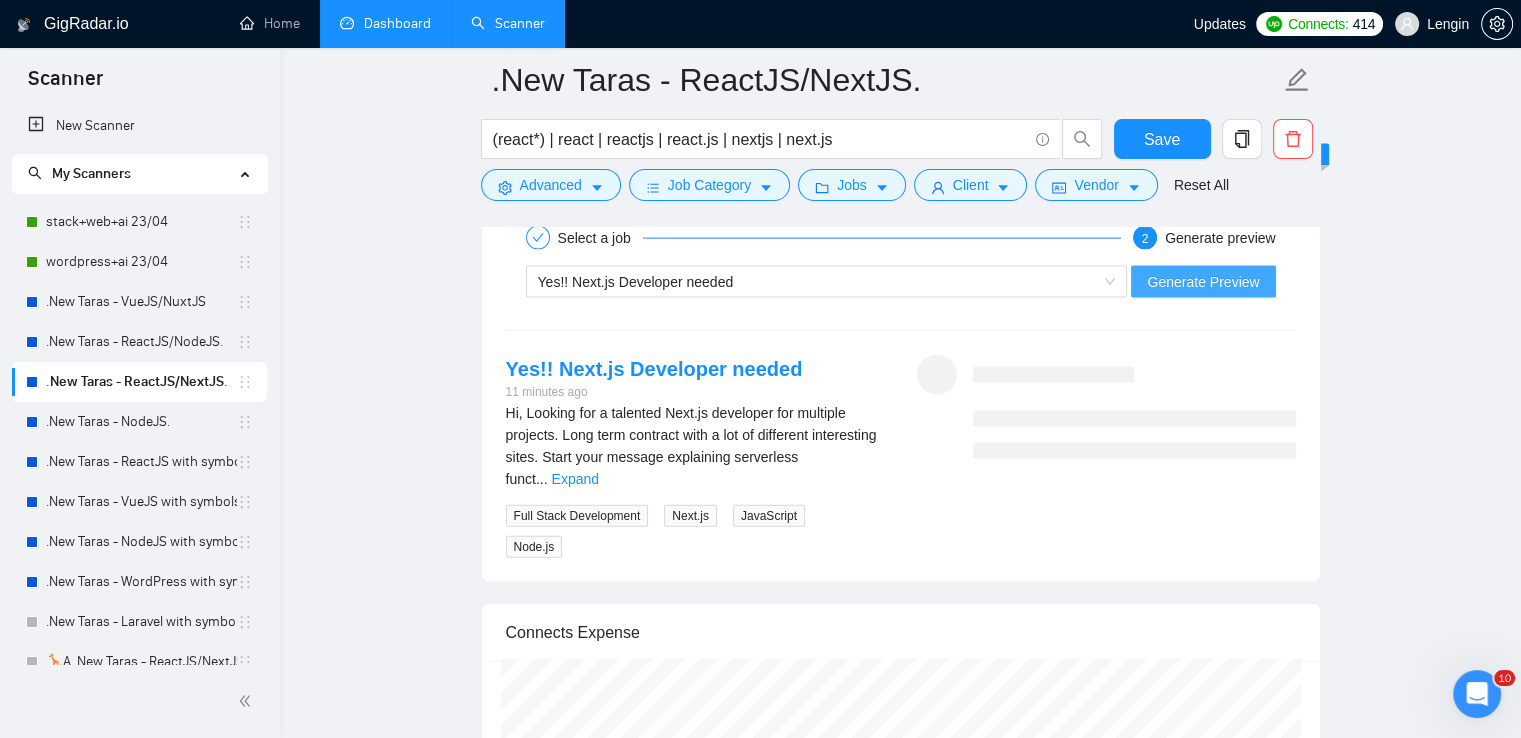 click on "Generate Preview" at bounding box center (1203, 282) 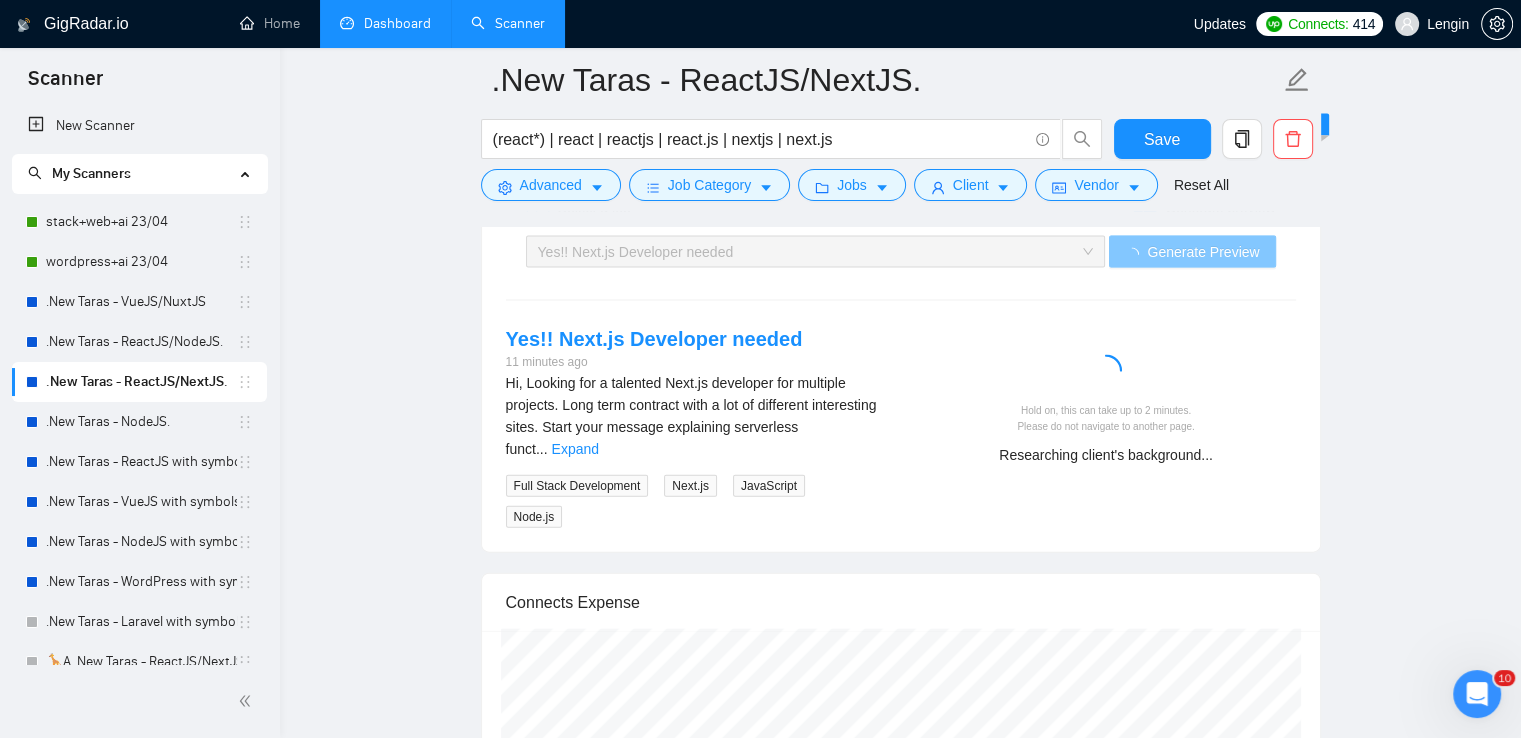 scroll, scrollTop: 4275, scrollLeft: 0, axis: vertical 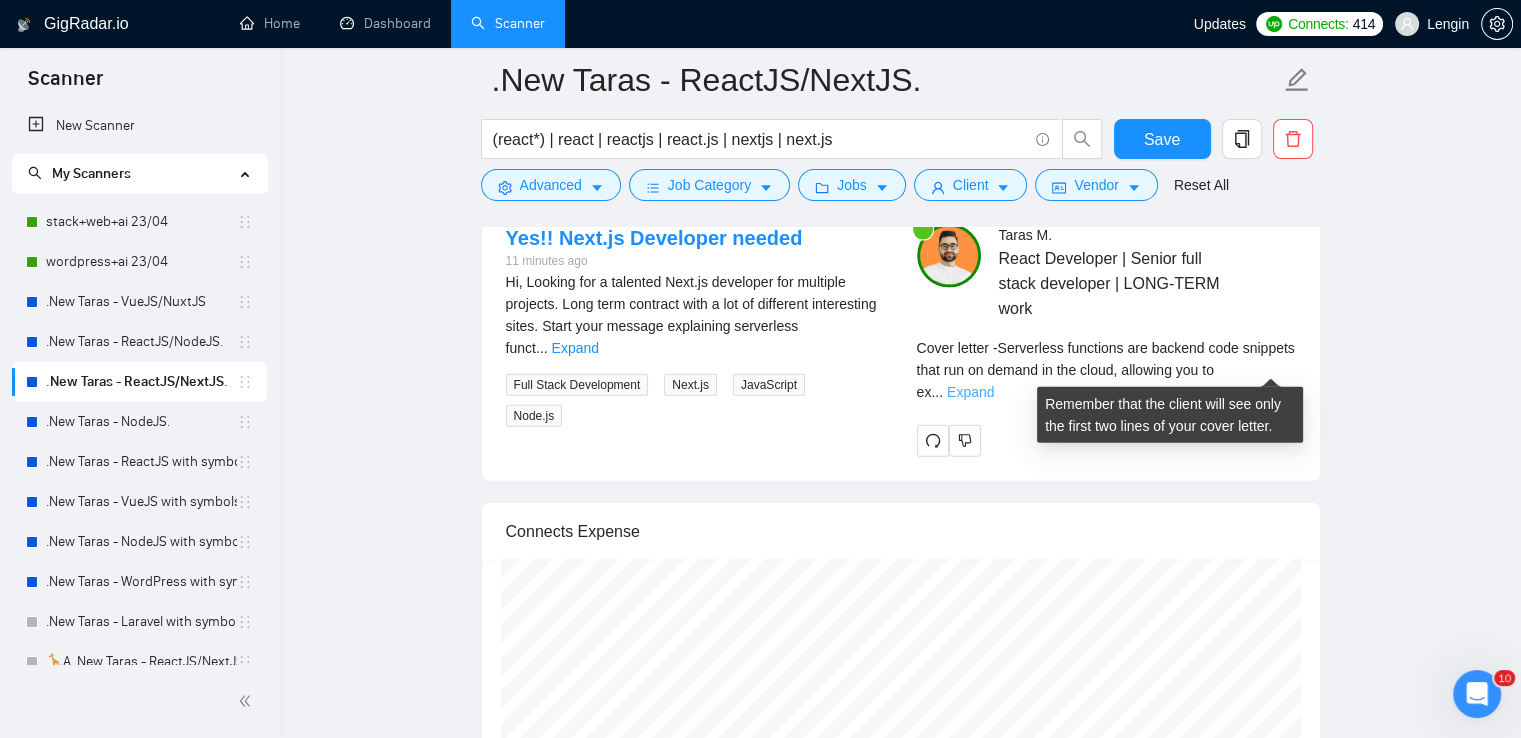 click on "Expand" at bounding box center (970, 392) 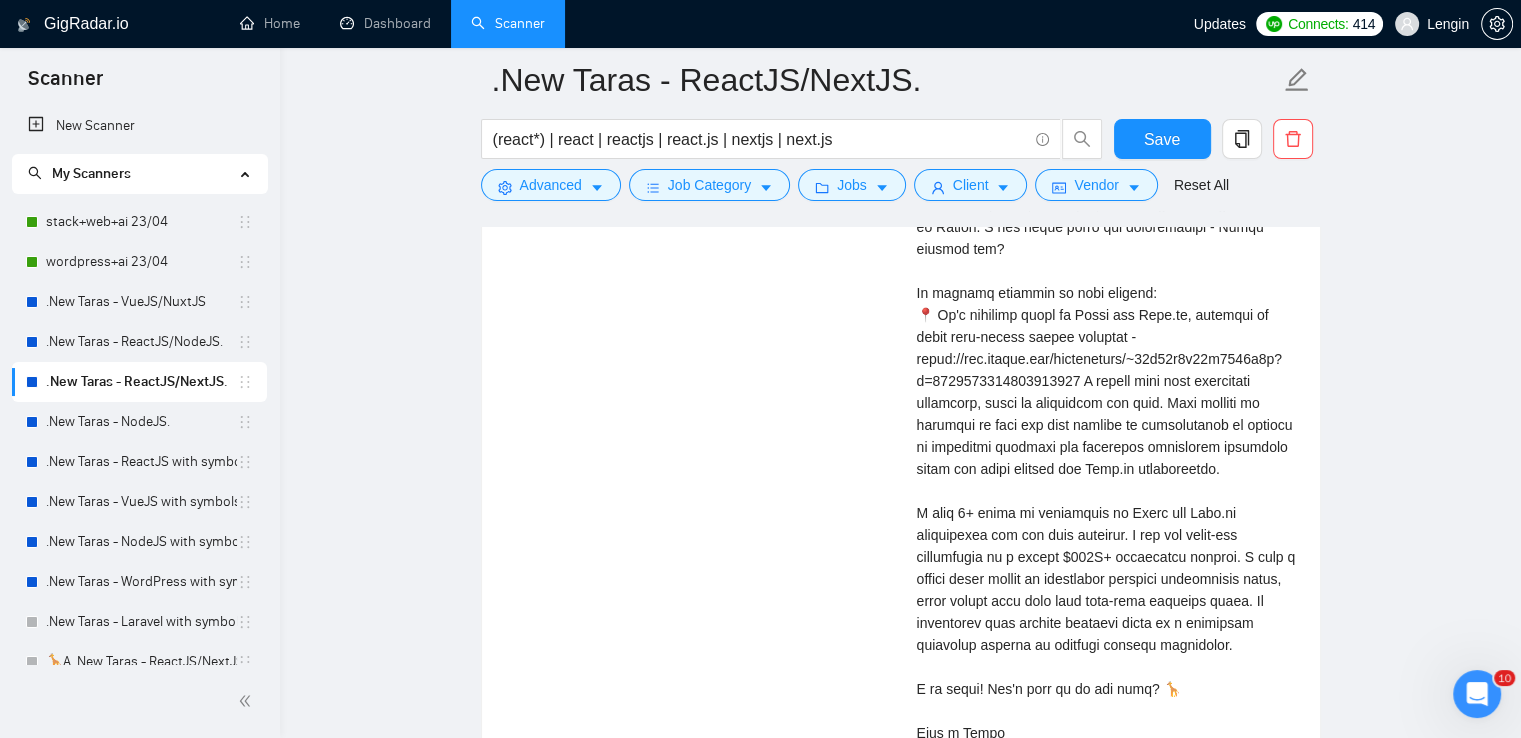 scroll, scrollTop: 4752, scrollLeft: 0, axis: vertical 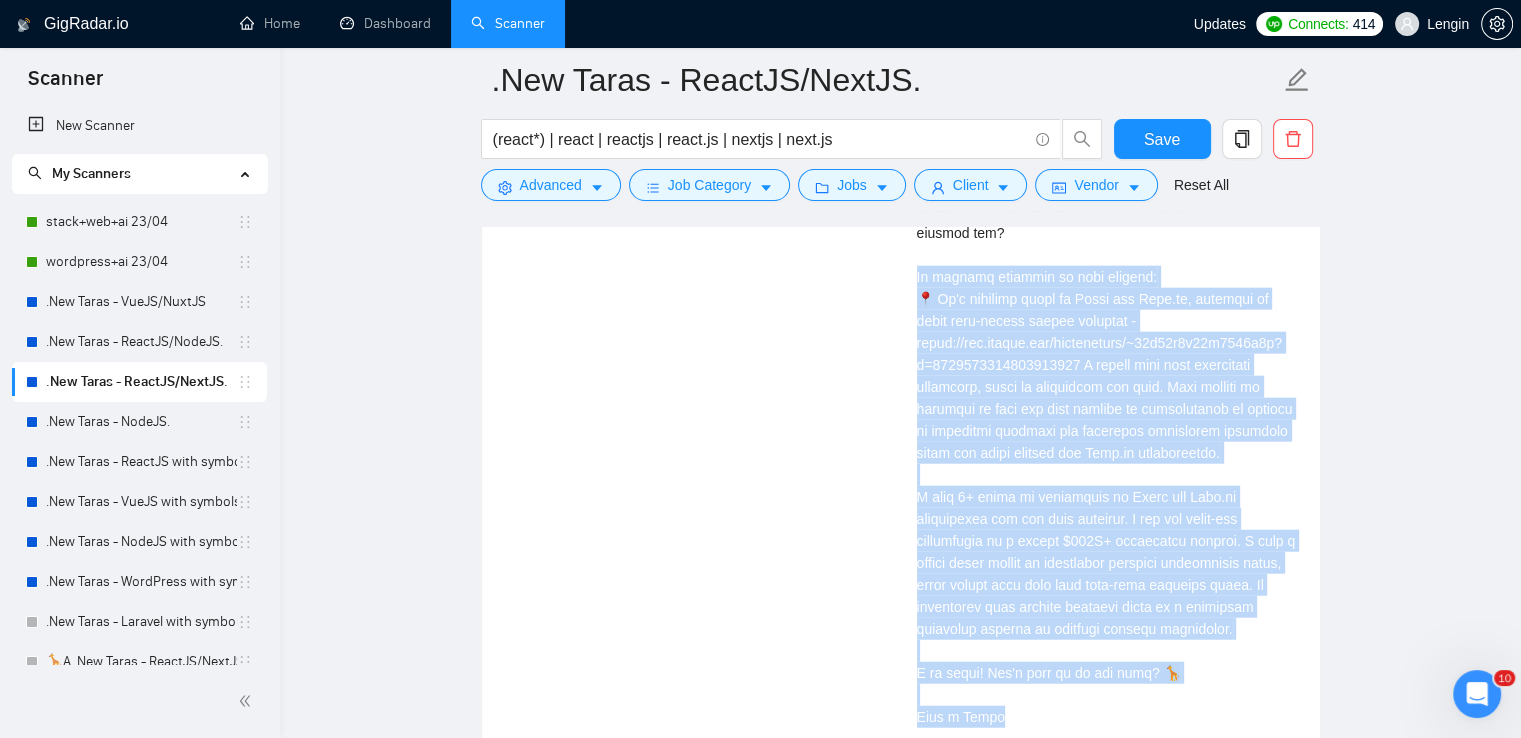 drag, startPoint x: 916, startPoint y: 249, endPoint x: 993, endPoint y: 681, distance: 438.80862 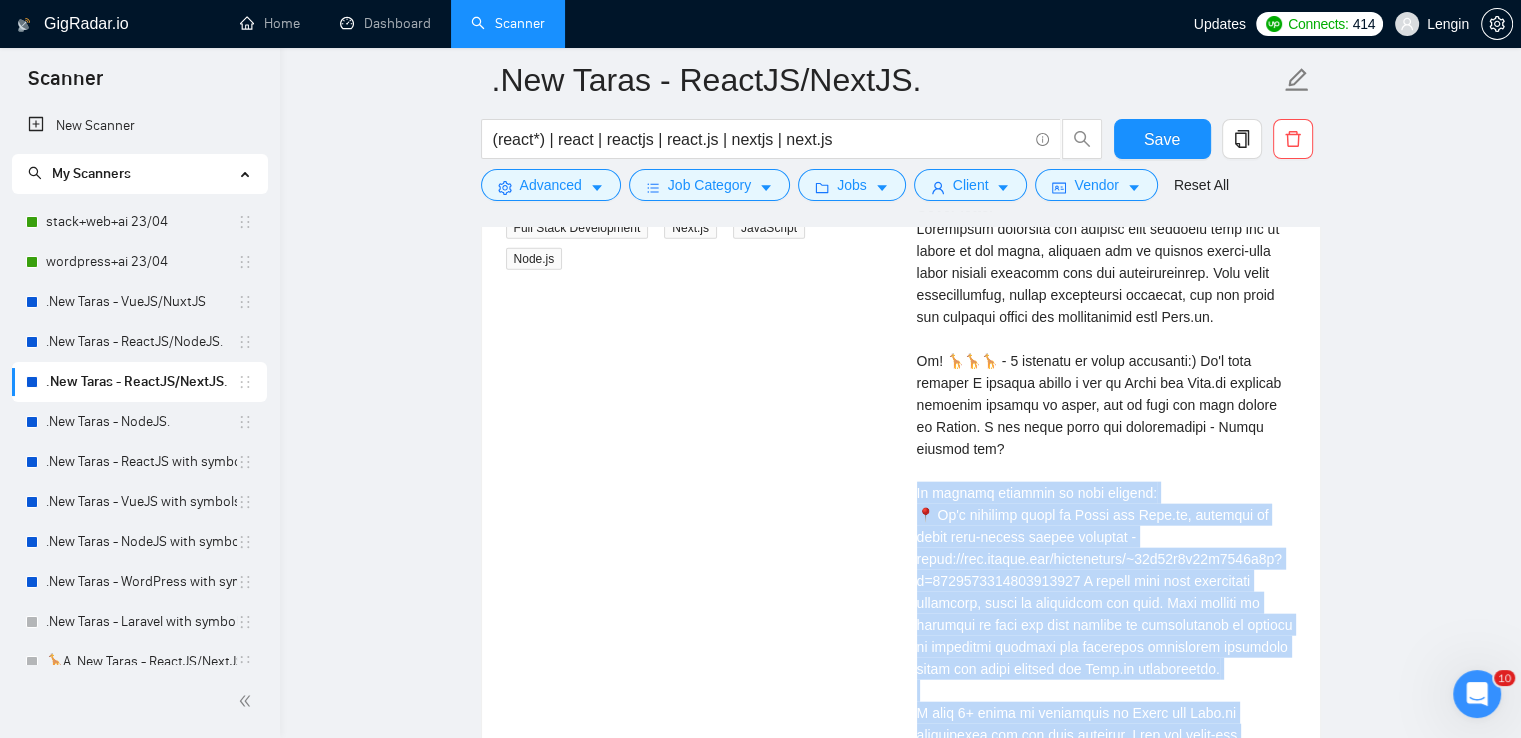 scroll, scrollTop: 4428, scrollLeft: 0, axis: vertical 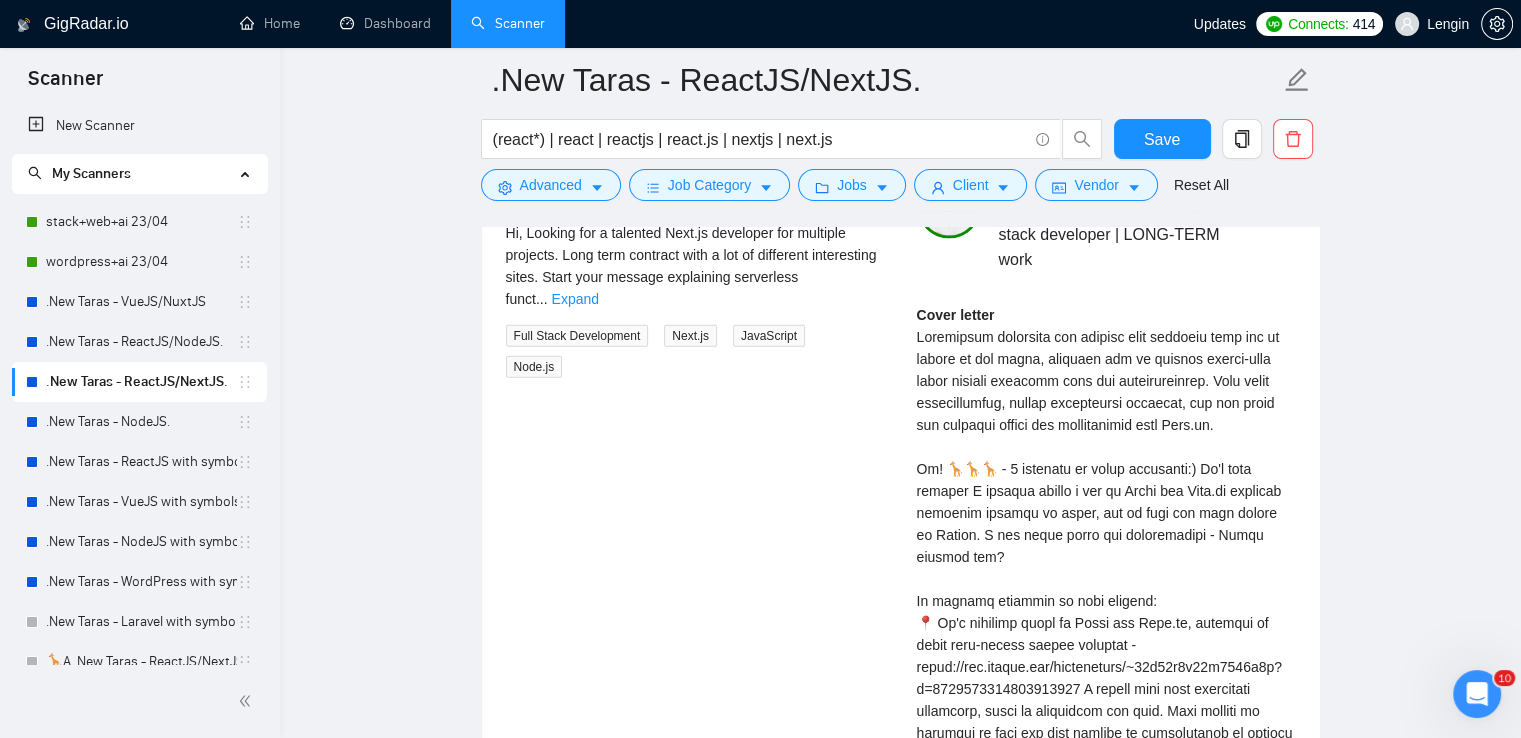click on "Cover letter" at bounding box center (1106, 678) 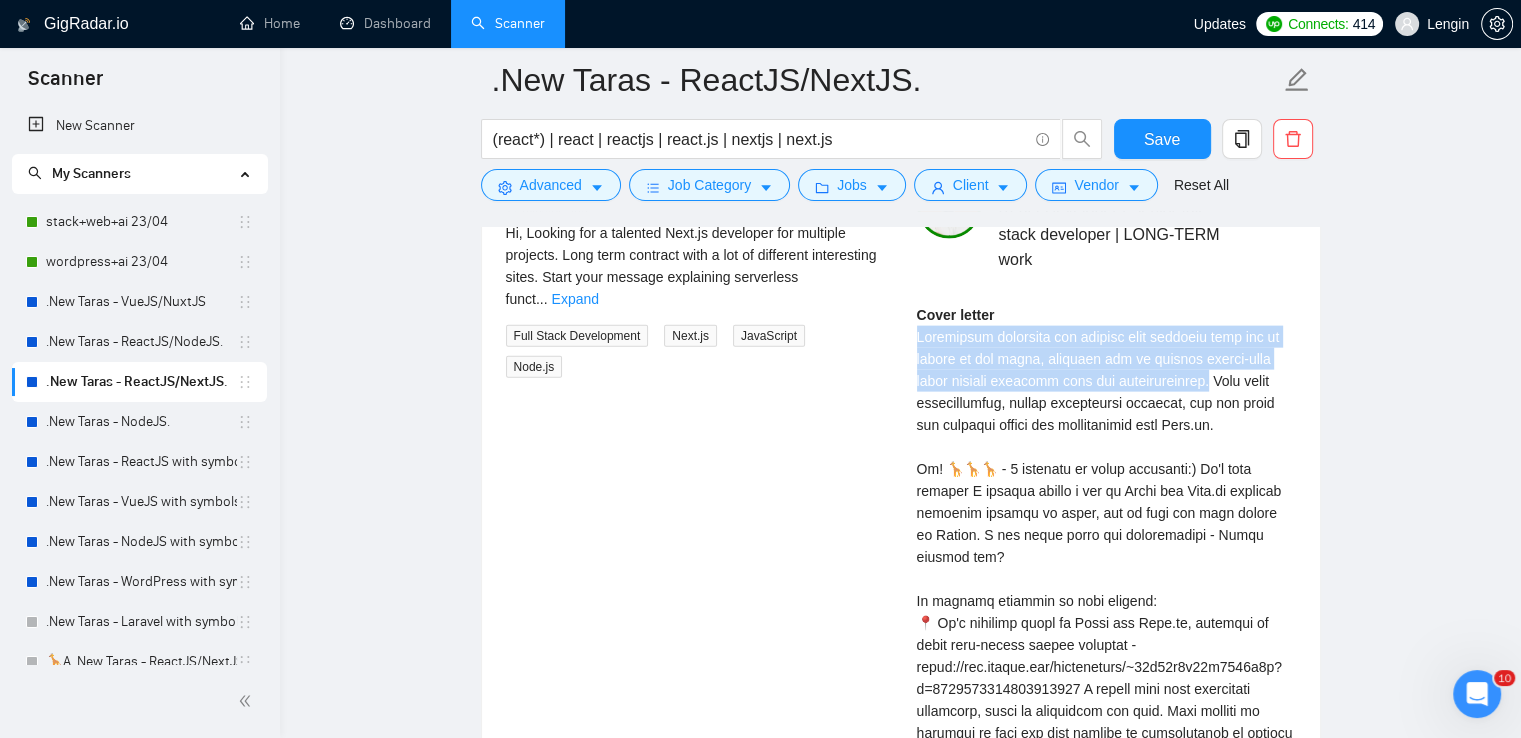 drag, startPoint x: 1215, startPoint y: 377, endPoint x: 917, endPoint y: 337, distance: 300.67258 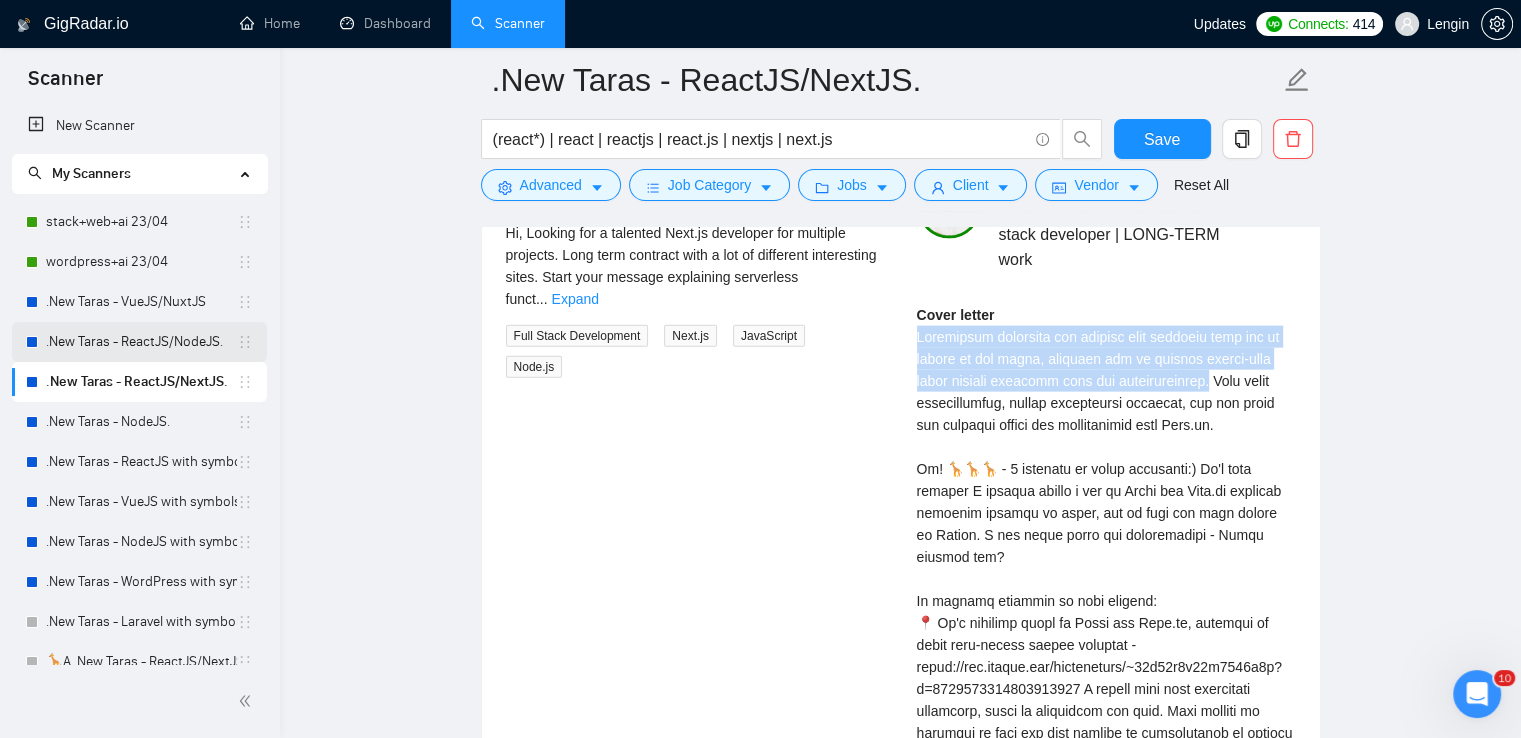 click on ".New Taras - ReactJS/NodeJS." at bounding box center (141, 342) 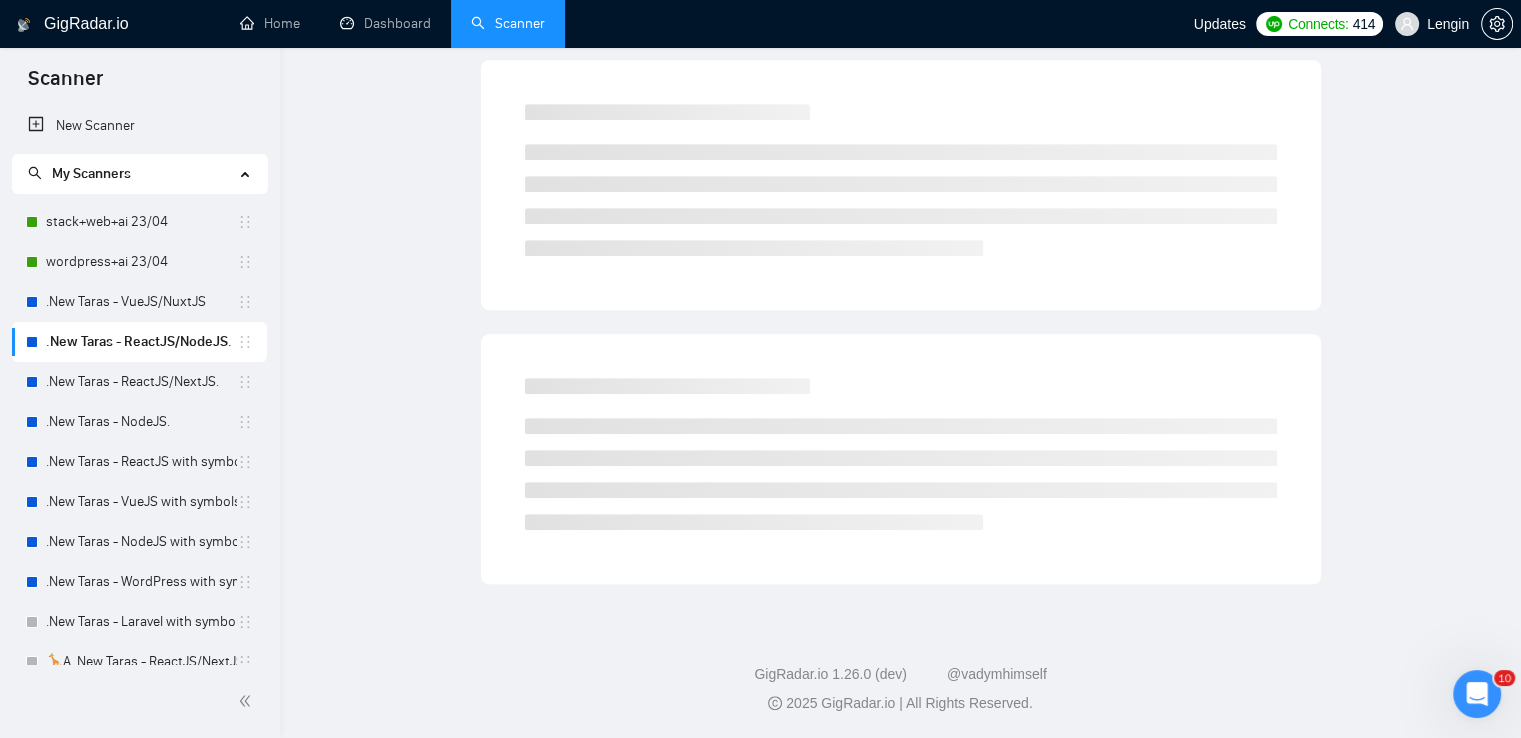 scroll, scrollTop: 0, scrollLeft: 0, axis: both 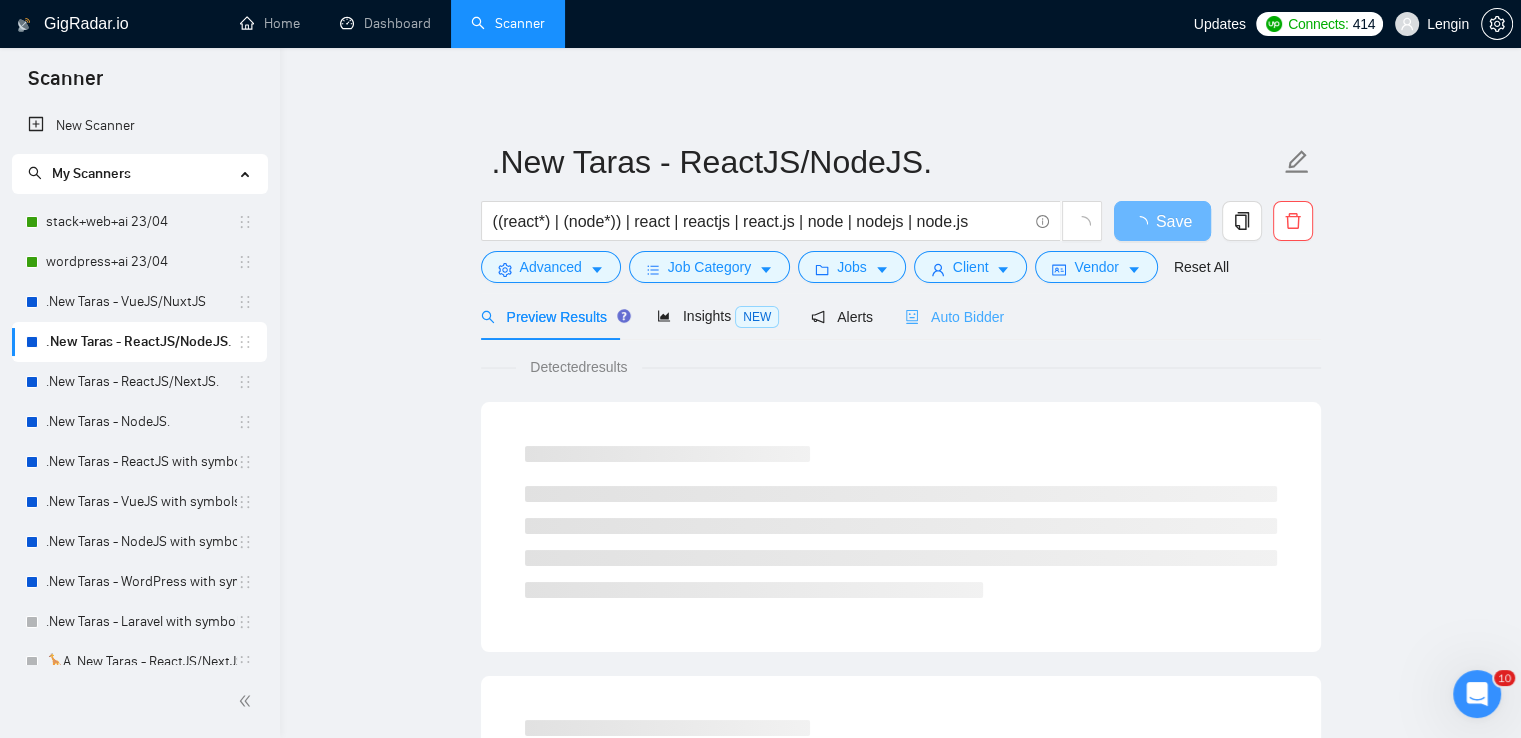 click on "Auto Bidder" at bounding box center [954, 316] 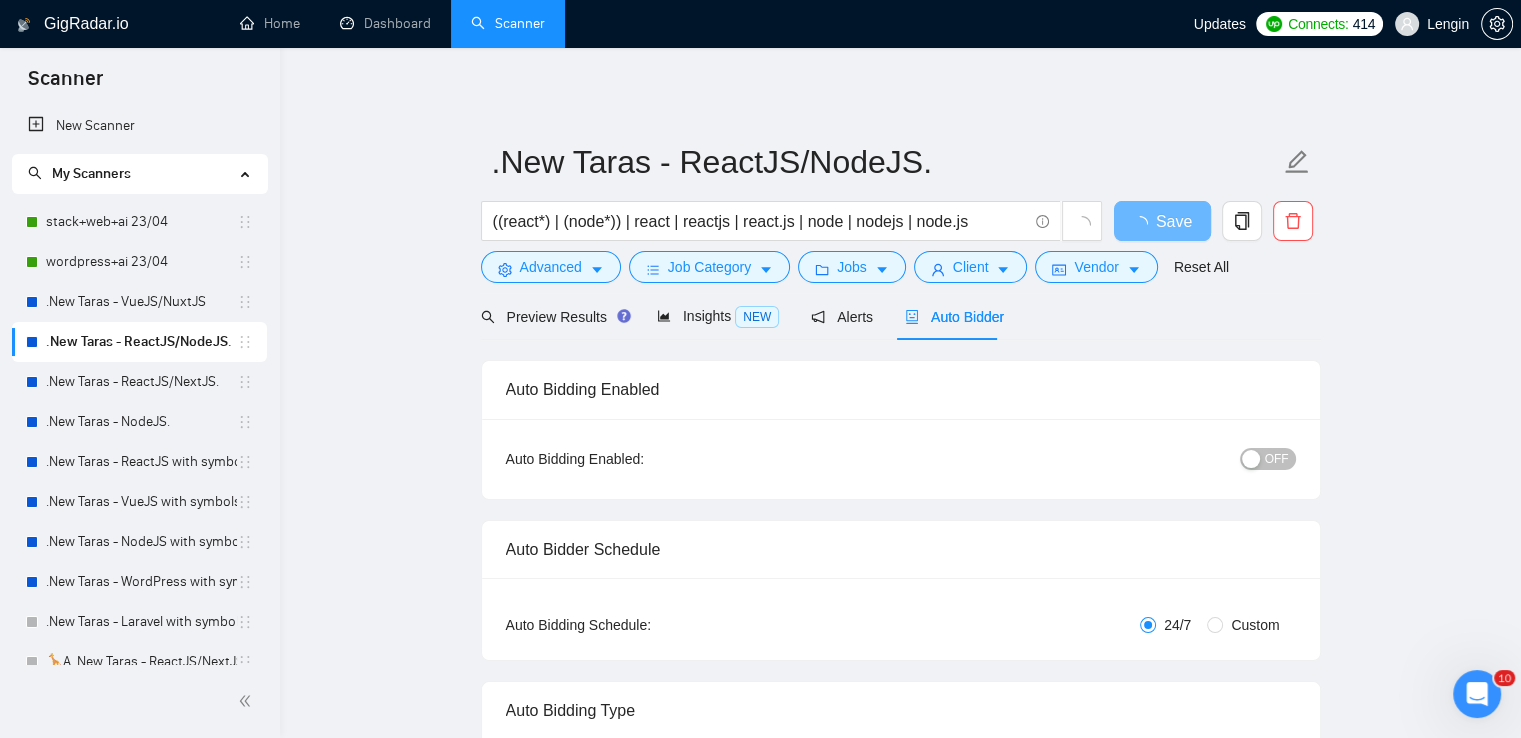 type 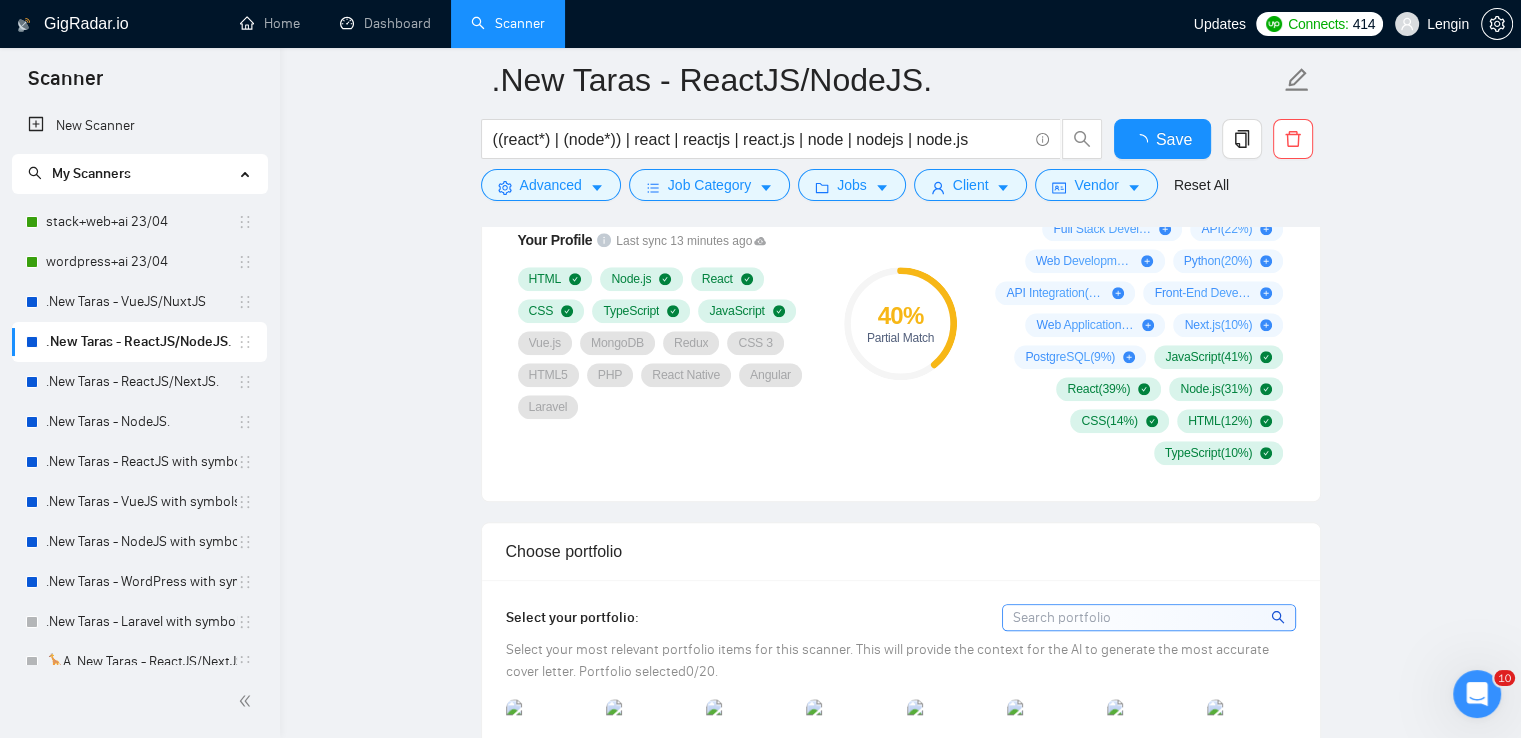 type 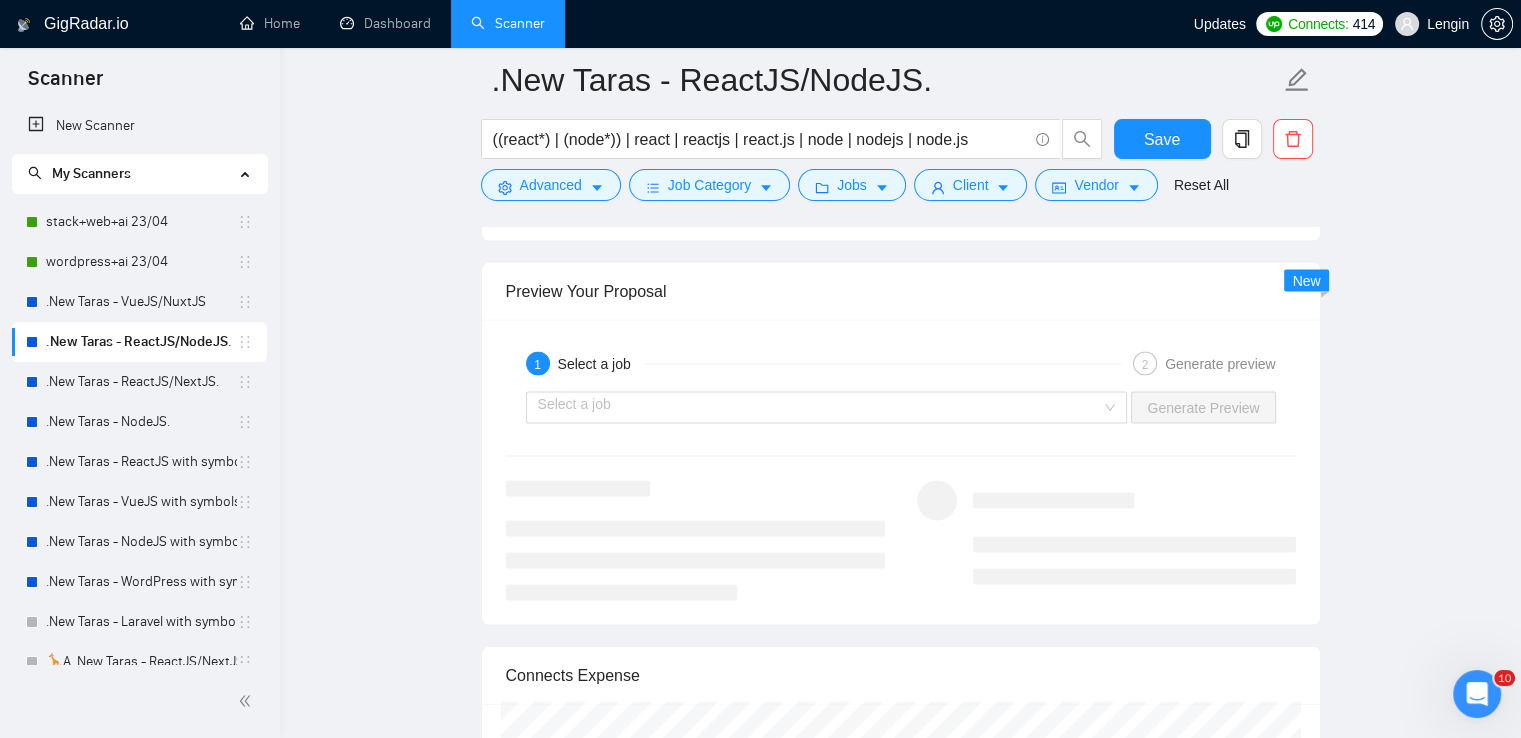 scroll, scrollTop: 4154, scrollLeft: 0, axis: vertical 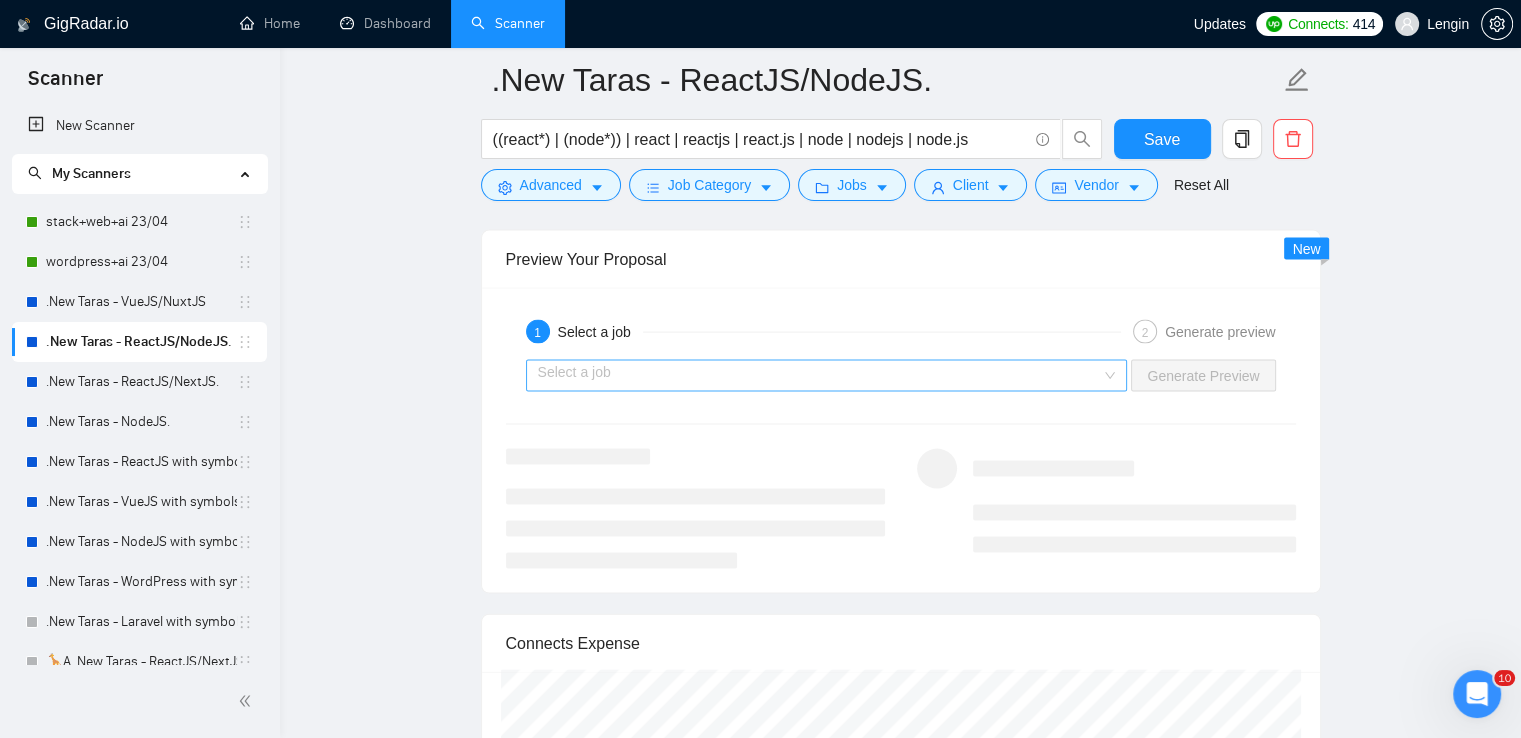 click on "Select a job" at bounding box center (827, 376) 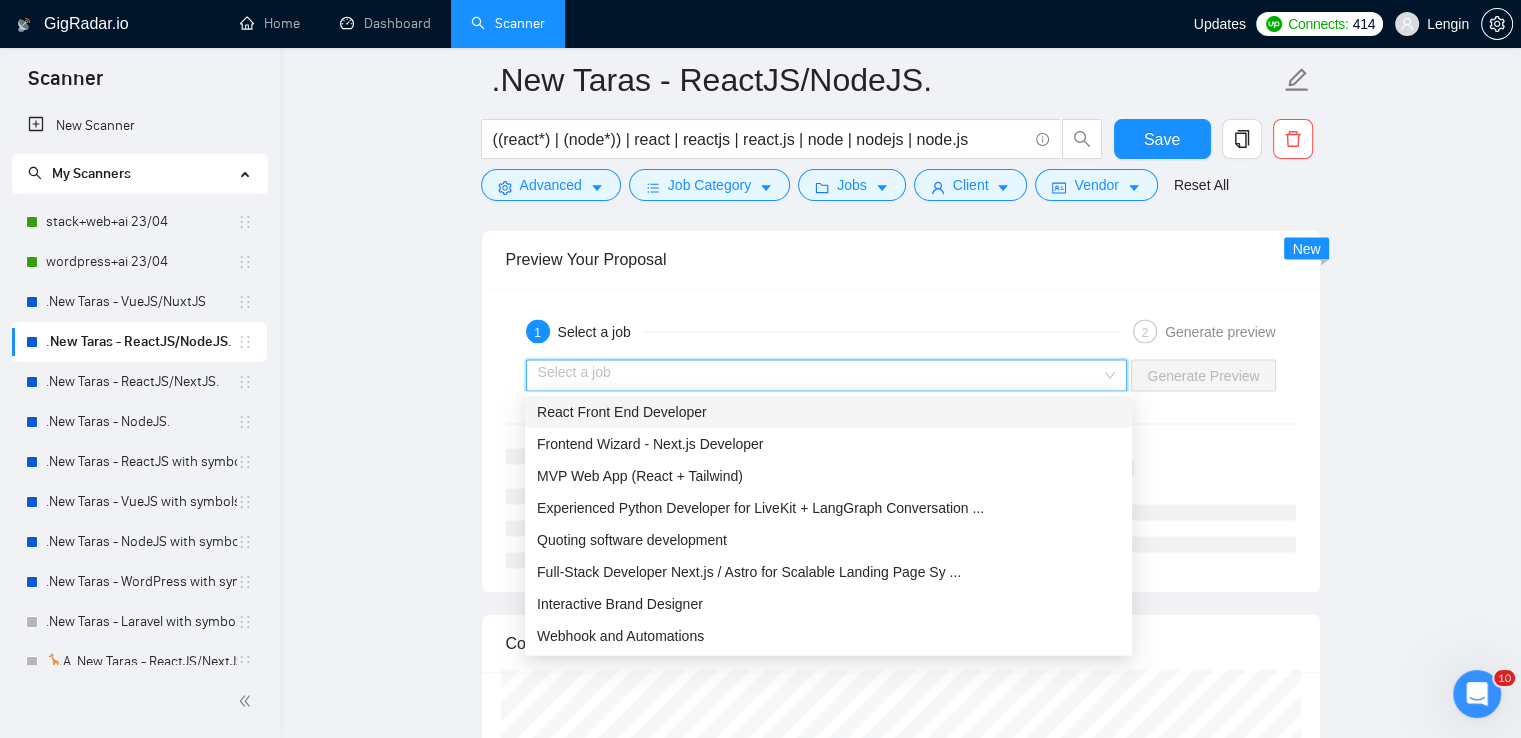 click on "React Front End Developer" at bounding box center [828, 412] 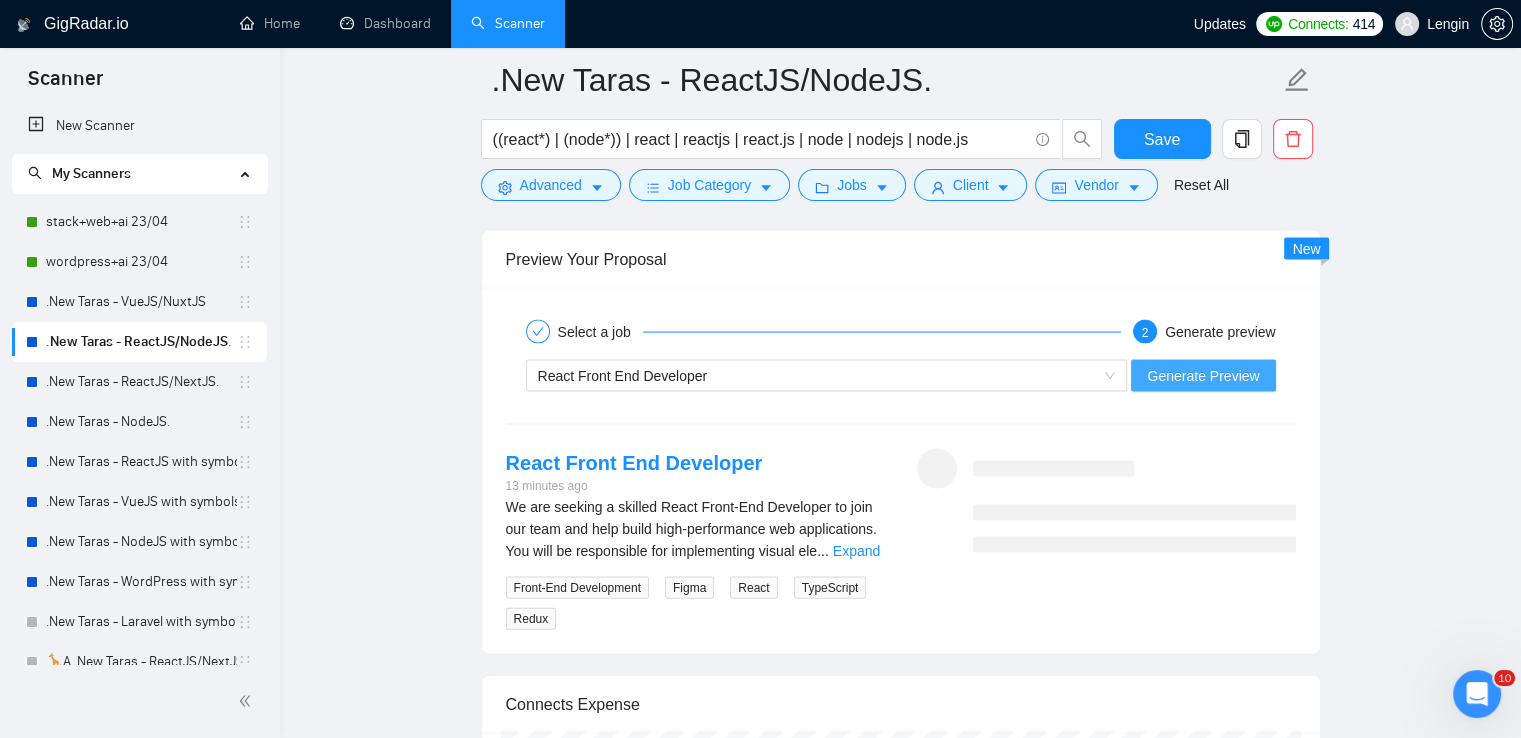click on "Generate Preview" at bounding box center (1203, 376) 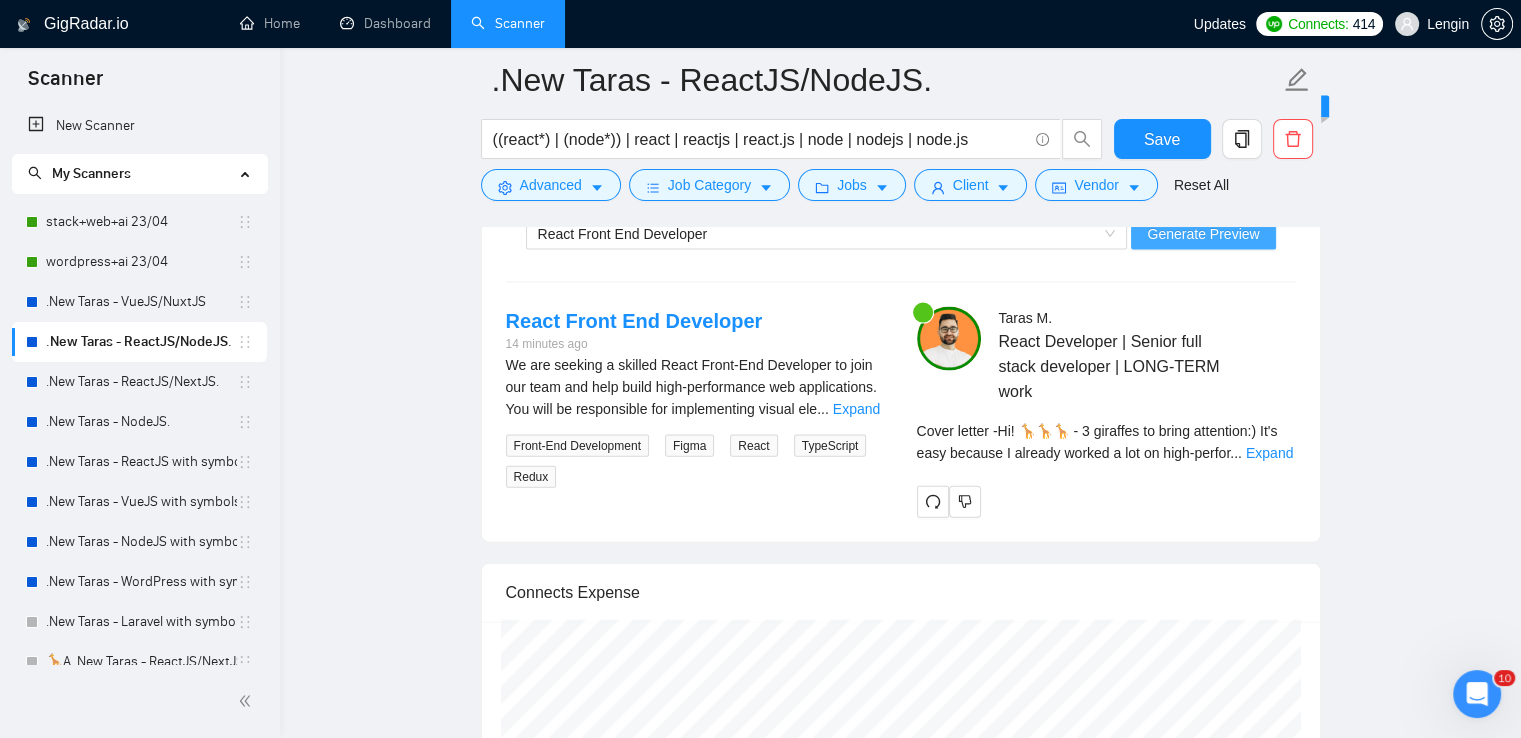 scroll, scrollTop: 4346, scrollLeft: 0, axis: vertical 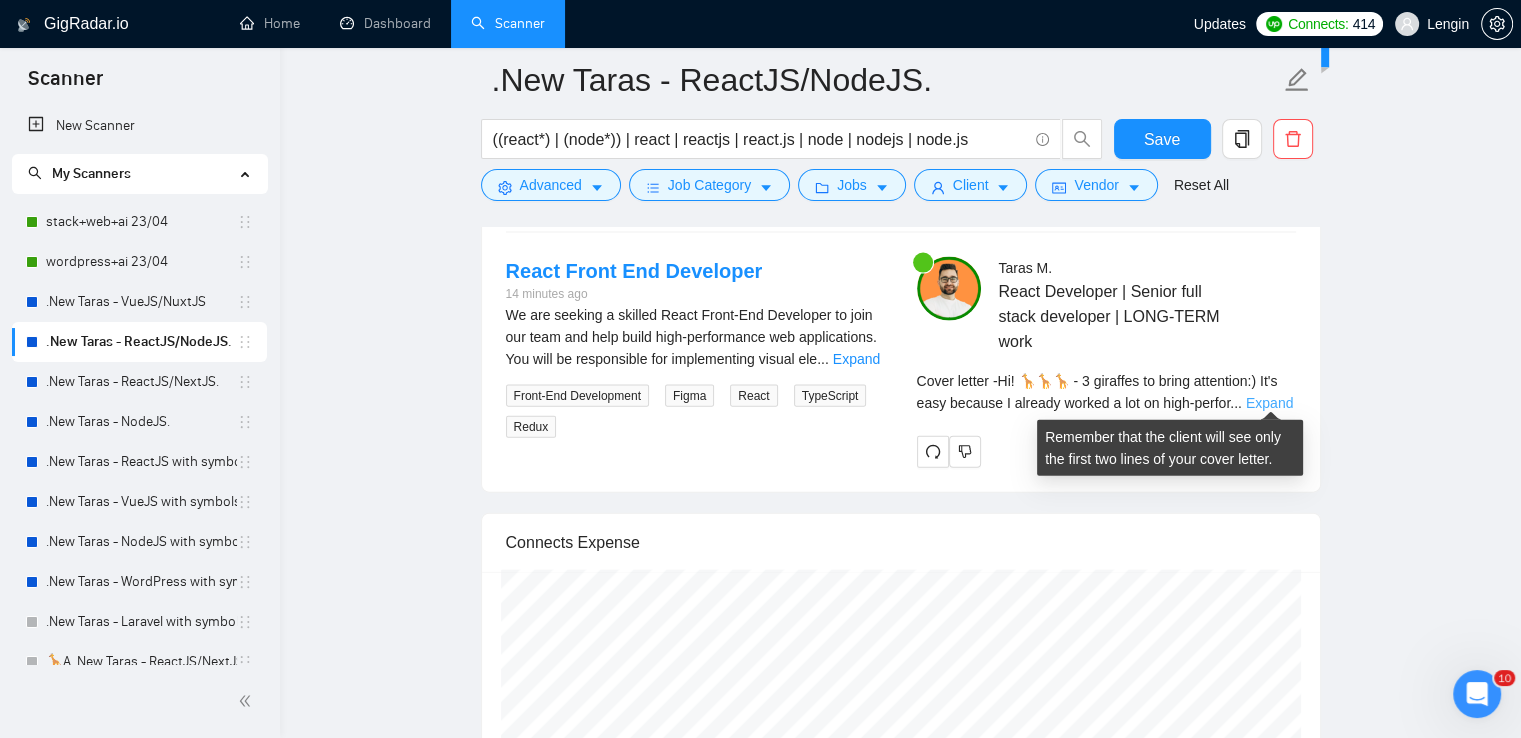 click on "Expand" at bounding box center [1269, 403] 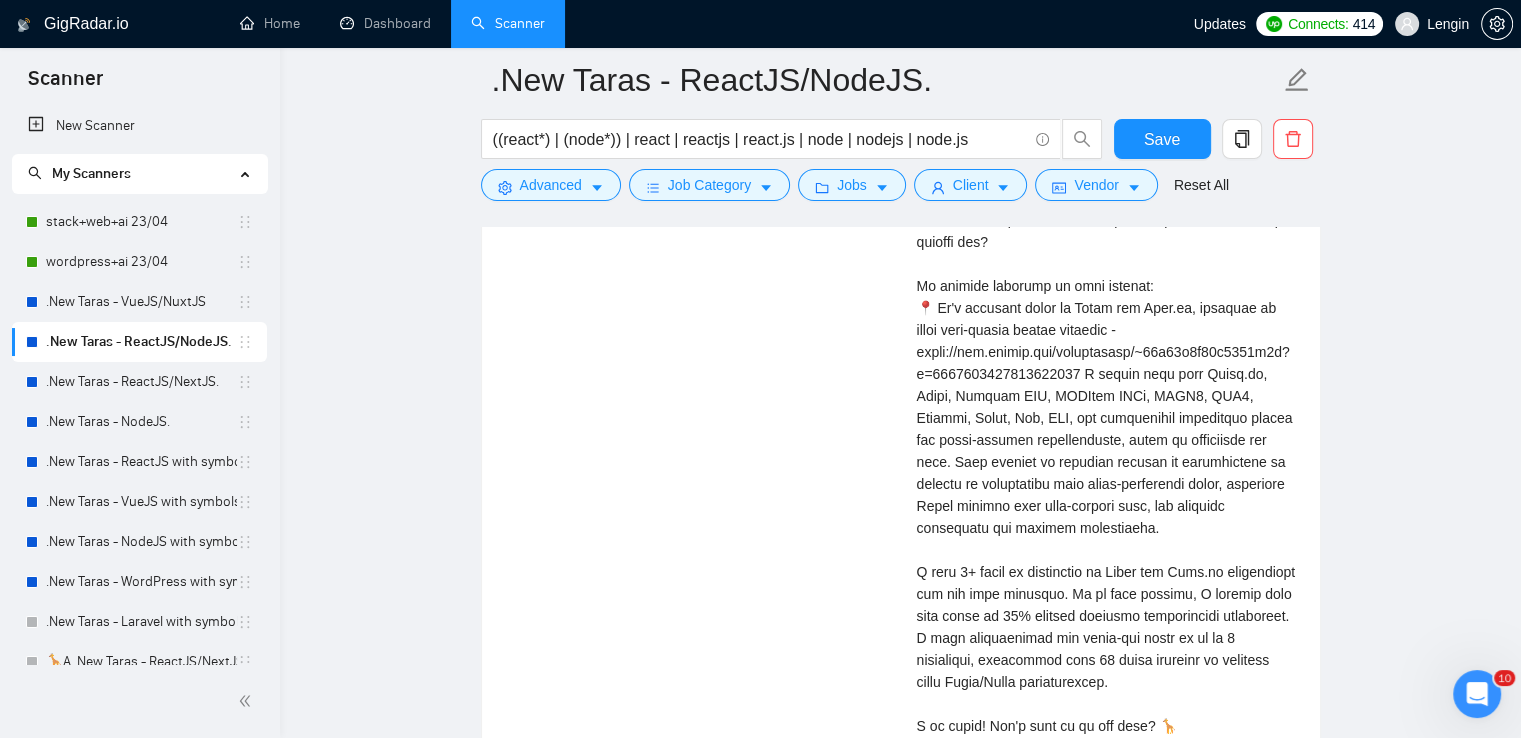 scroll, scrollTop: 4612, scrollLeft: 0, axis: vertical 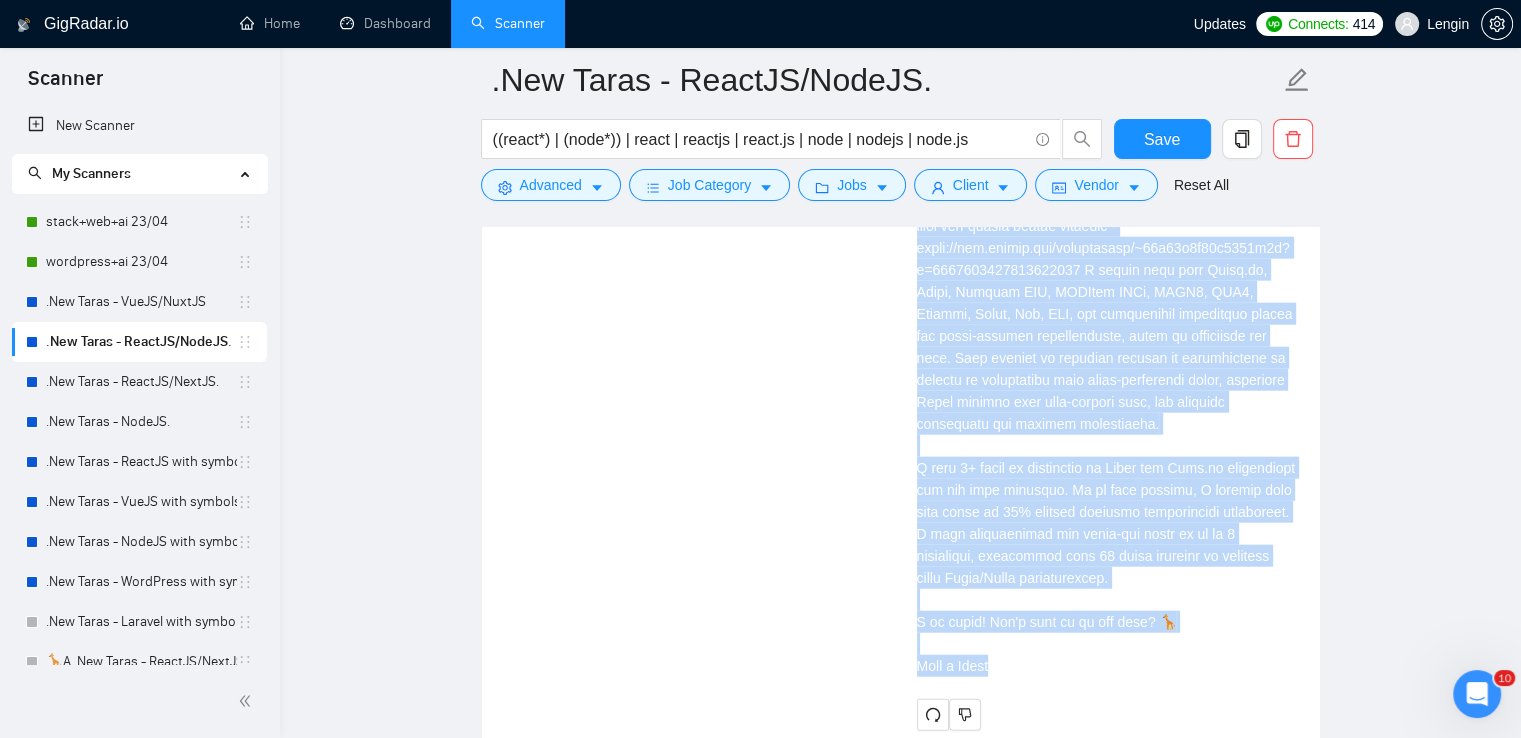 drag, startPoint x: 917, startPoint y: 281, endPoint x: 1019, endPoint y: 661, distance: 393.4514 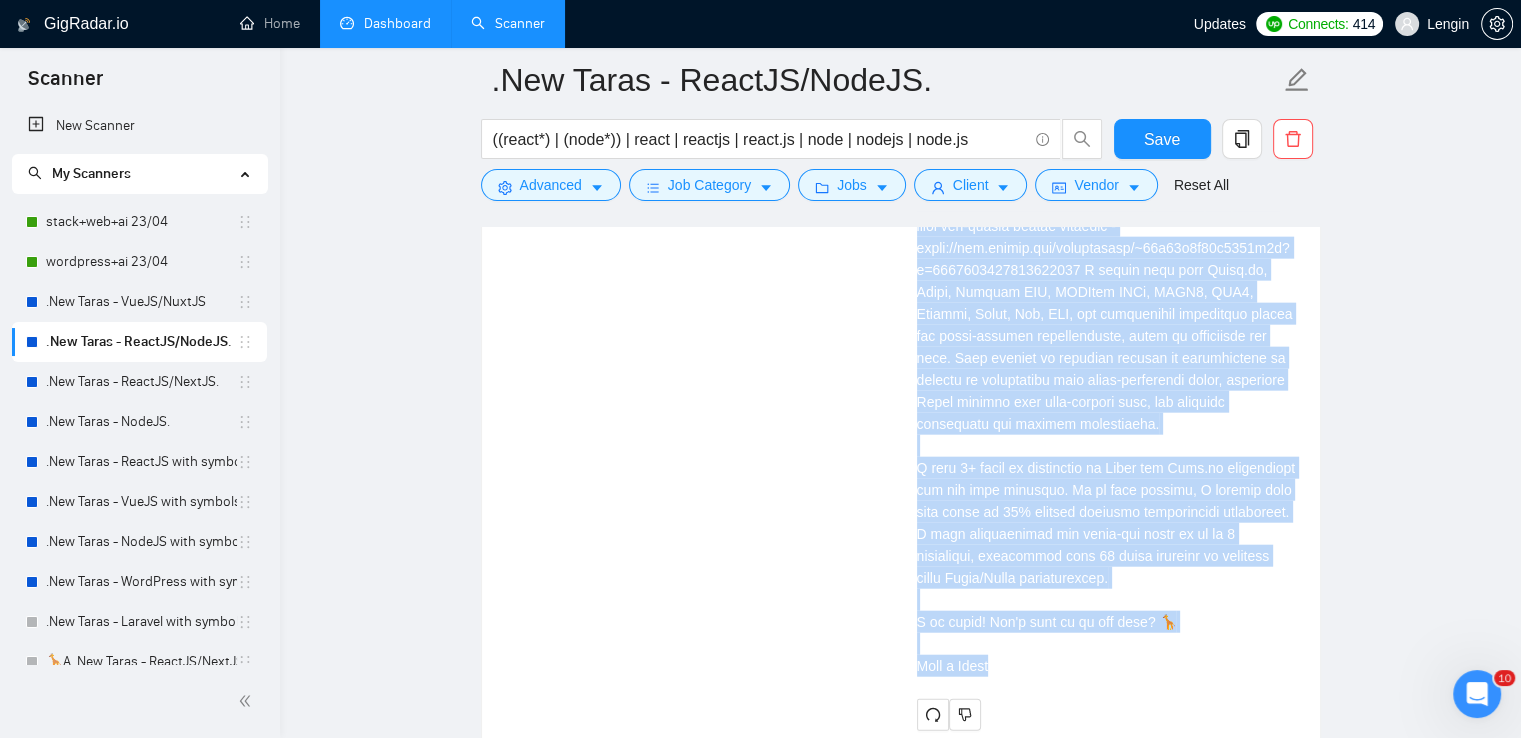 click on "Dashboard" at bounding box center [385, 23] 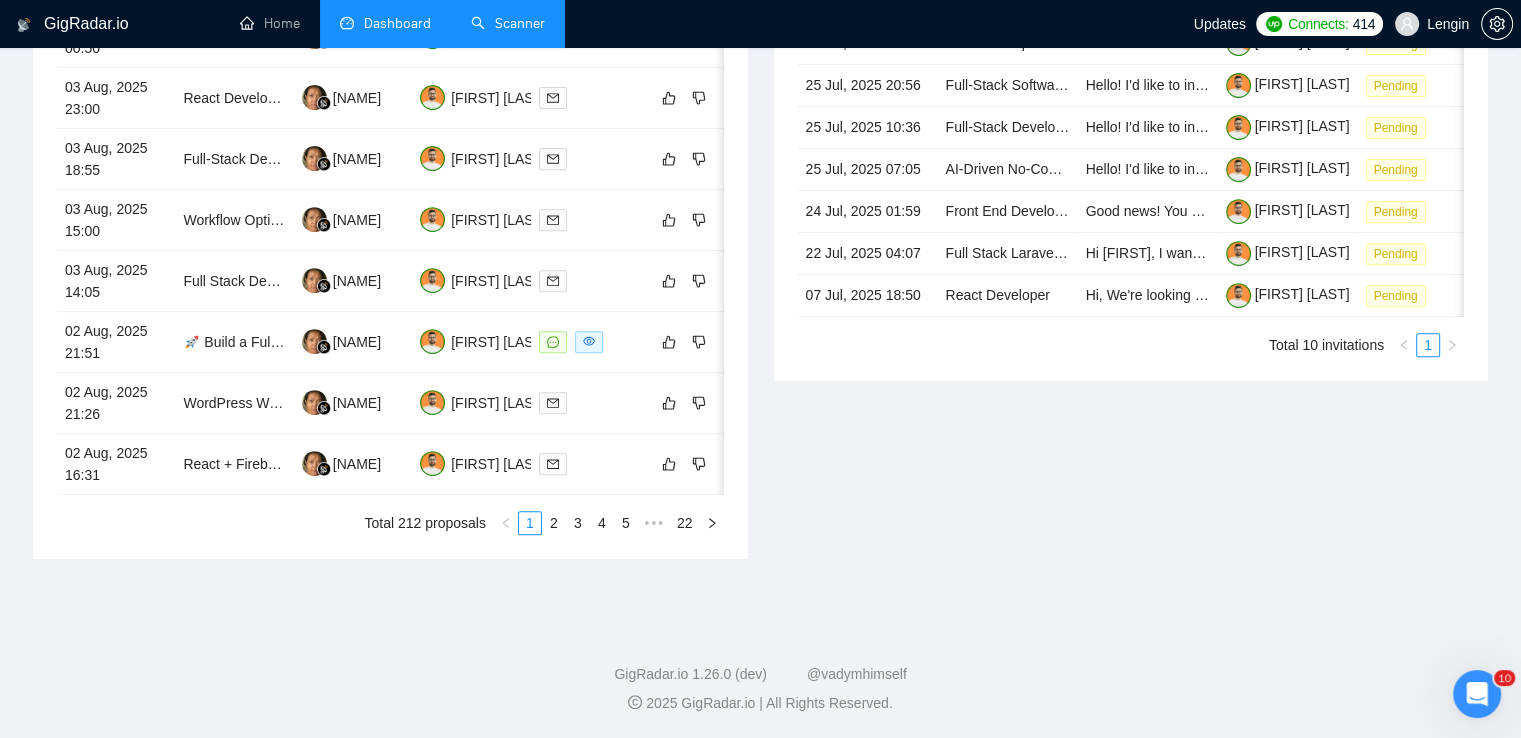 type on "2025-07-05" 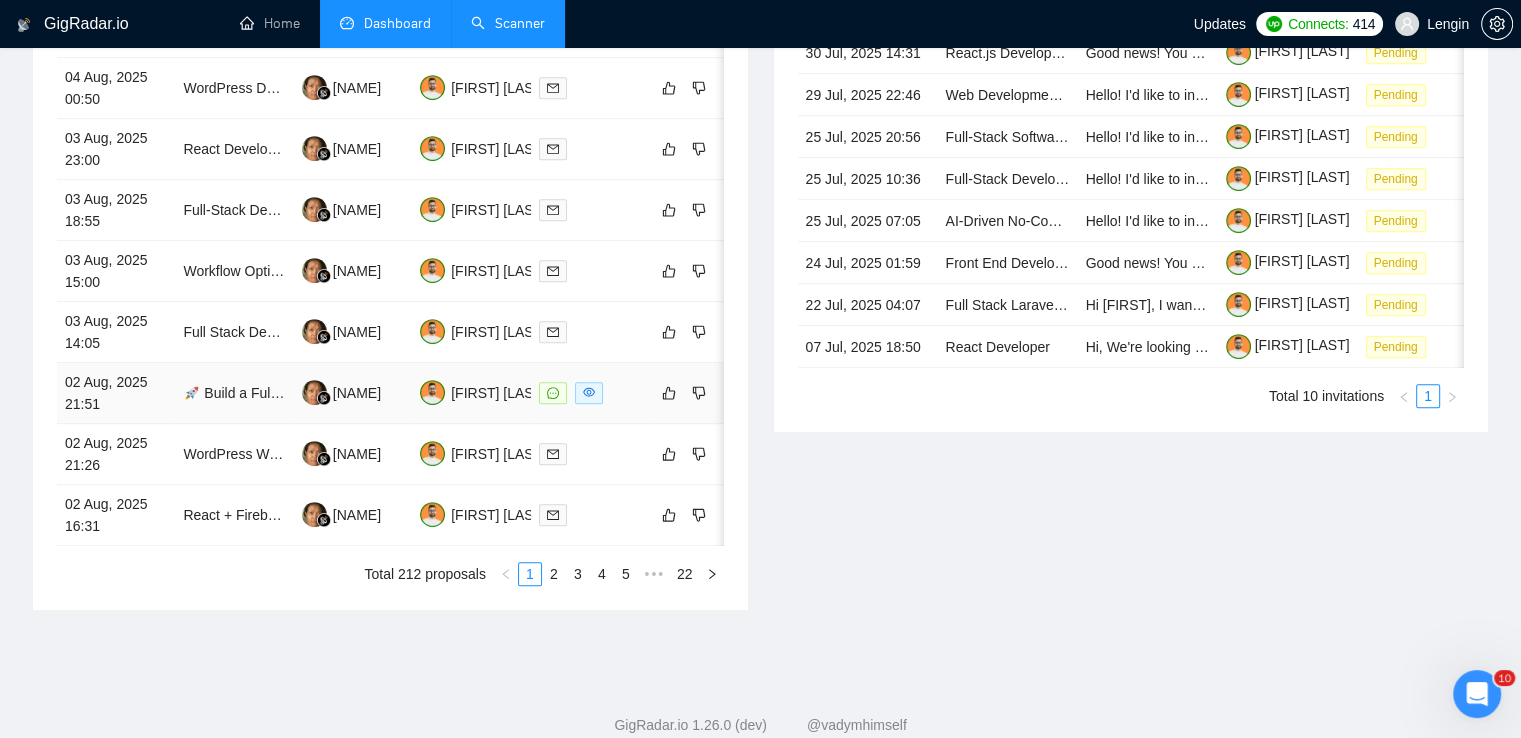scroll, scrollTop: 969, scrollLeft: 0, axis: vertical 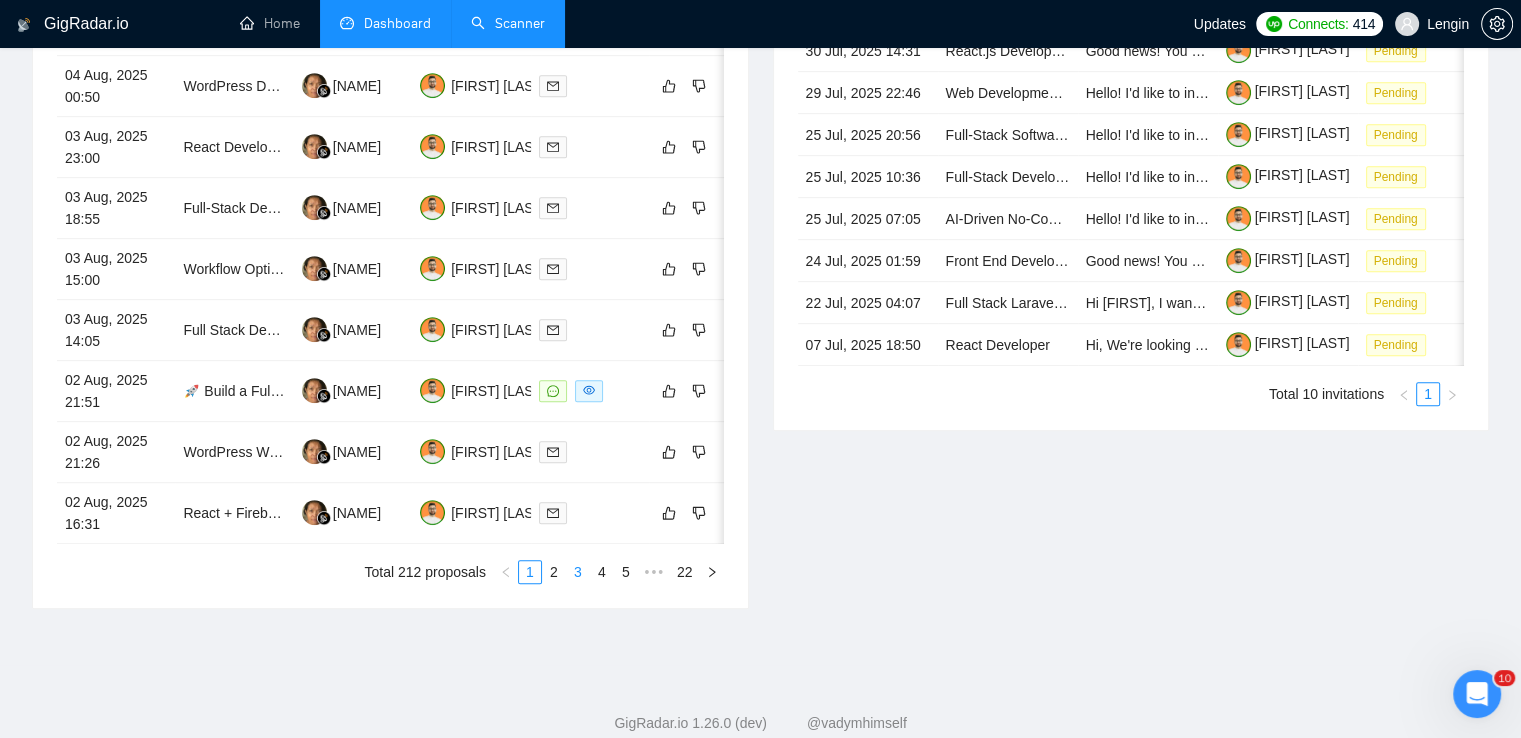 click on "3" at bounding box center [578, 572] 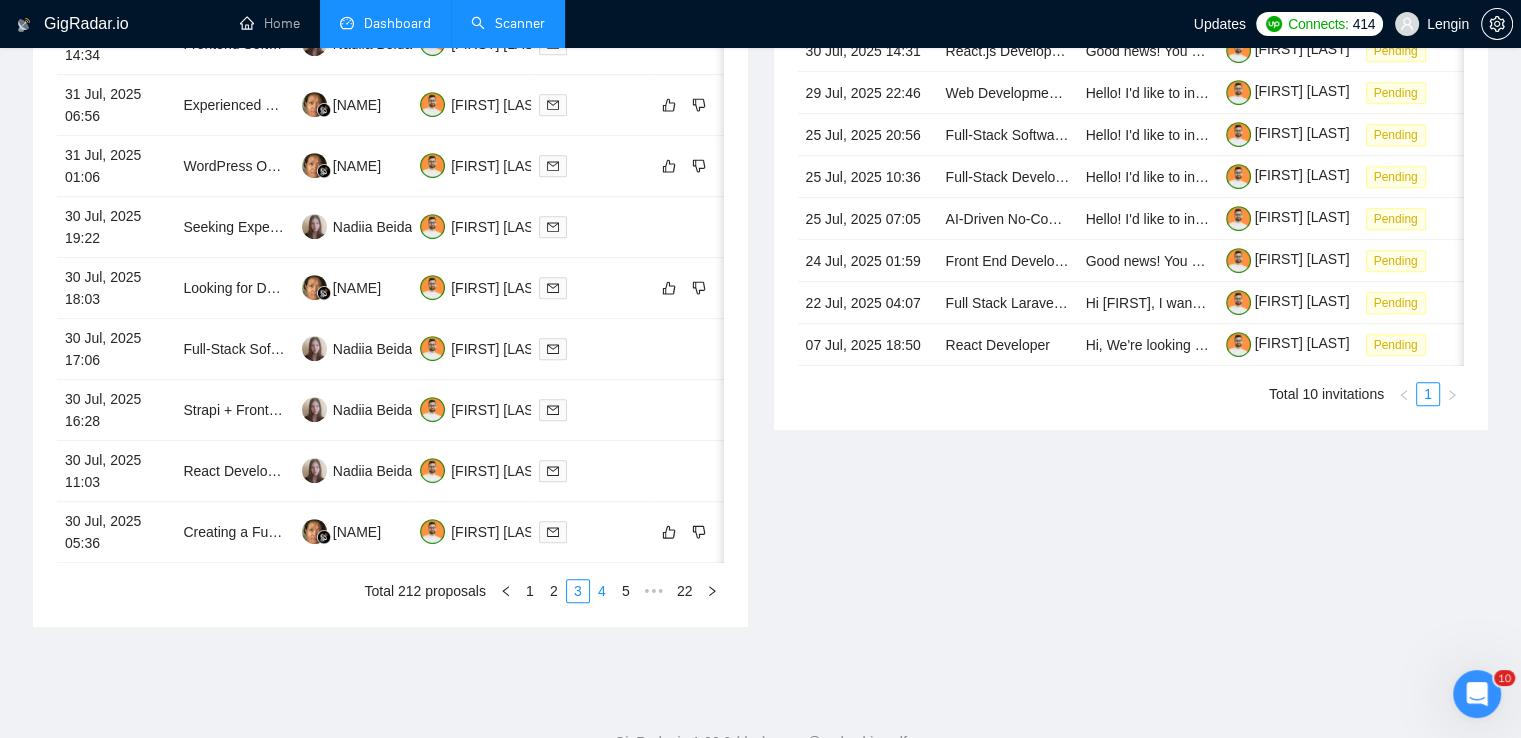 click on "4" at bounding box center (602, 591) 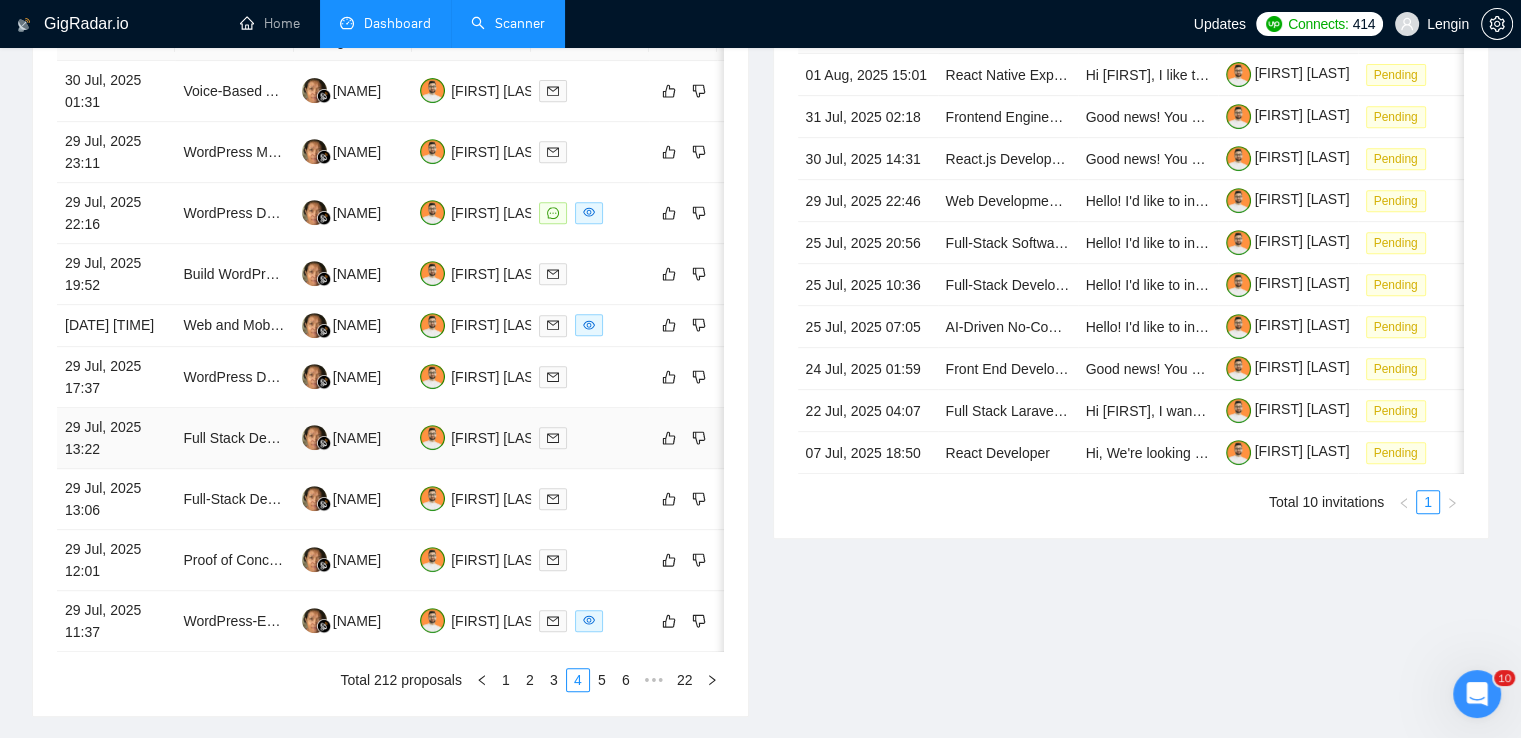scroll, scrollTop: 887, scrollLeft: 0, axis: vertical 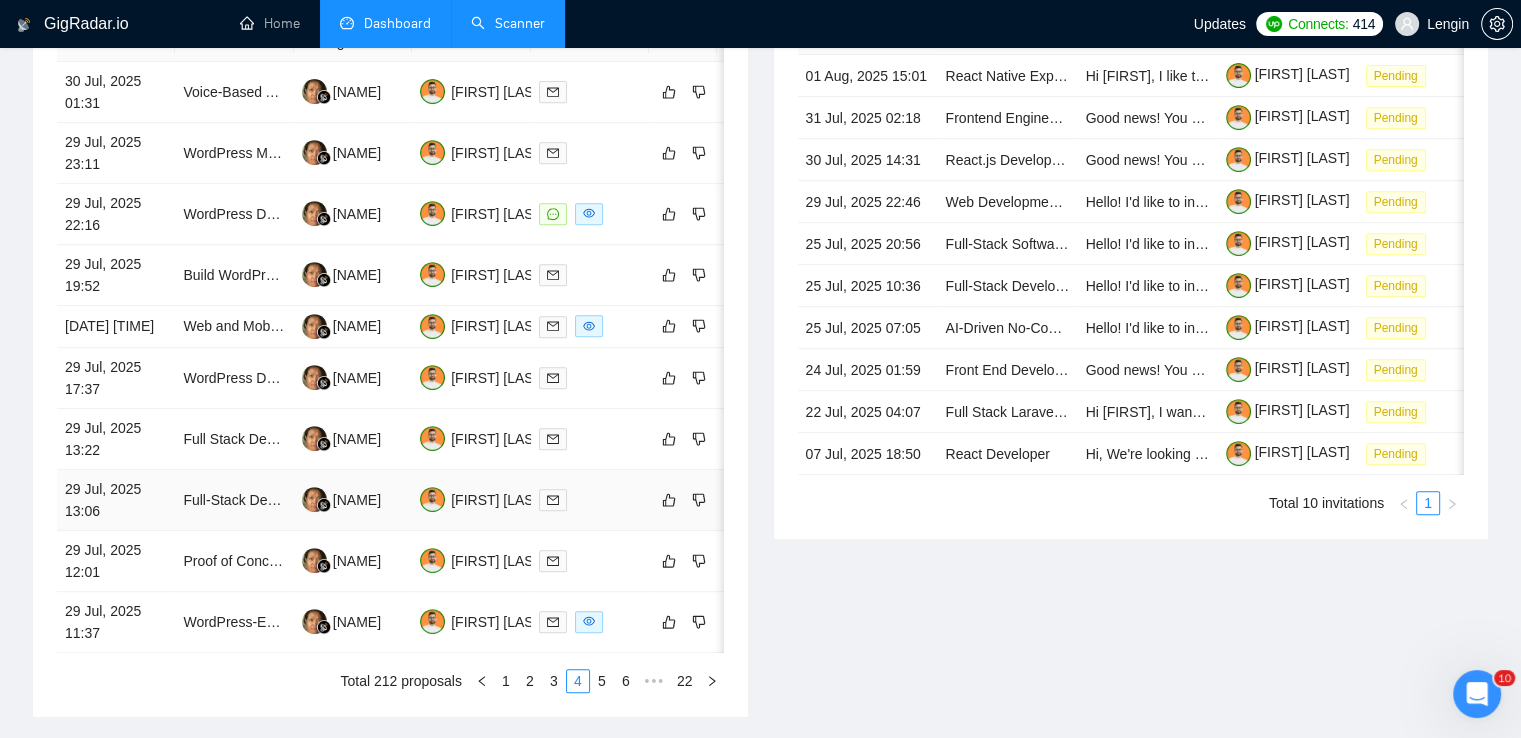 click on "Full-Stack Developer for React, Next.js, and AI Integrations" at bounding box center (234, 500) 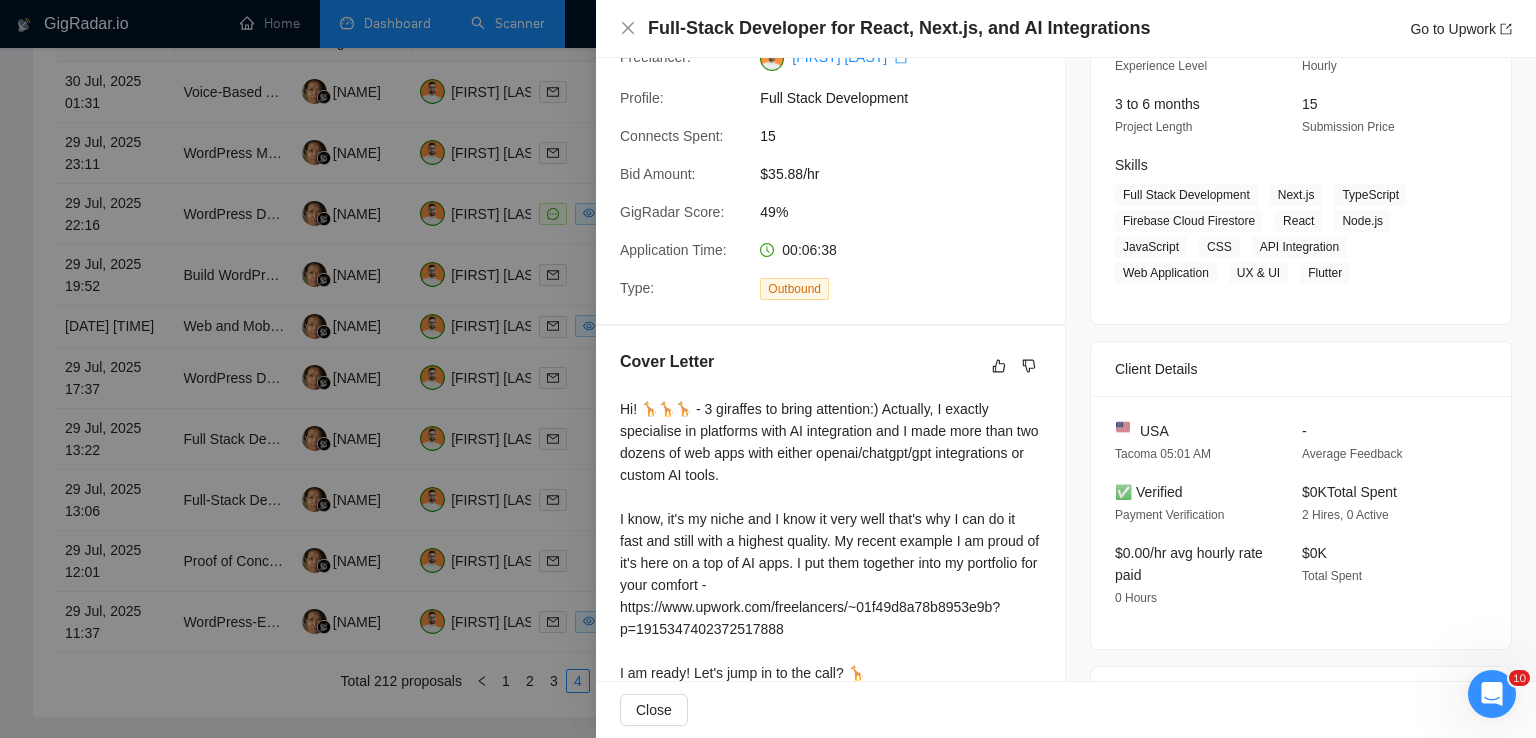 scroll, scrollTop: 0, scrollLeft: 0, axis: both 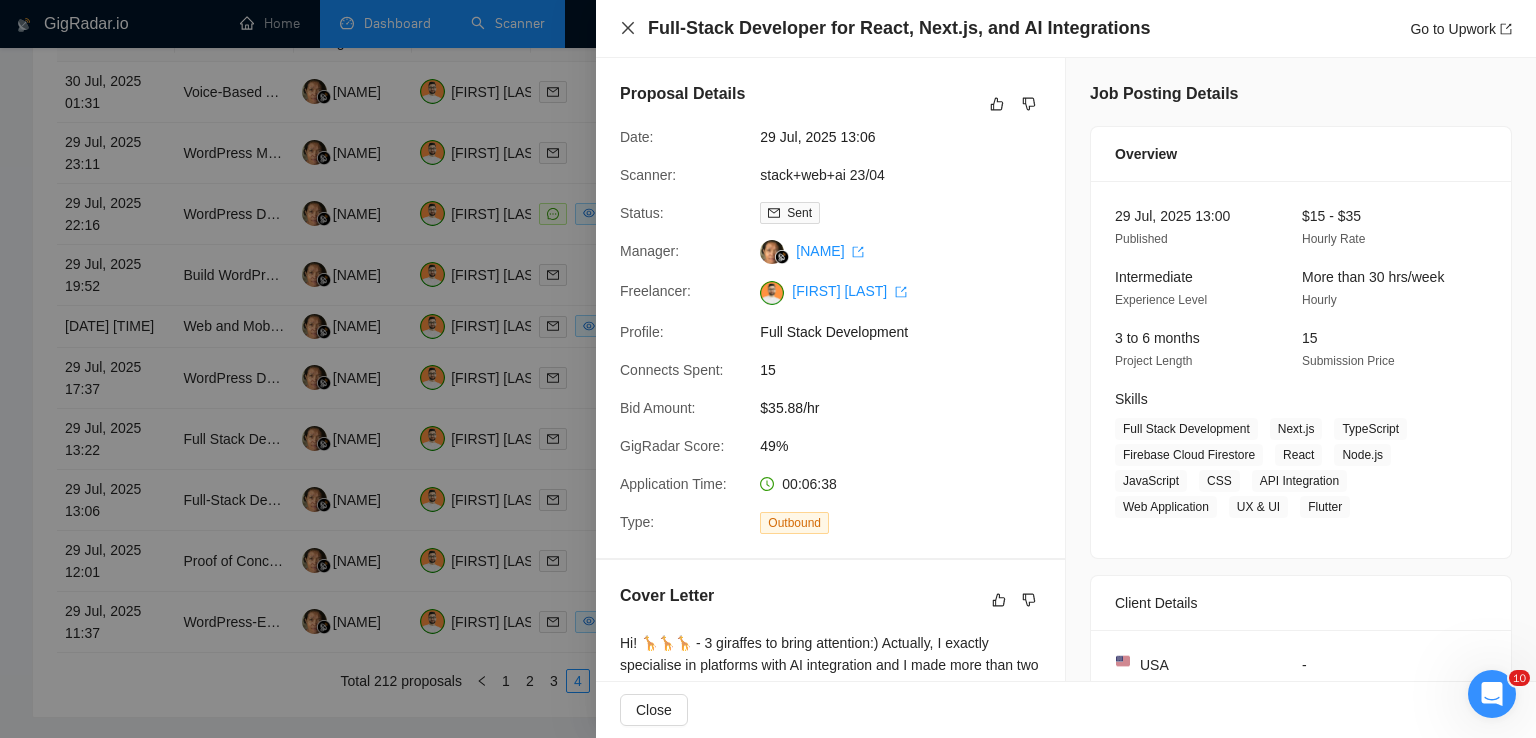 click 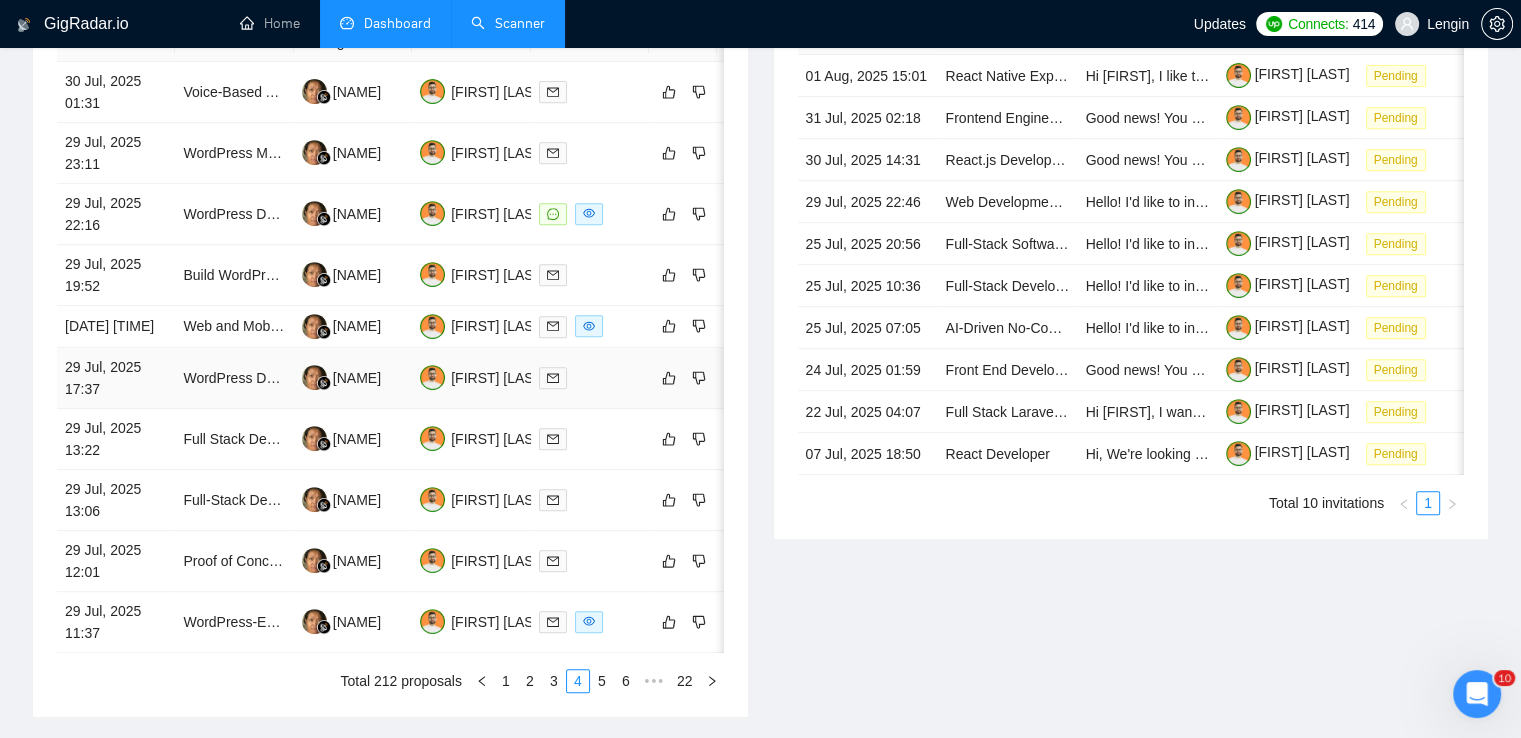 click on "WordPress Dev – Ecom (Clothing)" at bounding box center (234, 378) 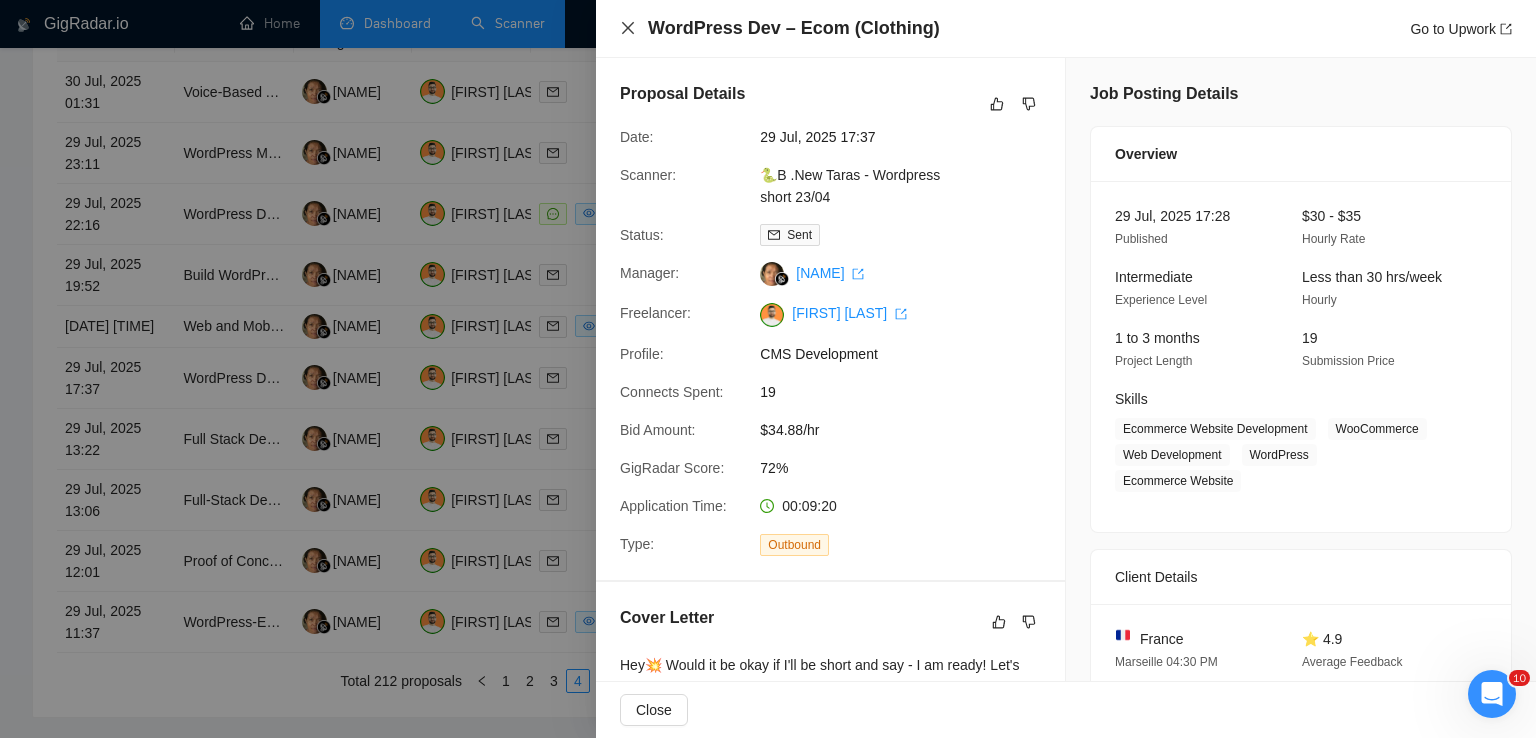 click 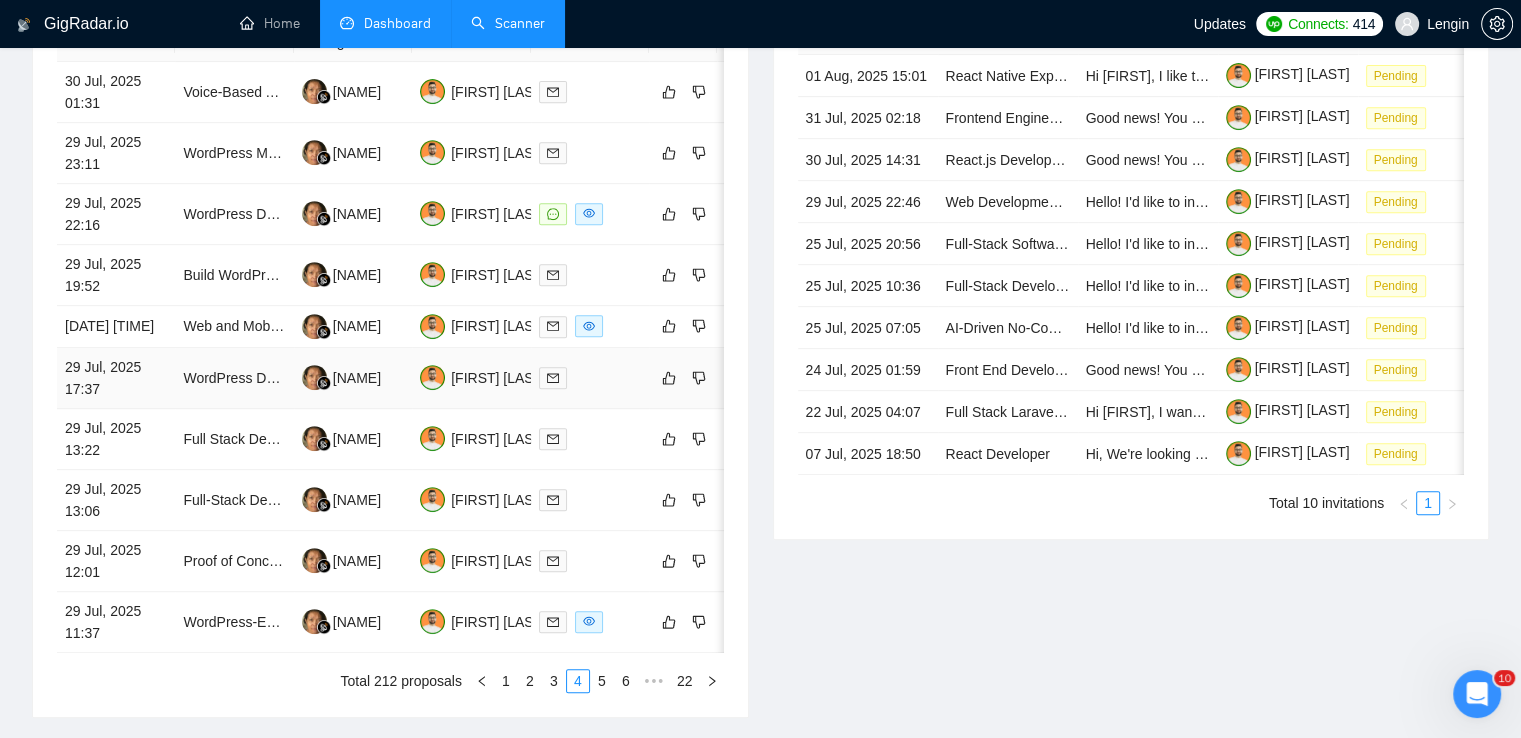 click on "WordPress Dev – Ecom (Clothing)" at bounding box center (234, 378) 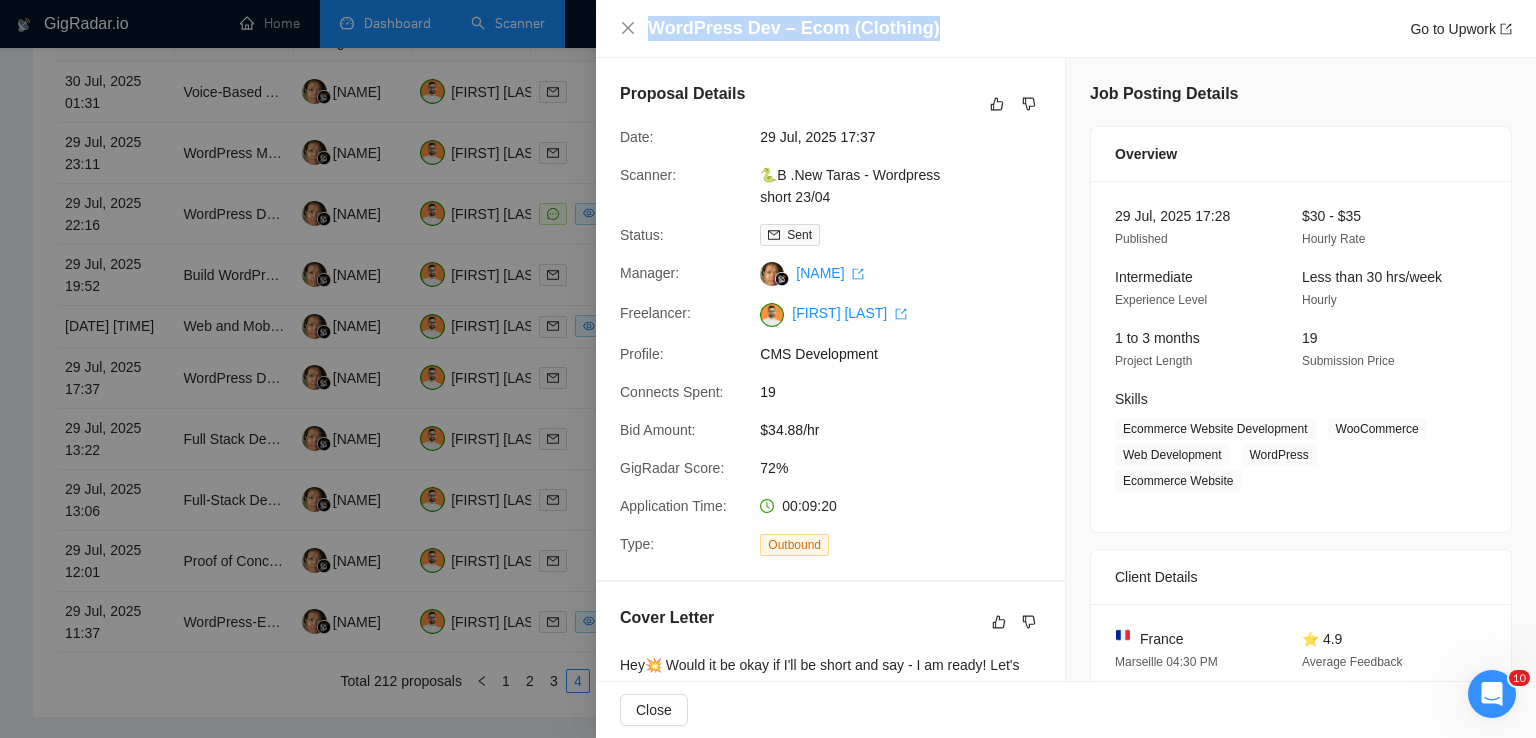 drag, startPoint x: 934, startPoint y: 26, endPoint x: 637, endPoint y: 20, distance: 297.0606 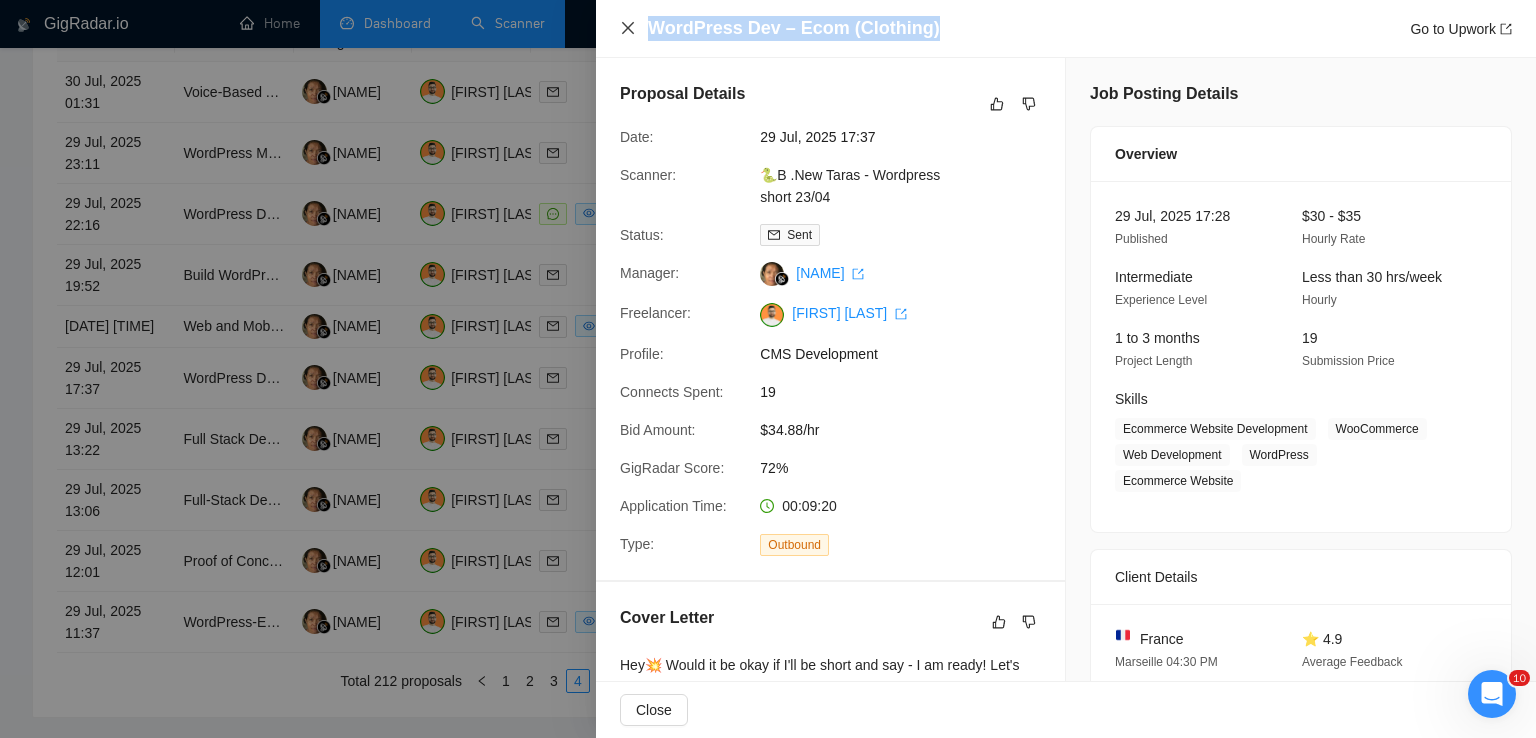 click 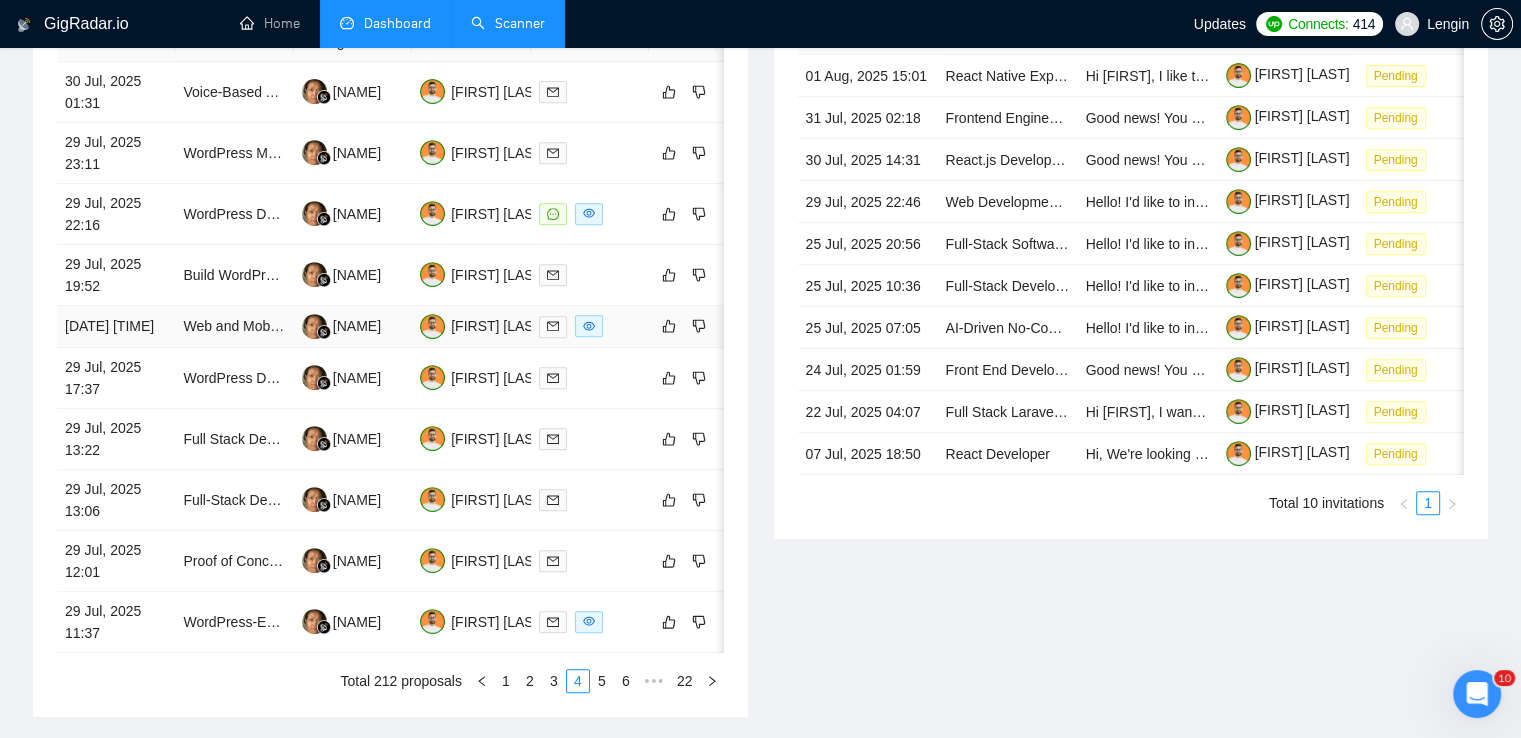 click on "Web and Mobile App Development (Next.js & React Native/Flutter)" at bounding box center [234, 327] 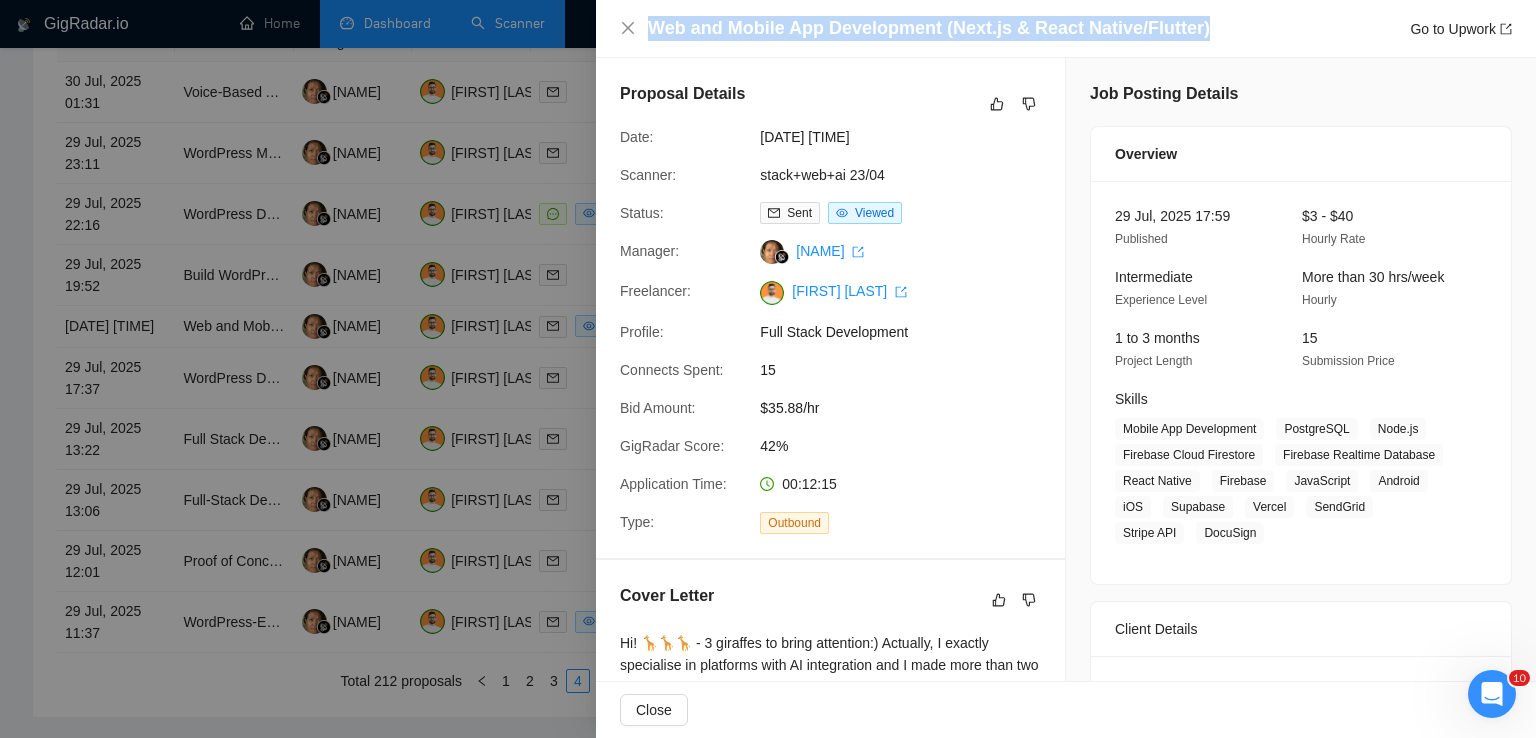 drag, startPoint x: 1207, startPoint y: 26, endPoint x: 649, endPoint y: 29, distance: 558.00806 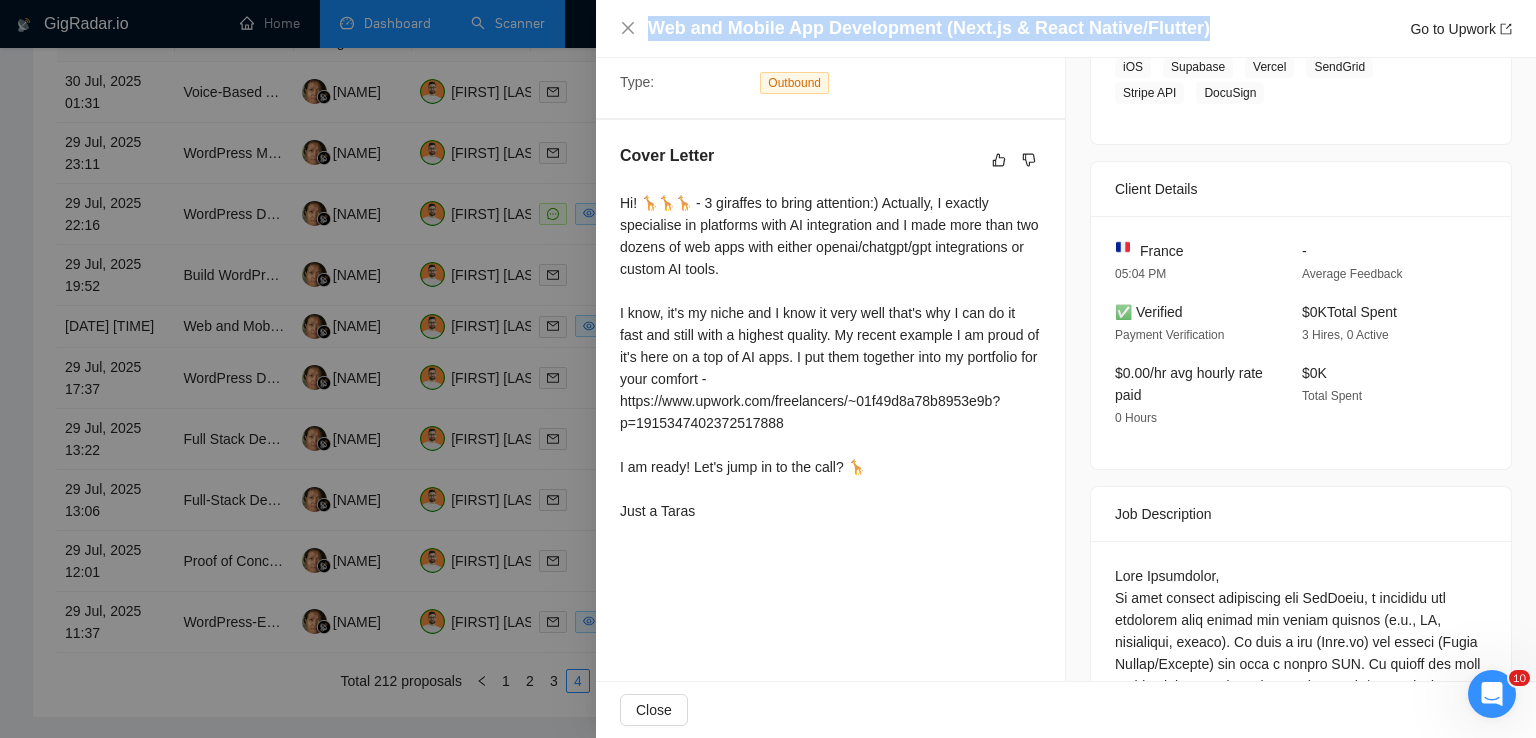 scroll, scrollTop: 444, scrollLeft: 0, axis: vertical 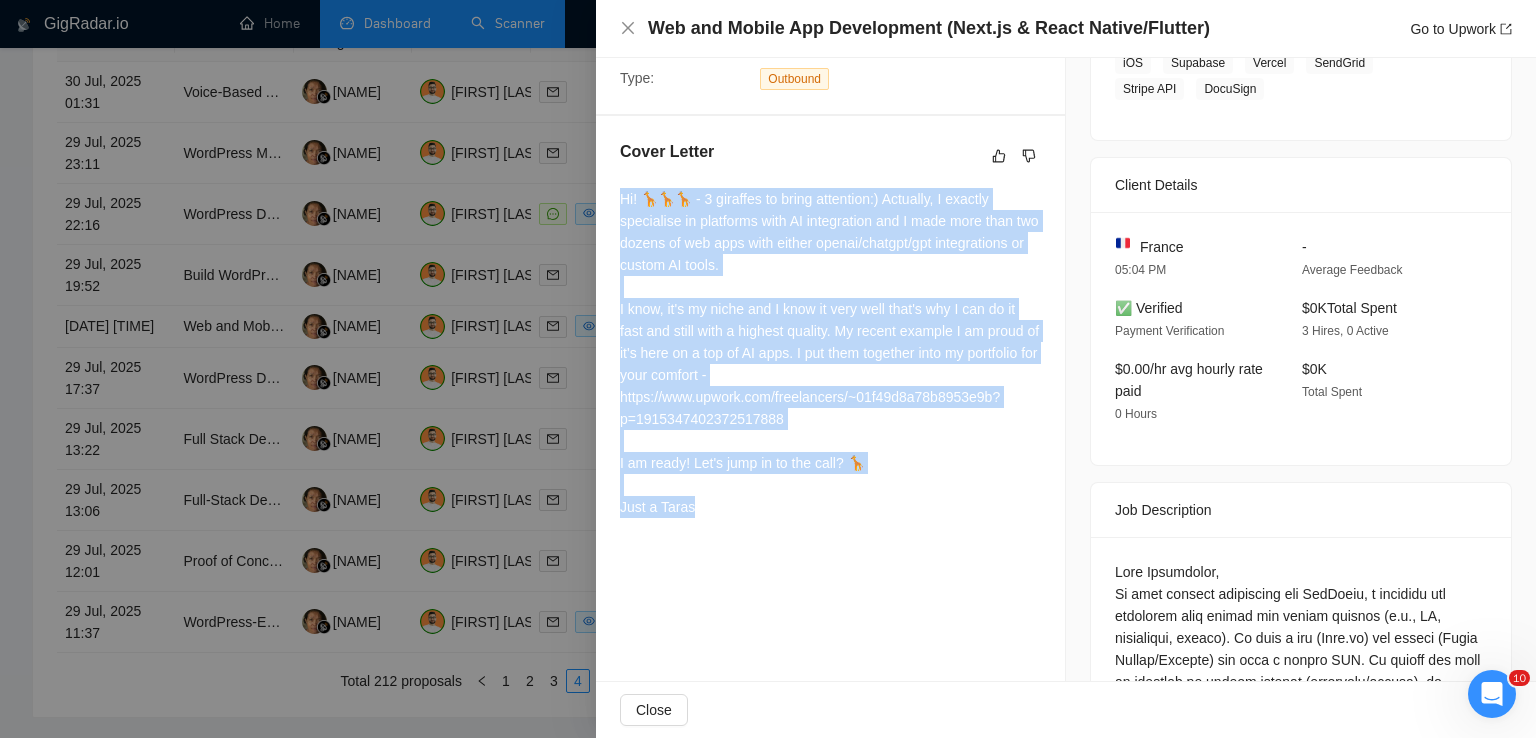 drag, startPoint x: 619, startPoint y: 200, endPoint x: 733, endPoint y: 499, distance: 319.9953 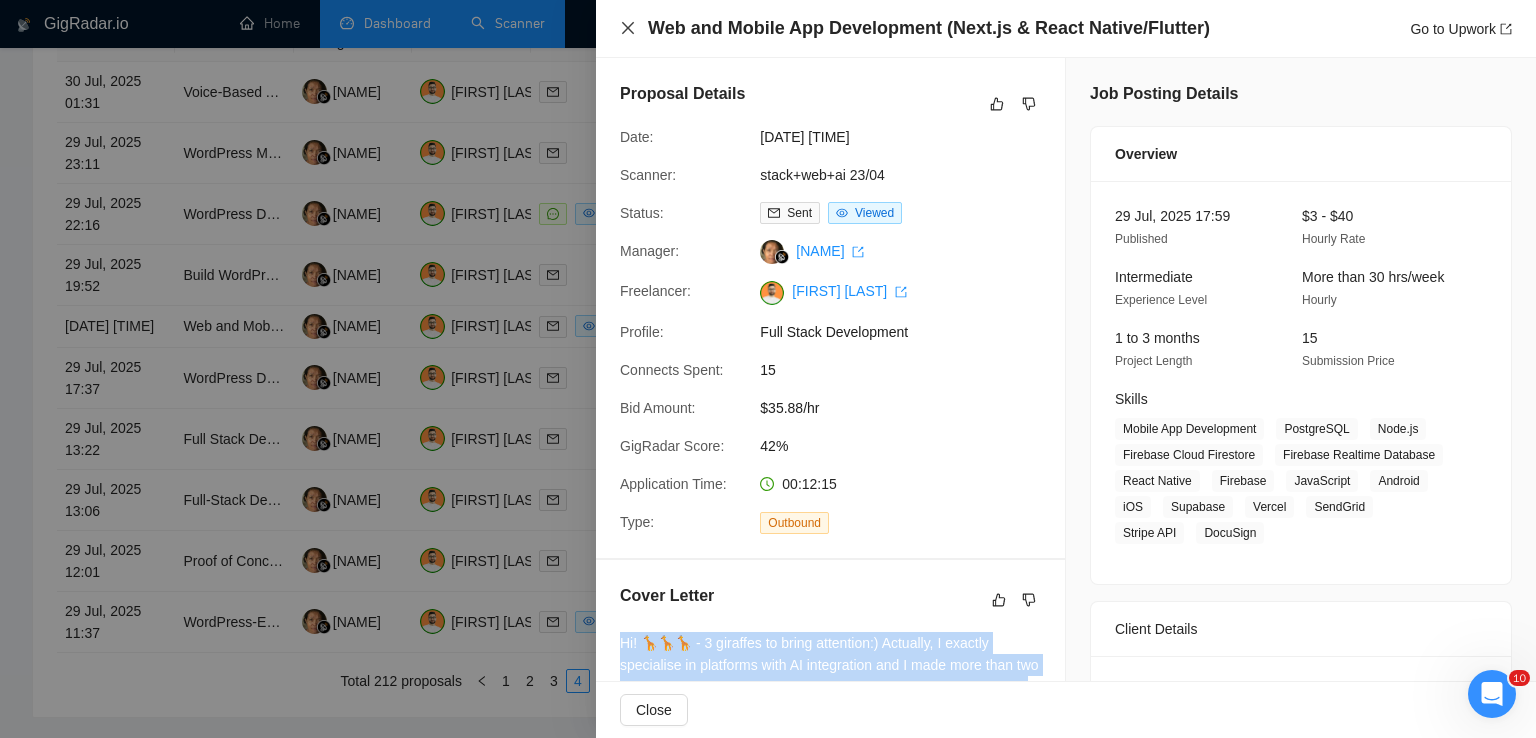click 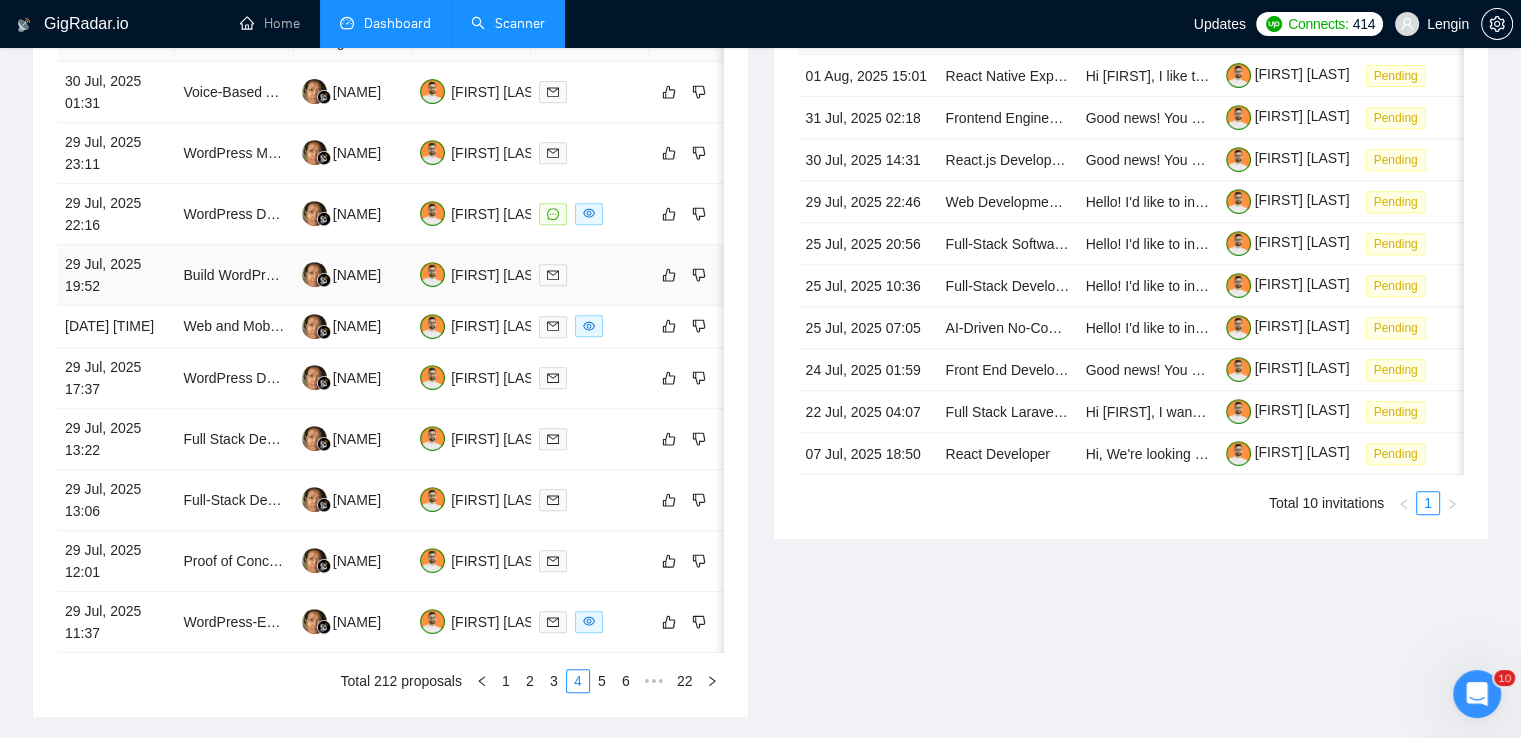 click on "Build WordPress Website That Integrates WooCommerce Auction Plugin" at bounding box center (234, 275) 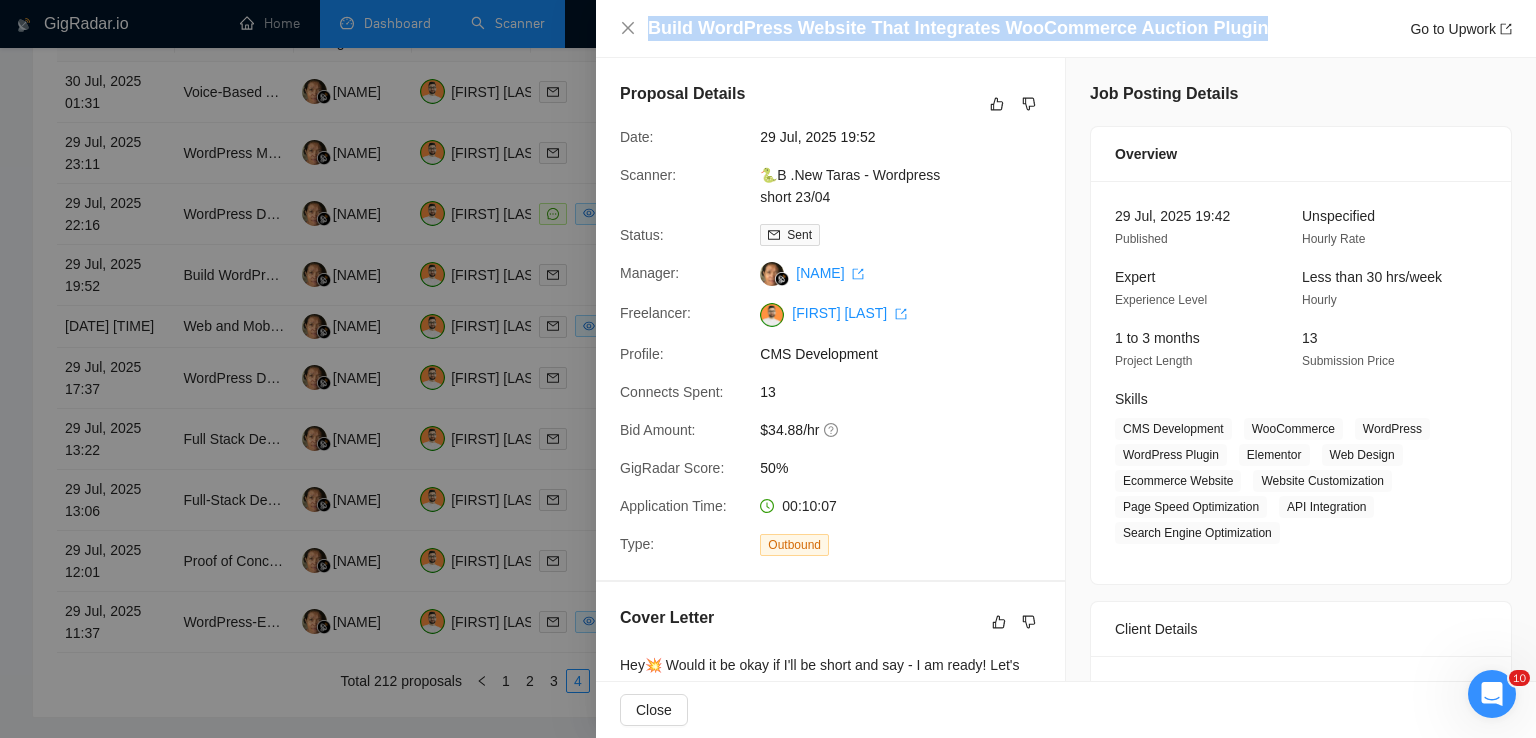 drag, startPoint x: 1241, startPoint y: 29, endPoint x: 641, endPoint y: 20, distance: 600.0675 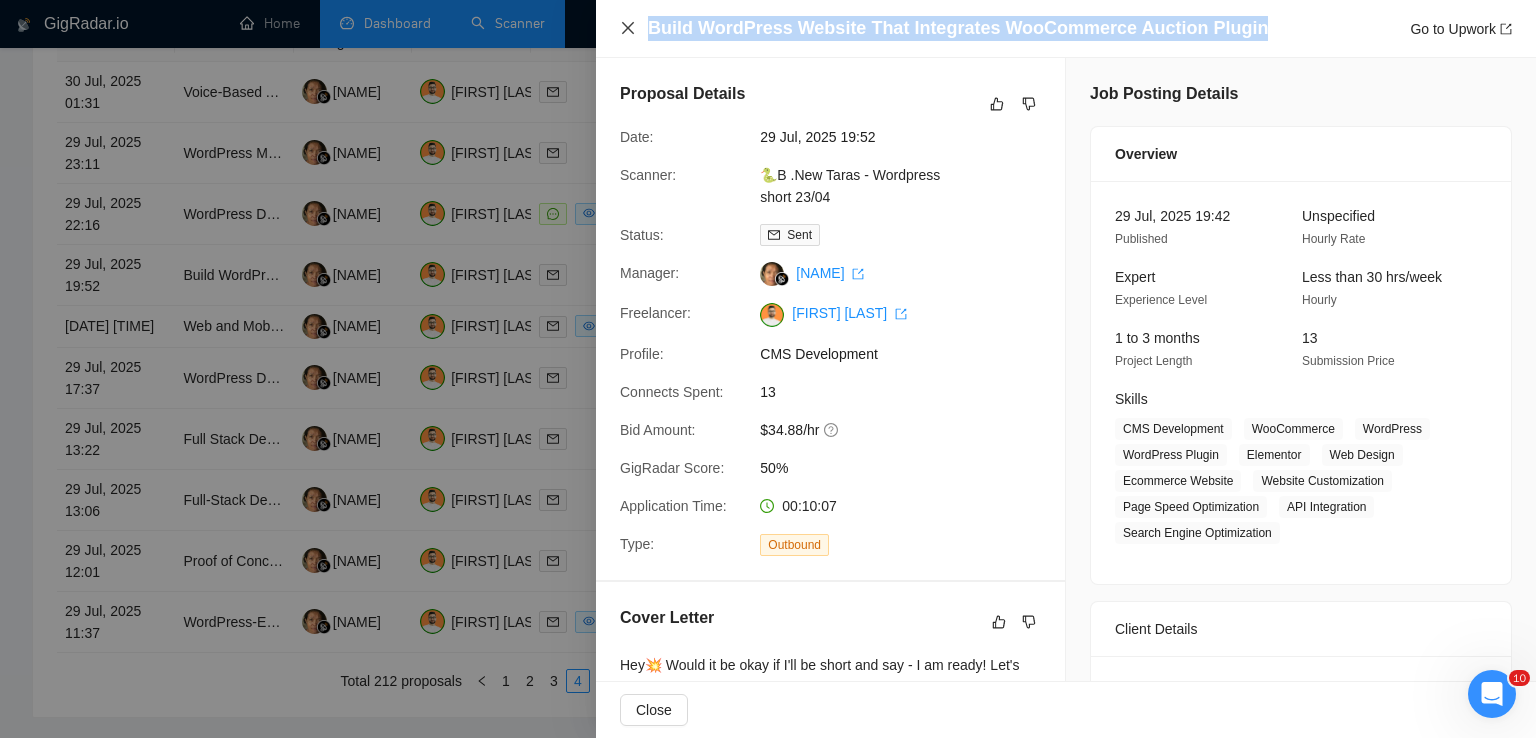 click 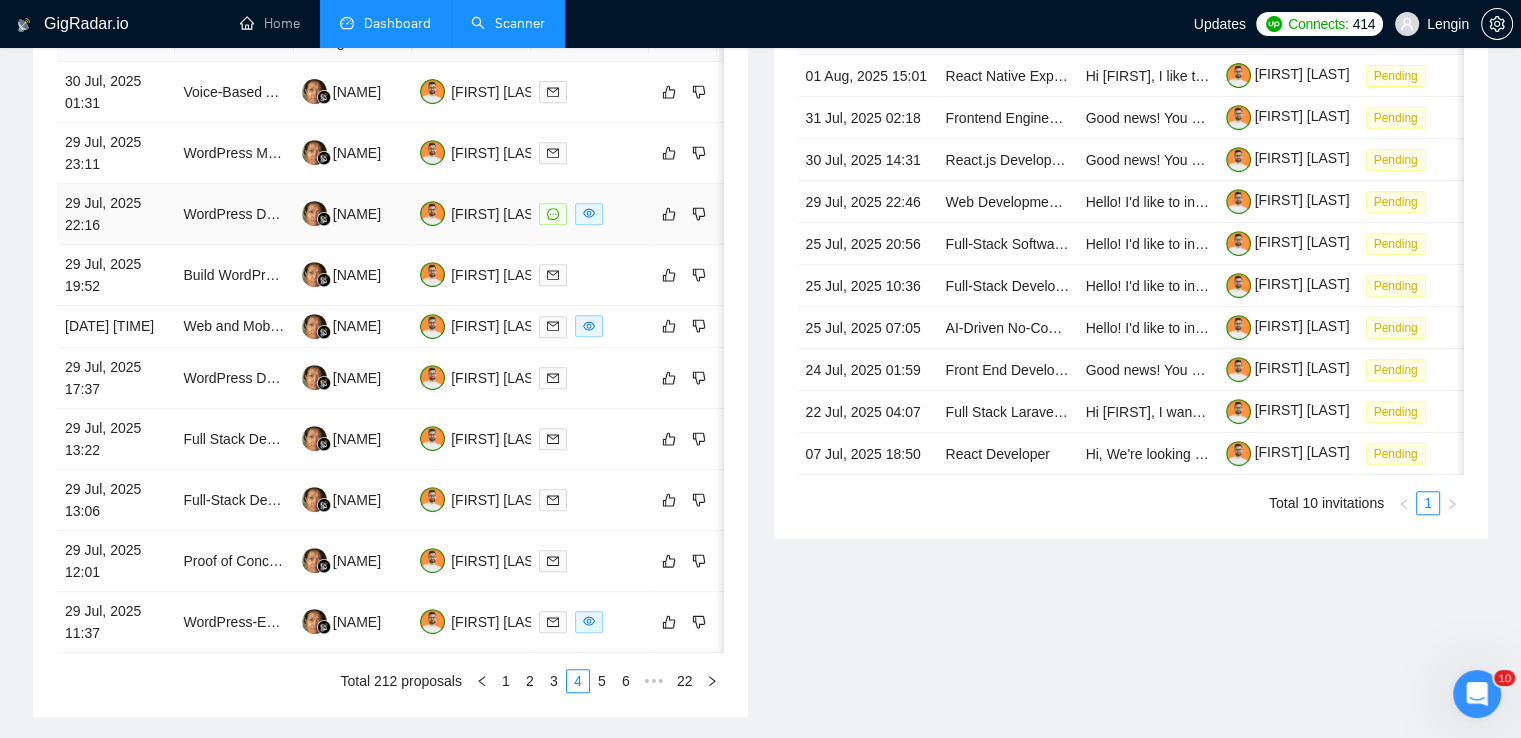 click on "WordPress Developer Needed for Mockup Implementation" at bounding box center [234, 214] 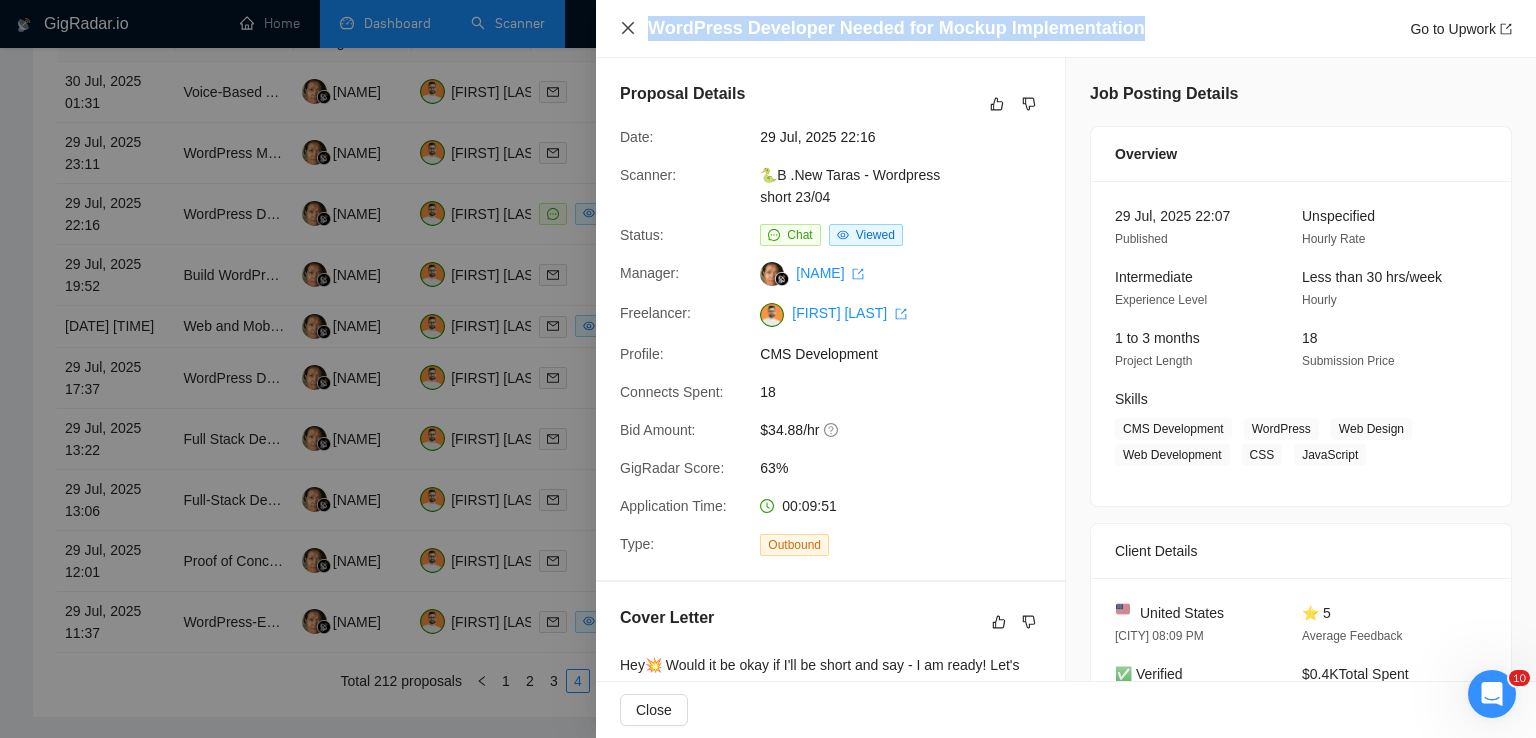 drag, startPoint x: 1136, startPoint y: 30, endPoint x: 628, endPoint y: 29, distance: 508.00098 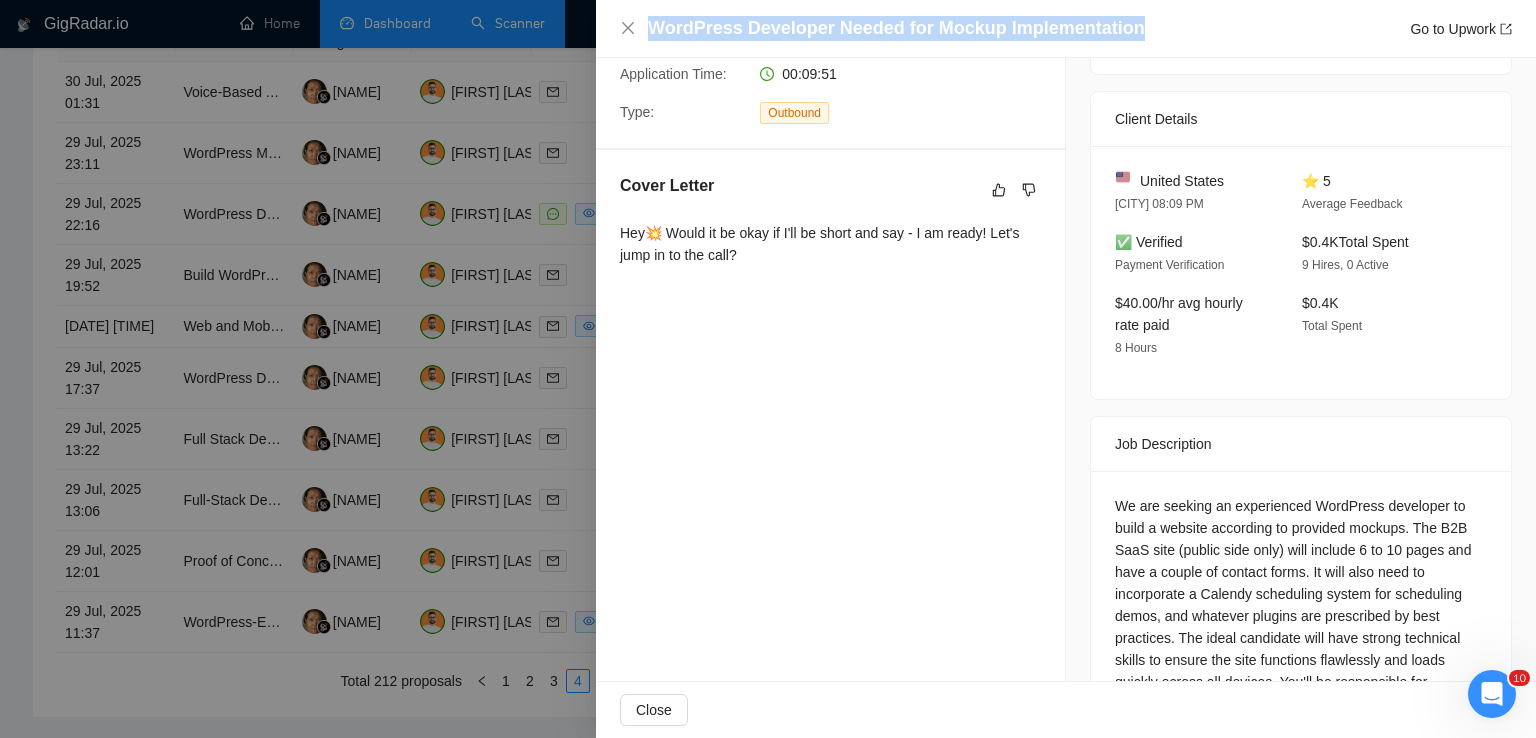 scroll, scrollTop: 432, scrollLeft: 0, axis: vertical 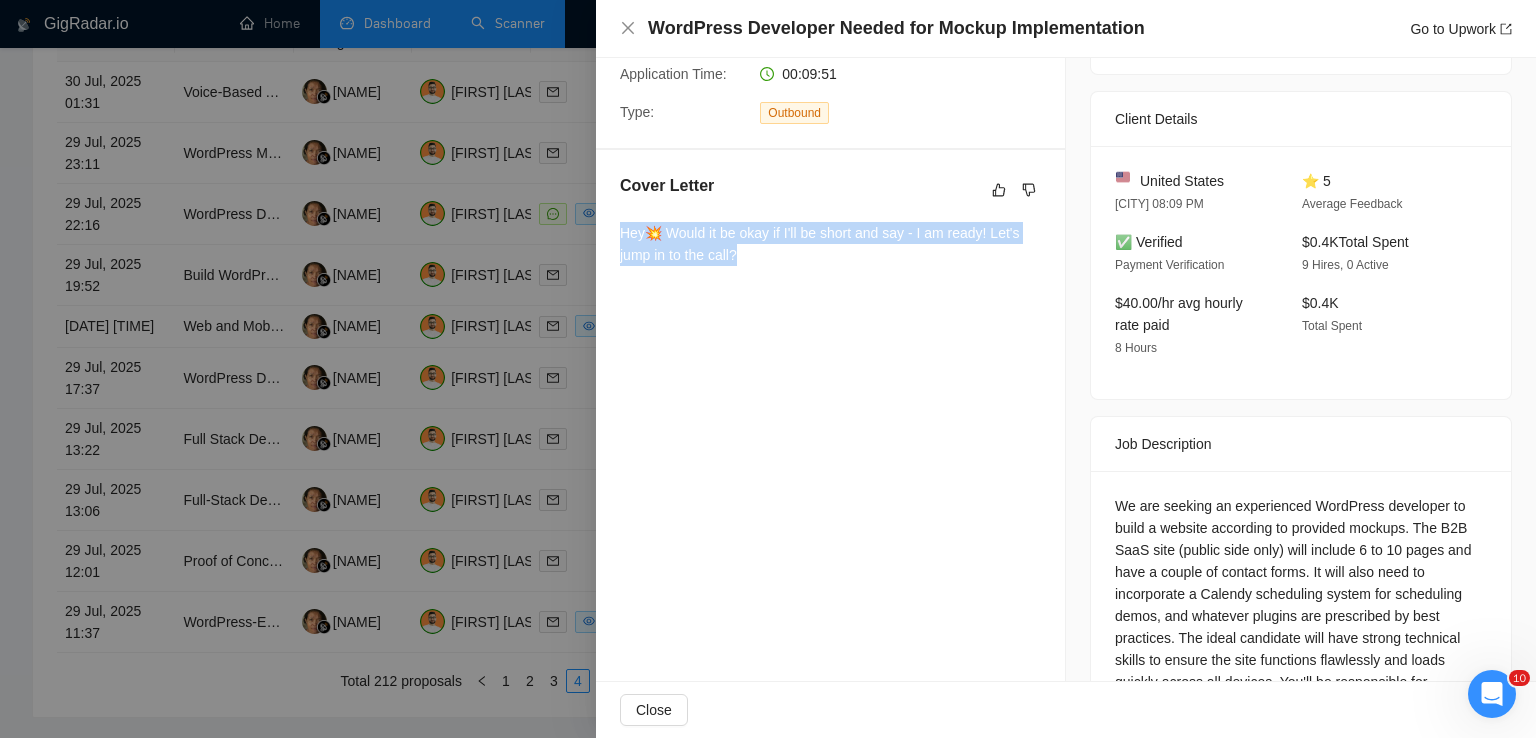 drag, startPoint x: 739, startPoint y: 258, endPoint x: 620, endPoint y: 240, distance: 120.353645 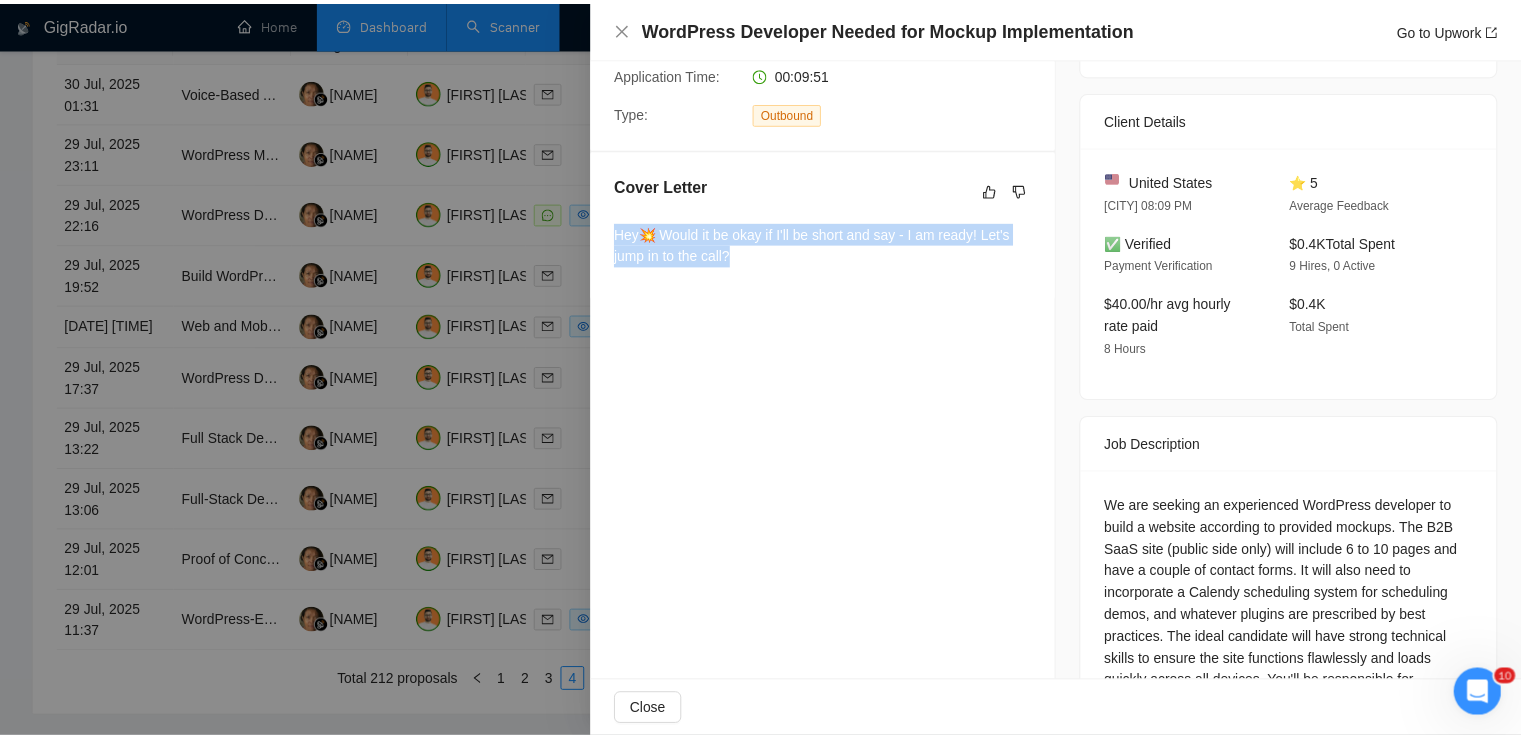 scroll, scrollTop: 0, scrollLeft: 0, axis: both 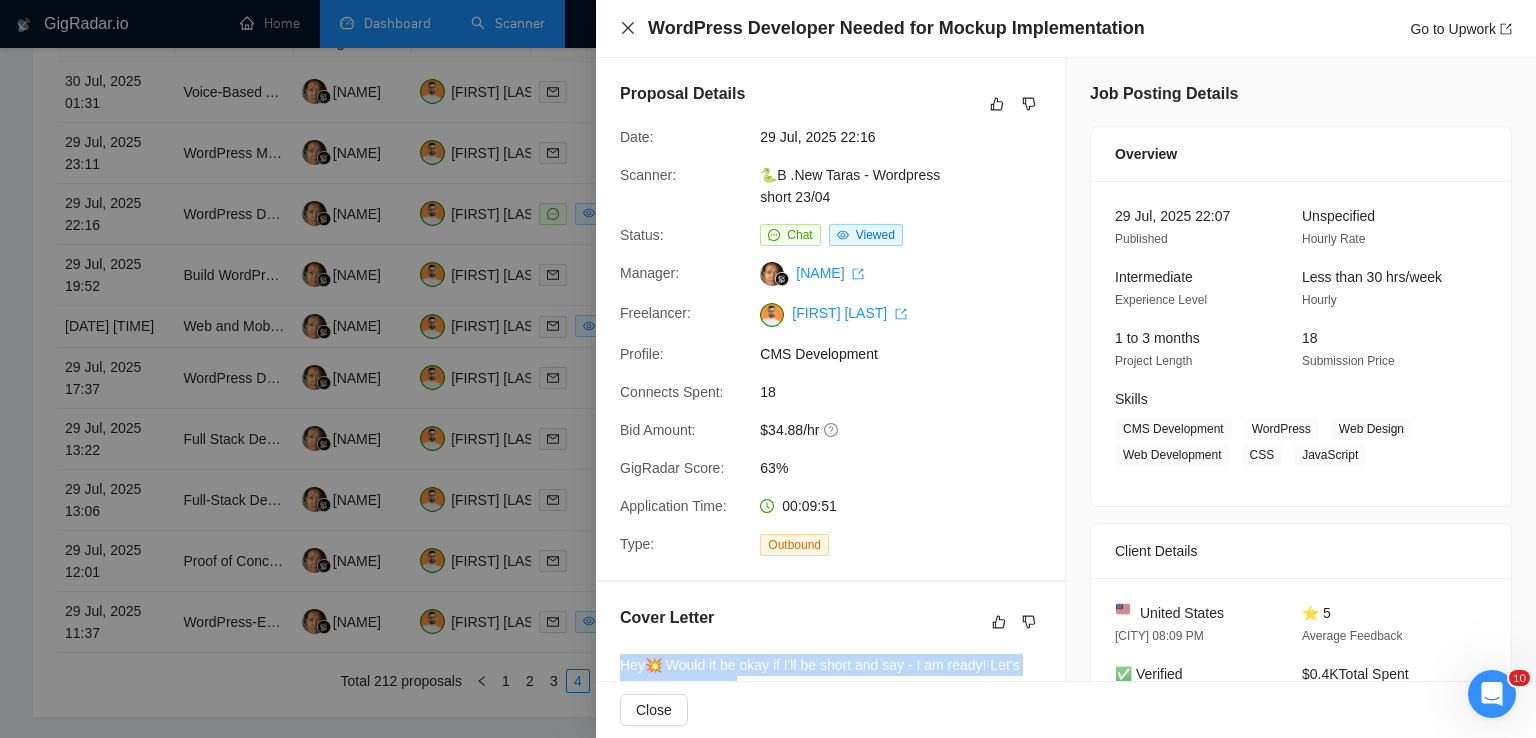 click 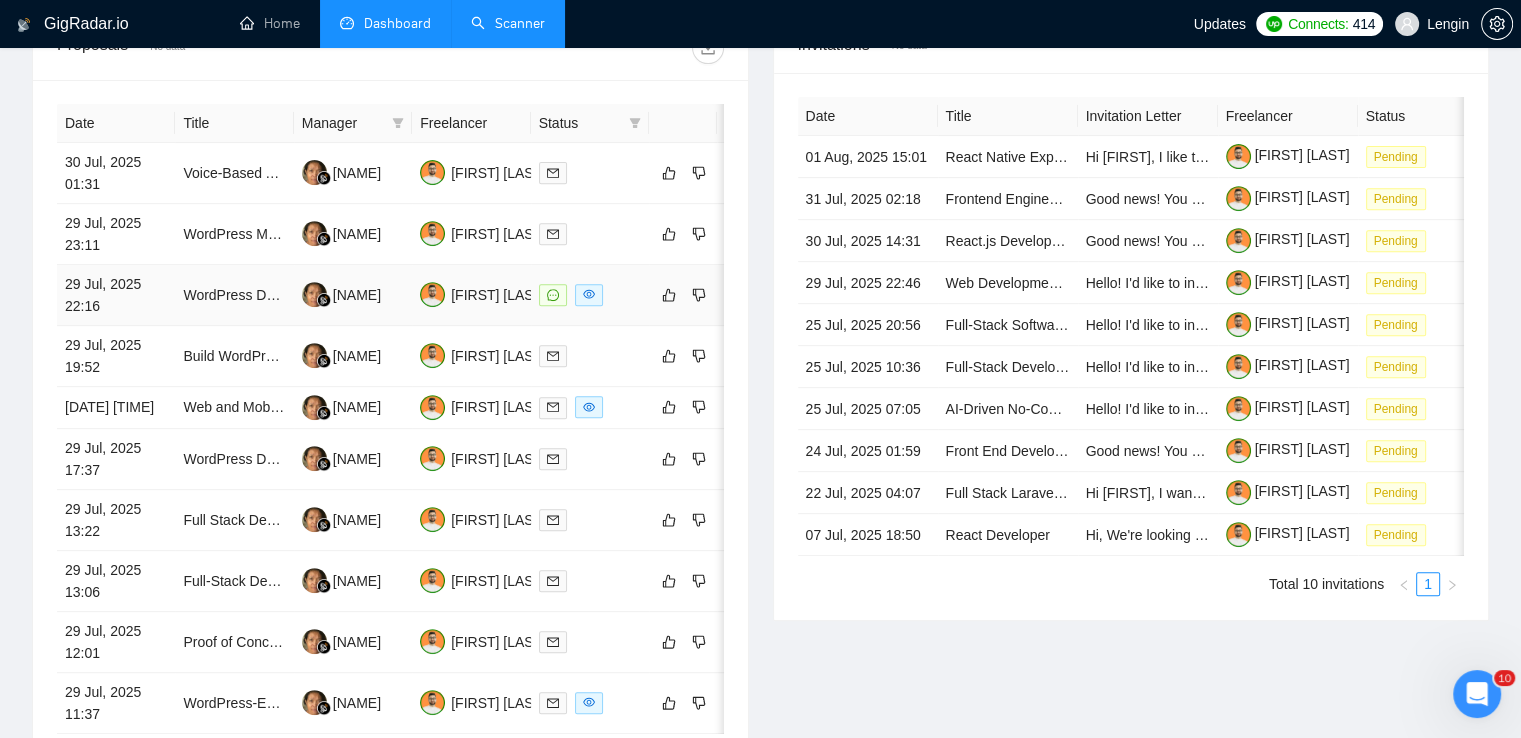 scroll, scrollTop: 776, scrollLeft: 0, axis: vertical 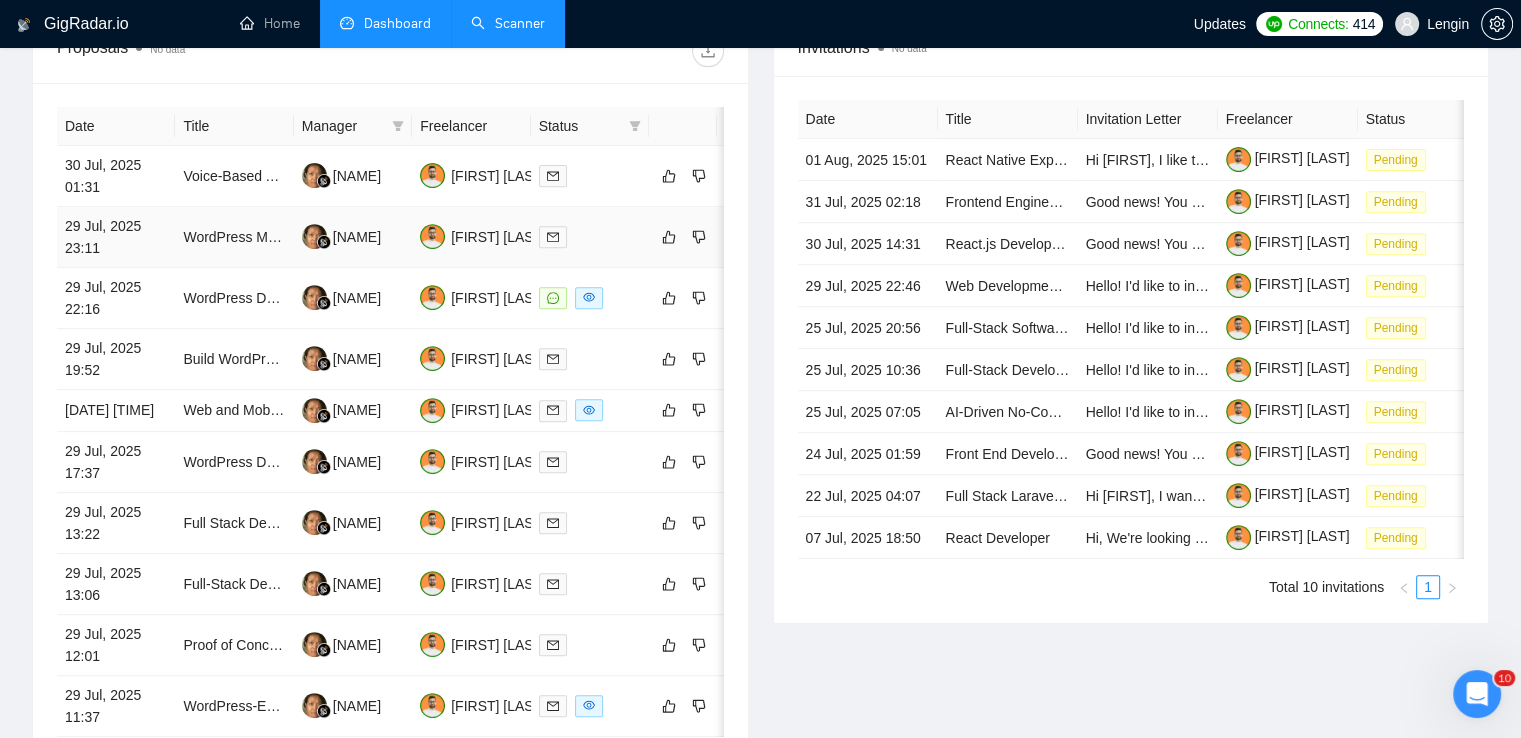 click on "WordPress Multisite Developer Needed for Customization" at bounding box center [234, 237] 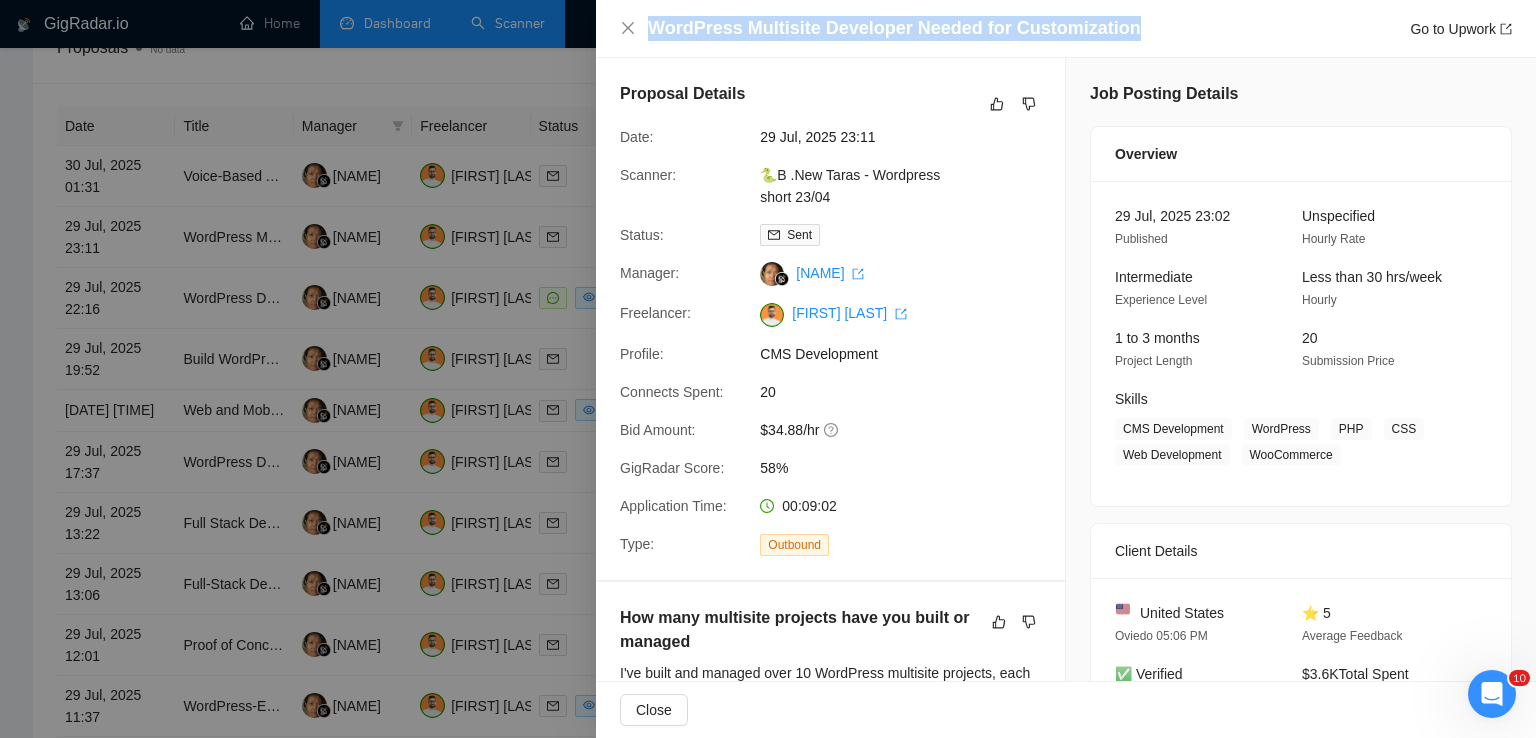 drag, startPoint x: 1124, startPoint y: 33, endPoint x: 650, endPoint y: 37, distance: 474.01688 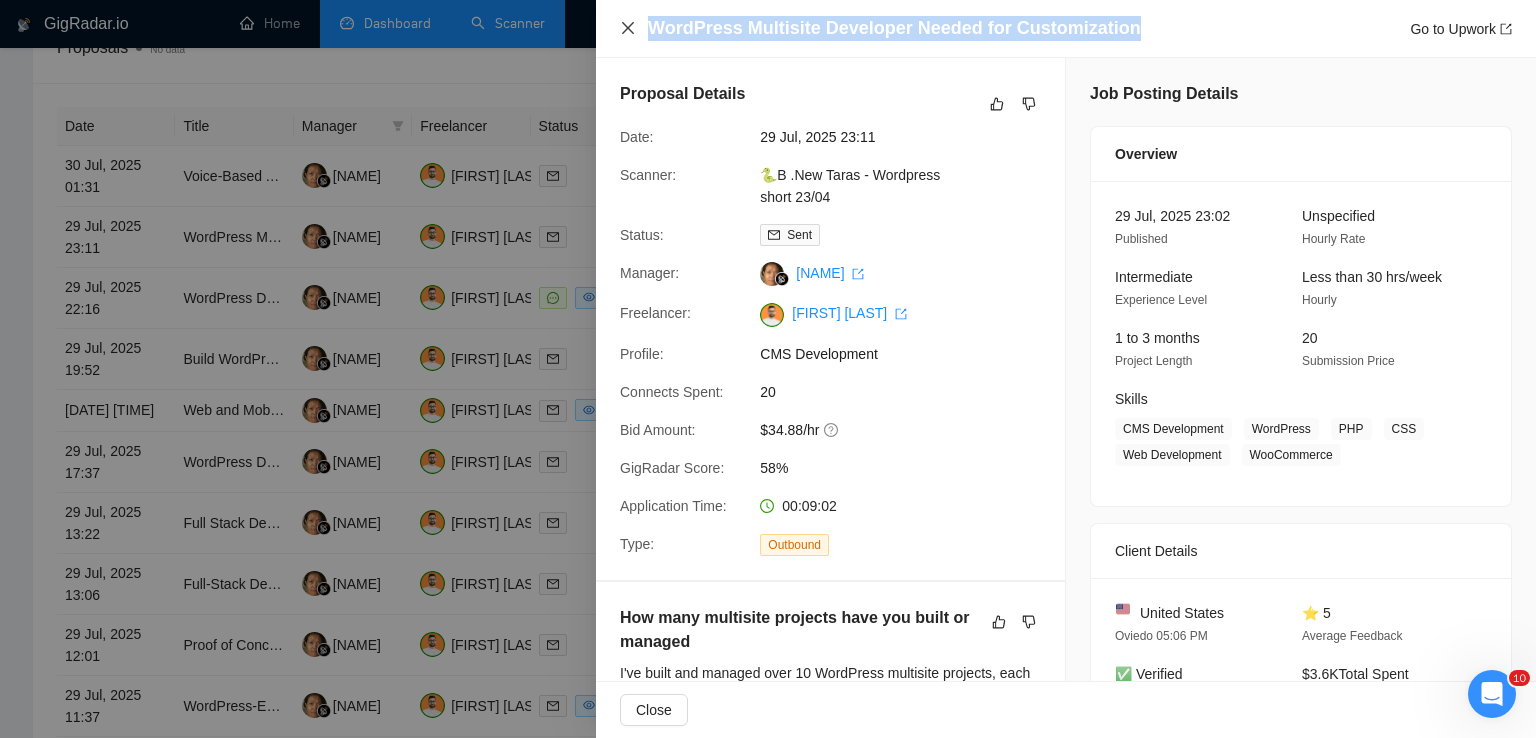 click 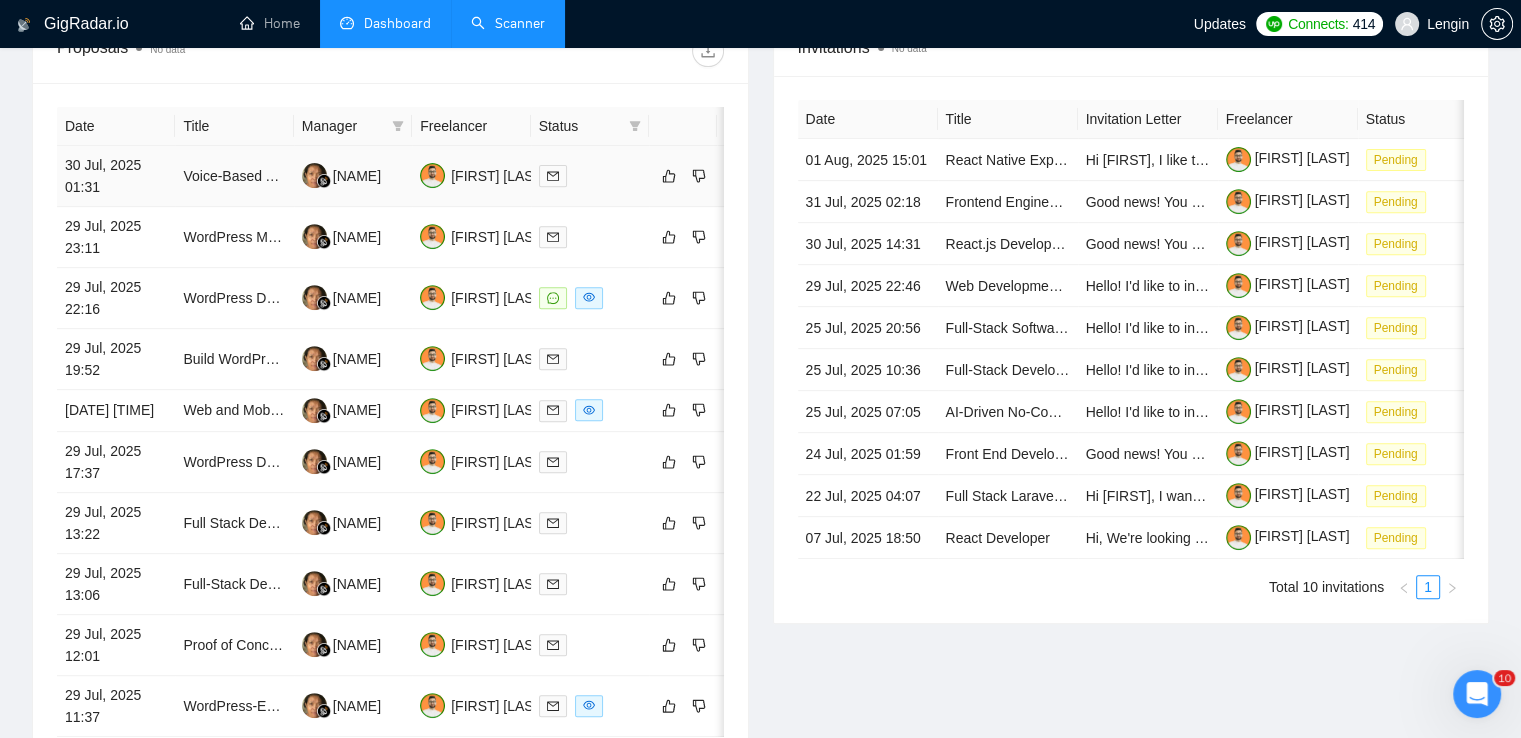 click on "Voice-Based AI Interface for Commercial Diving Safety System" at bounding box center [234, 176] 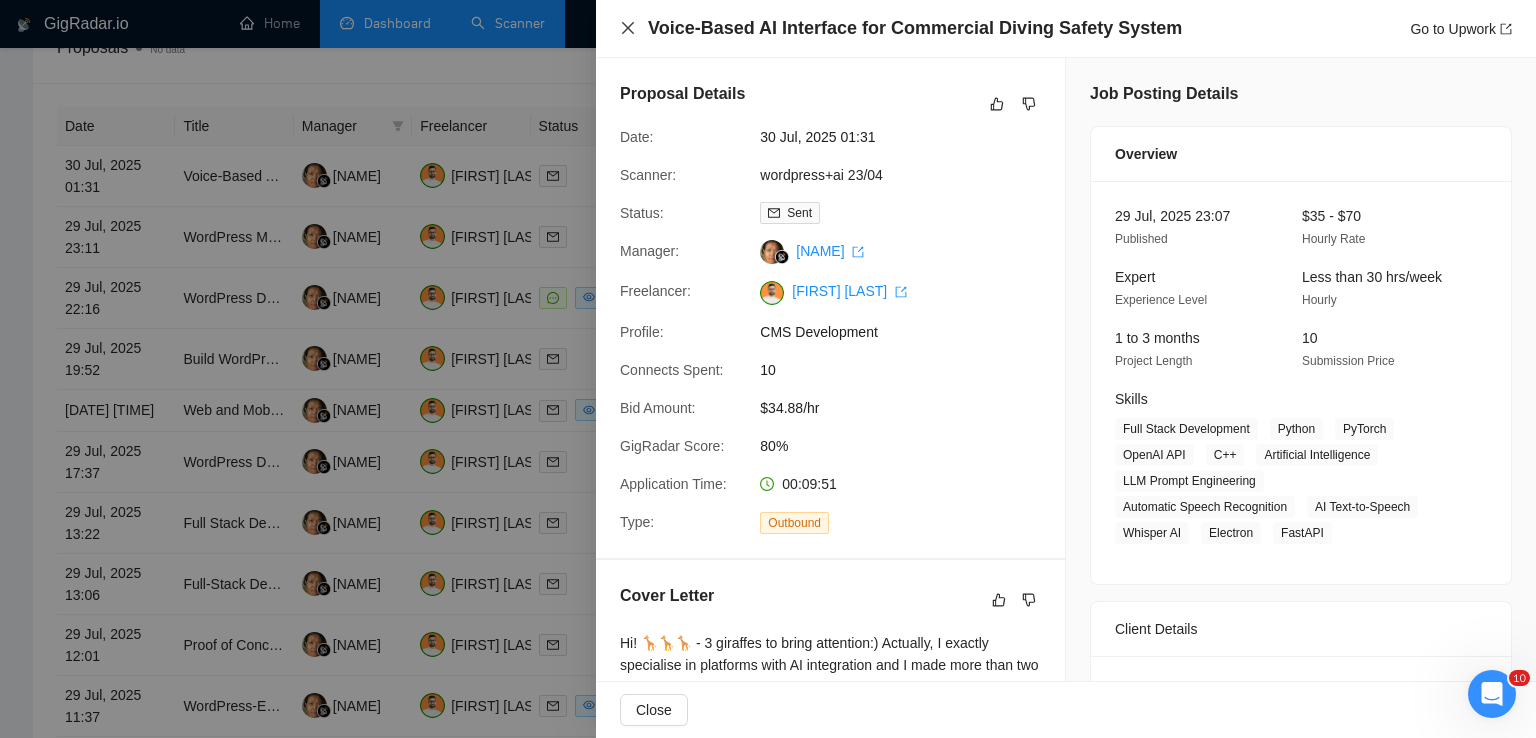 click 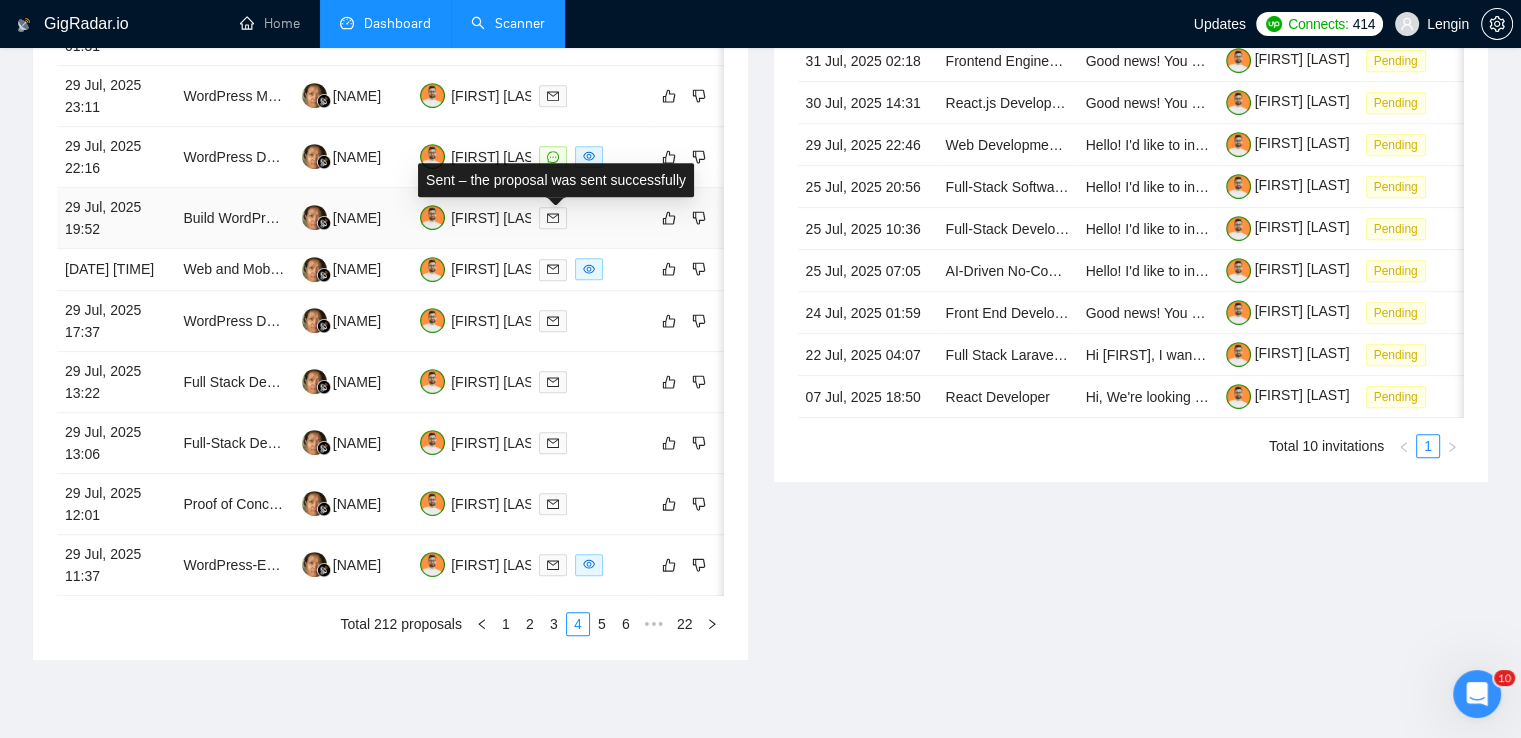 scroll, scrollTop: 919, scrollLeft: 0, axis: vertical 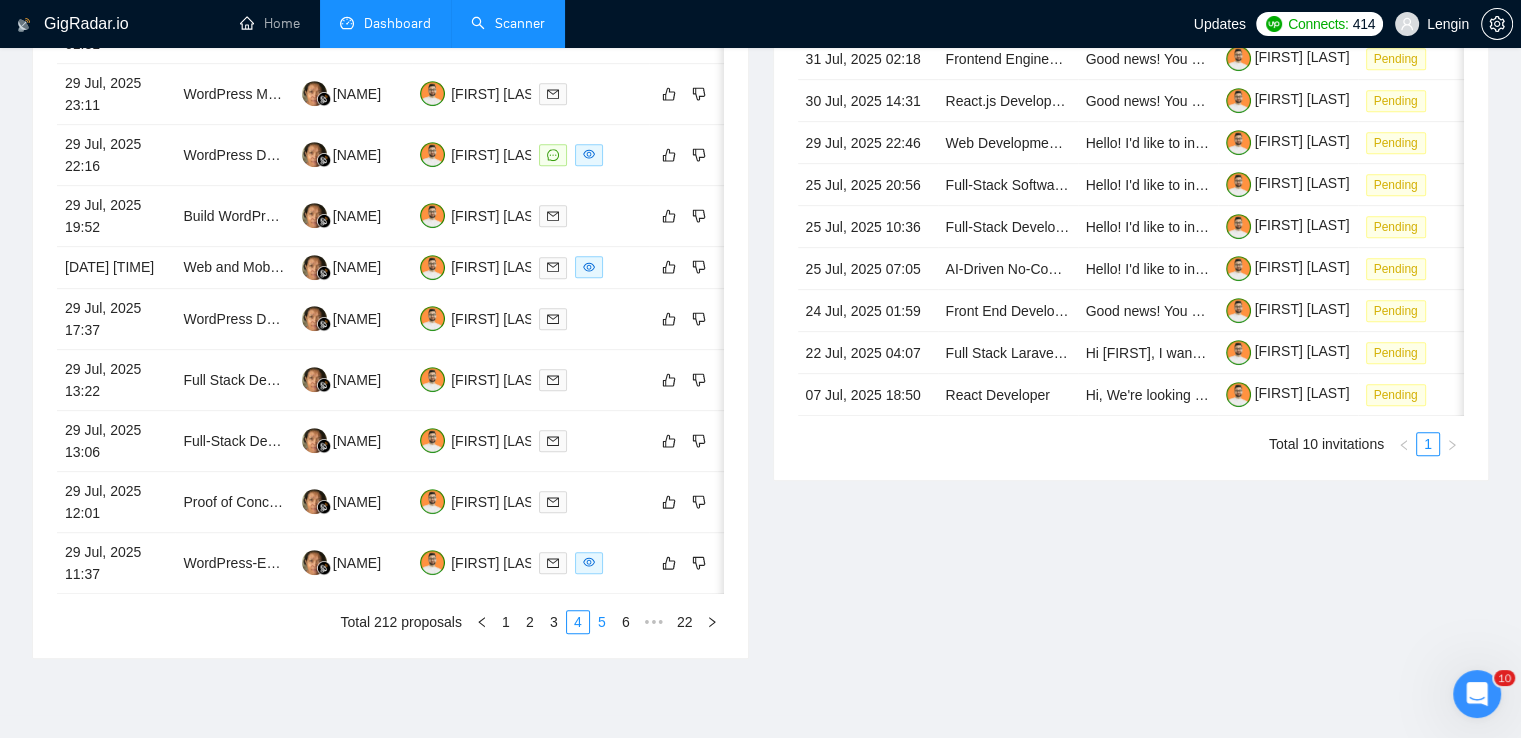 click on "5" at bounding box center [602, 622] 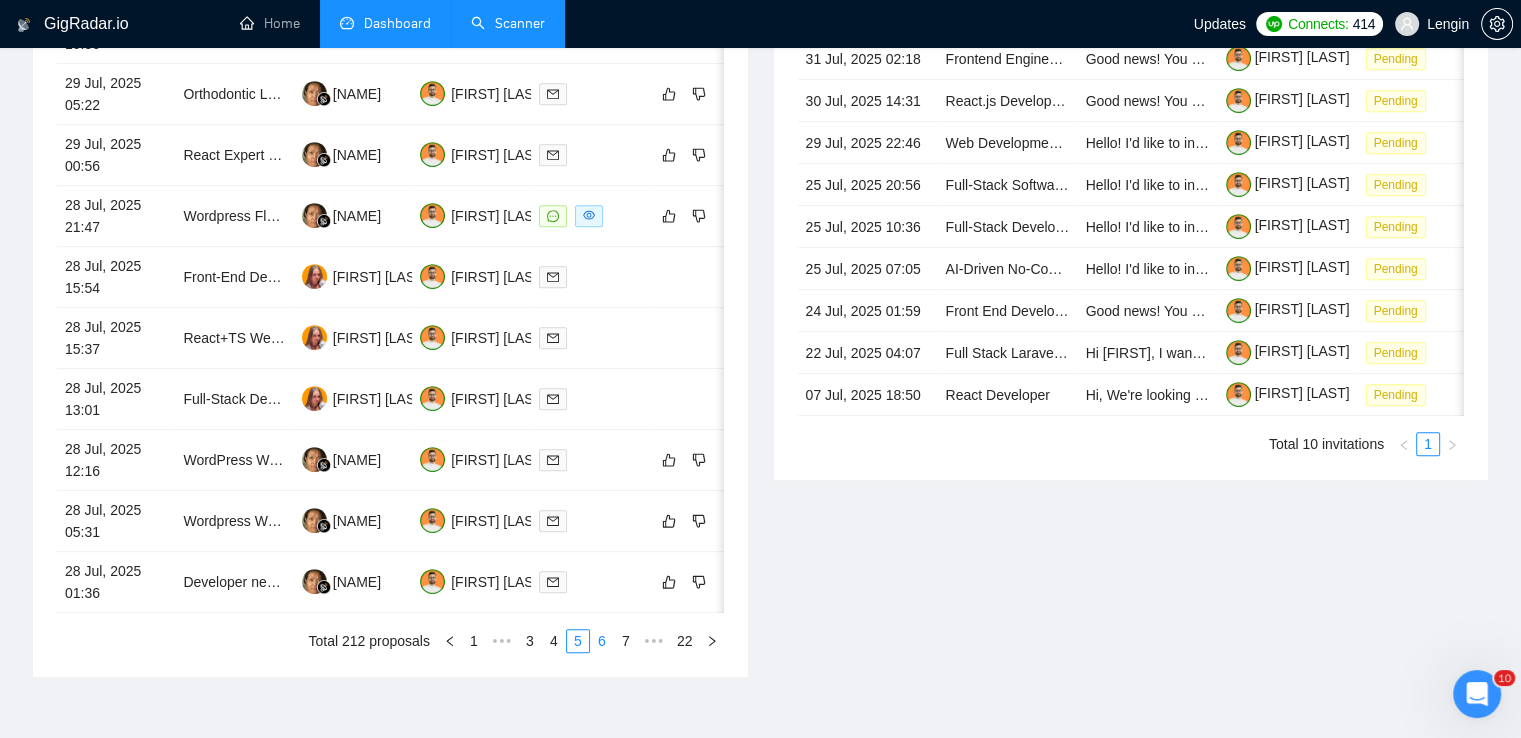 click on "6" at bounding box center [602, 641] 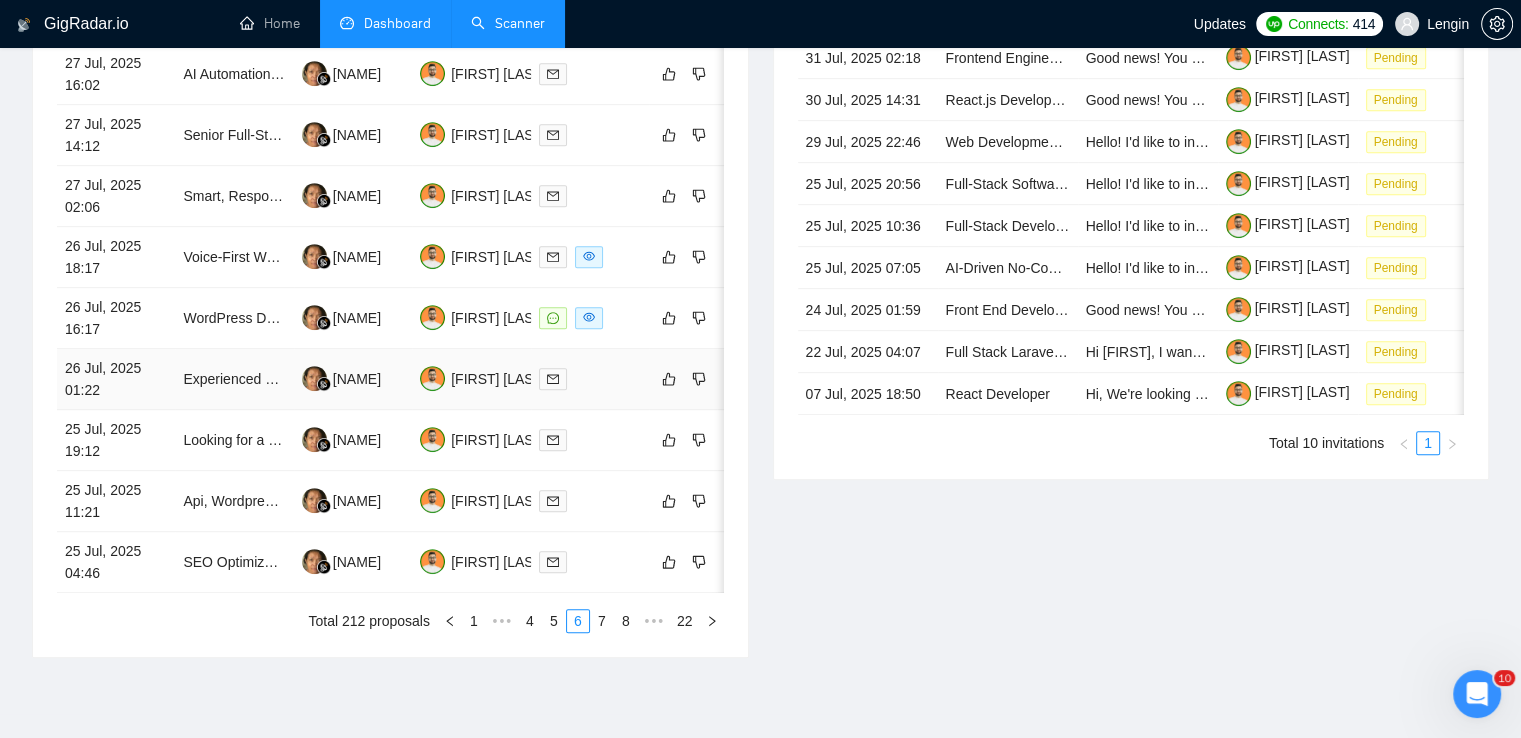 scroll, scrollTop: 920, scrollLeft: 0, axis: vertical 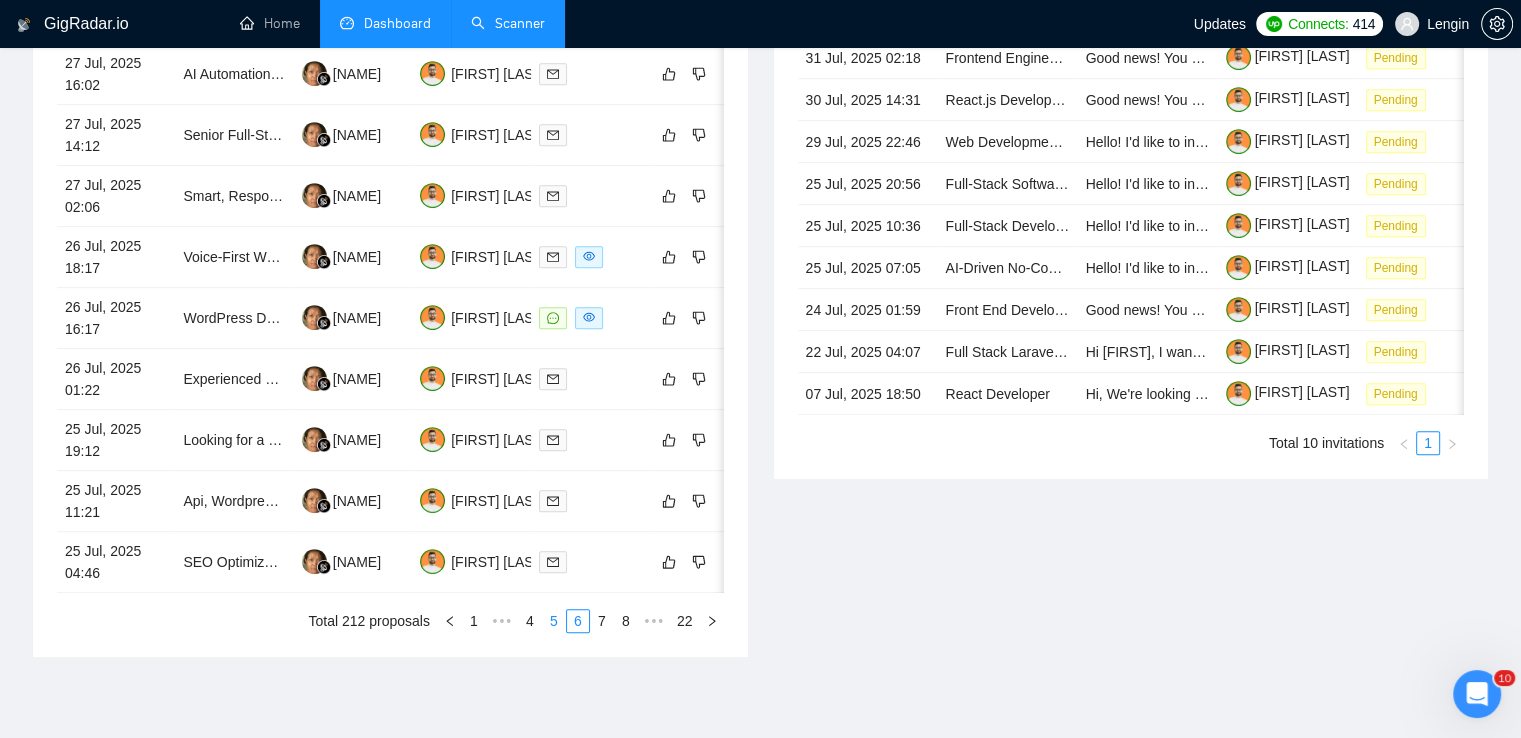 click on "5" at bounding box center (554, 621) 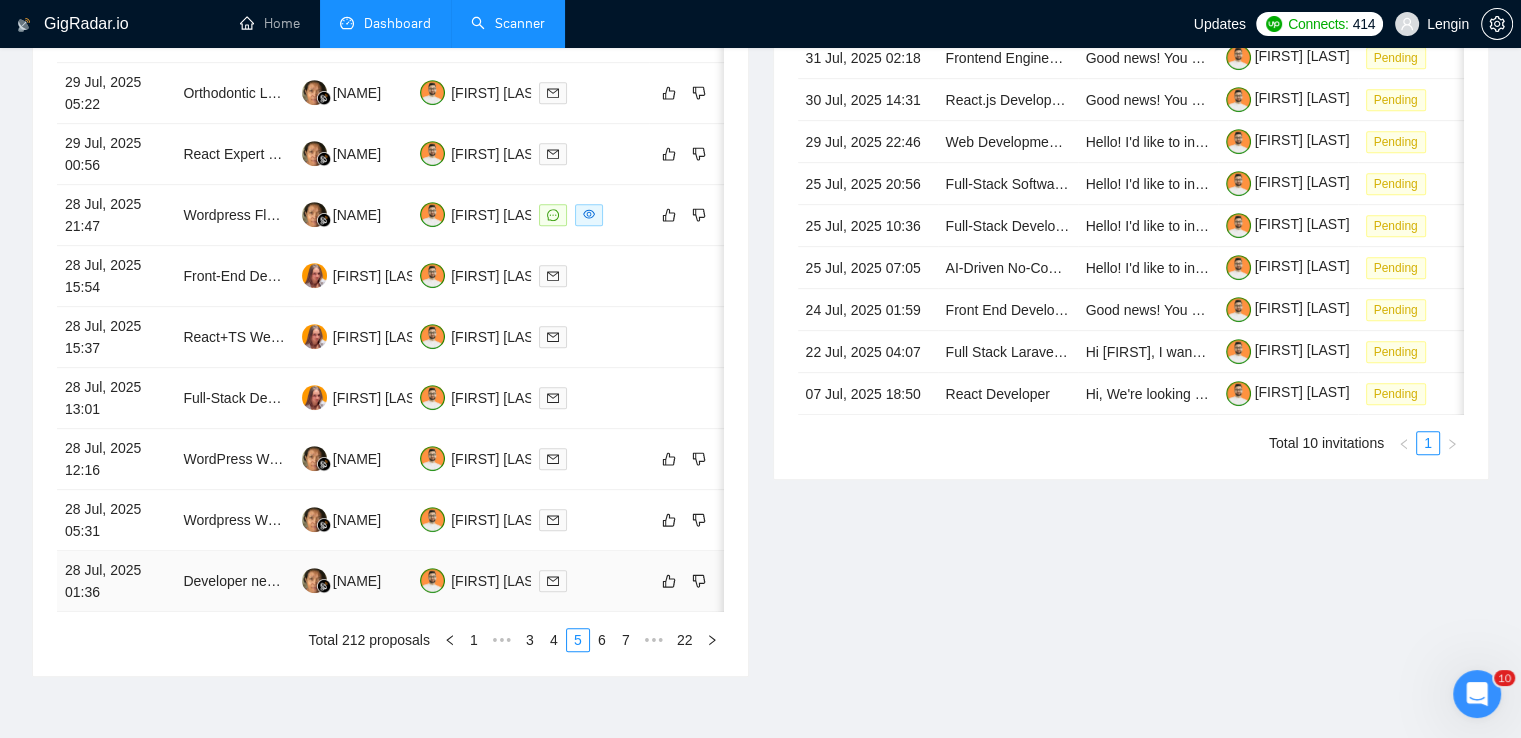click on "Developer needed for managing WordPress website" at bounding box center (234, 581) 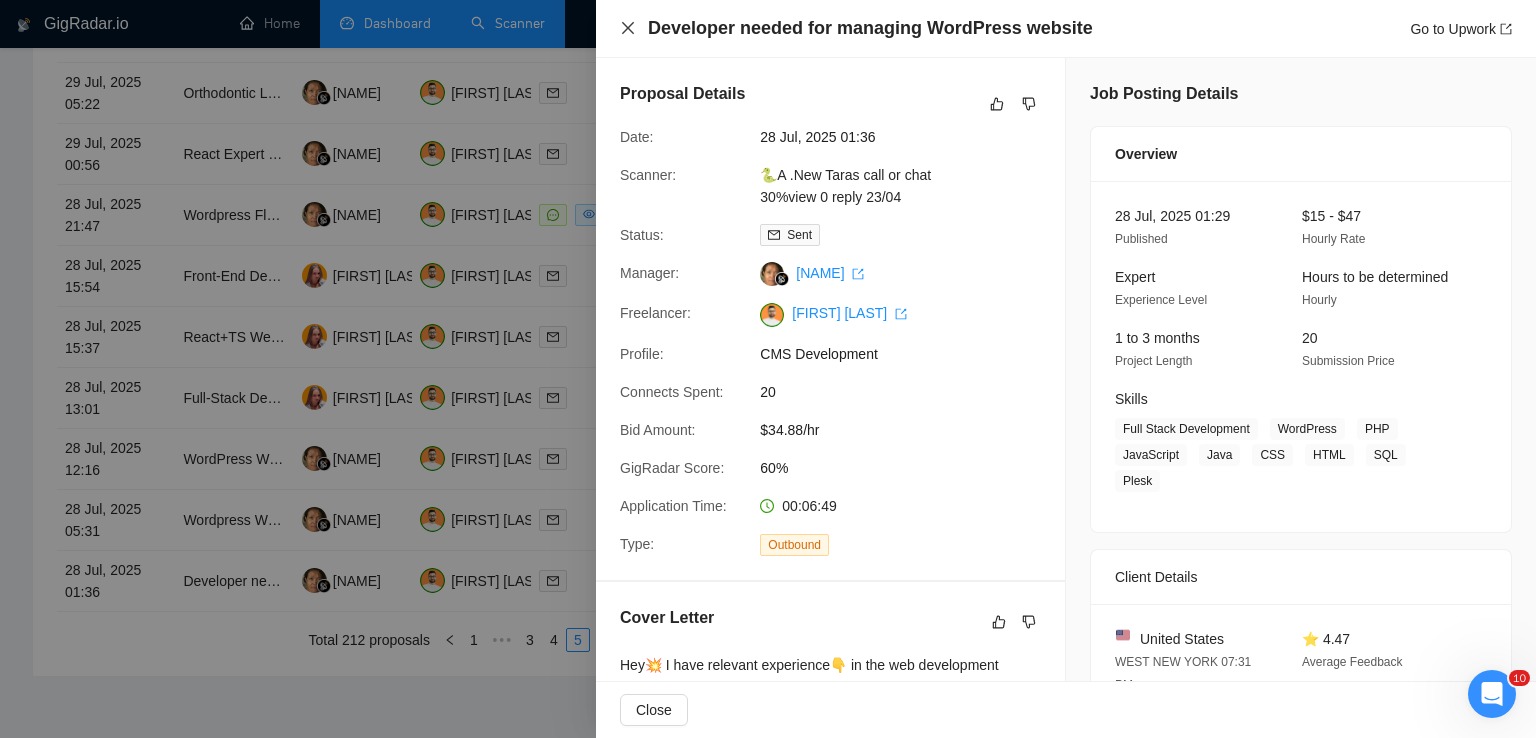 click 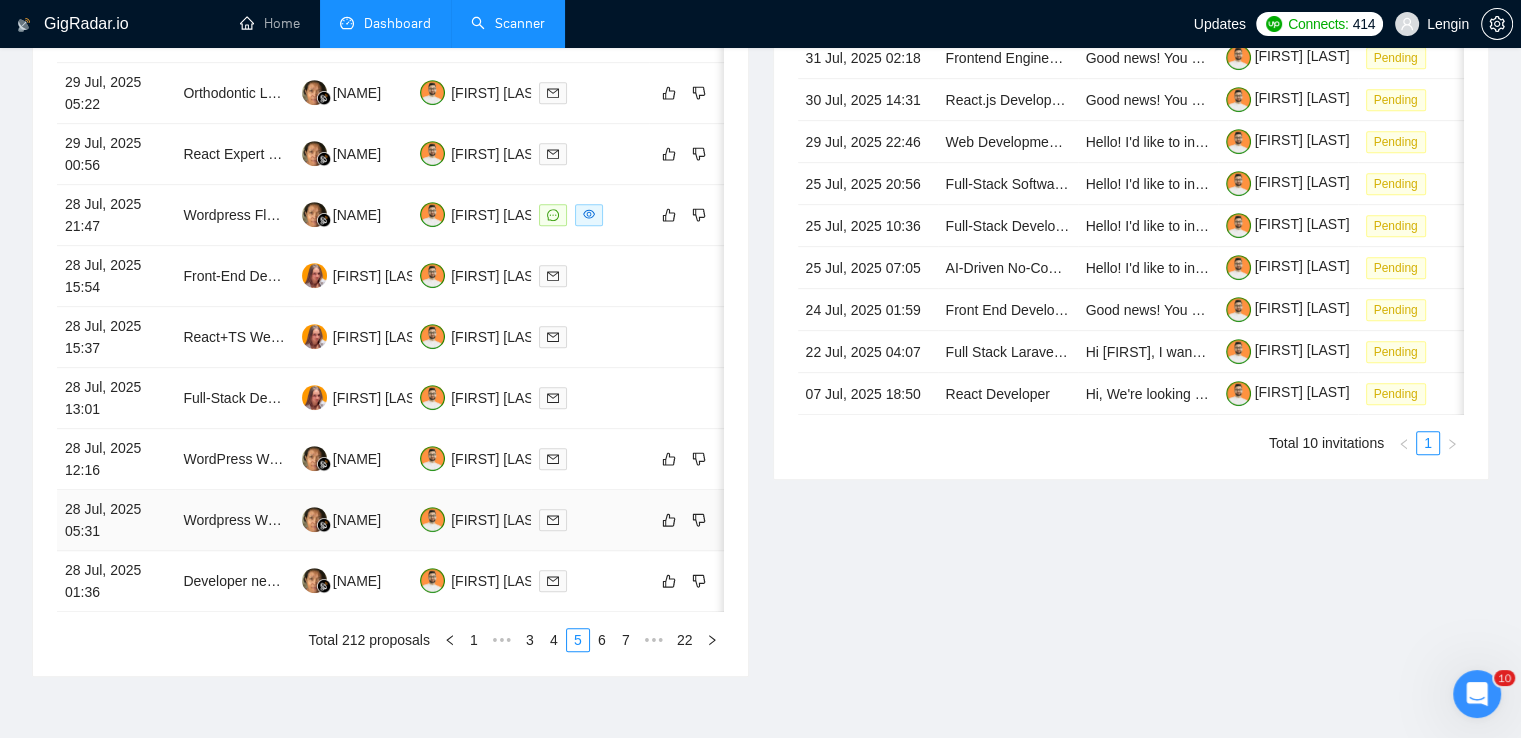 click on "Wordpress Website Development" at bounding box center (234, 520) 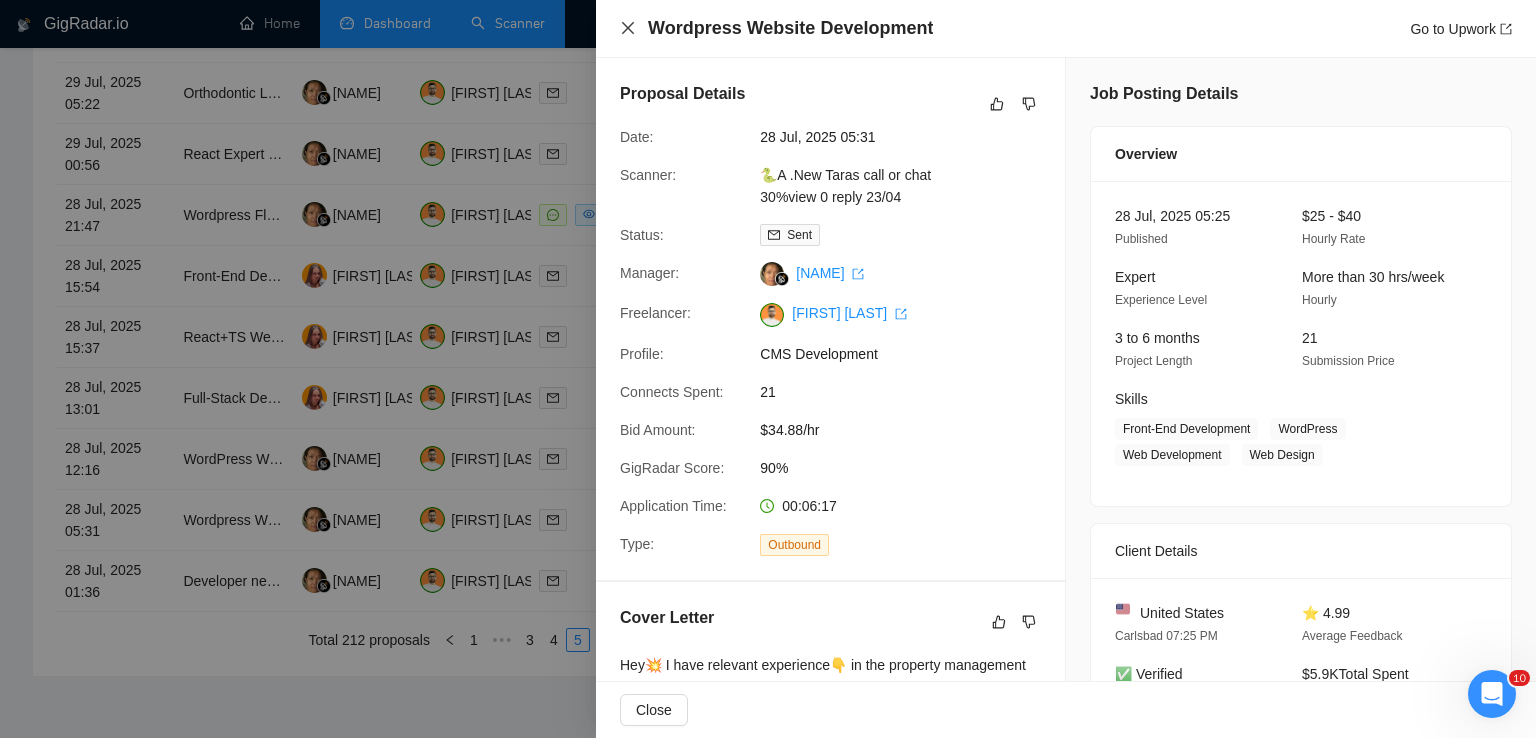 click 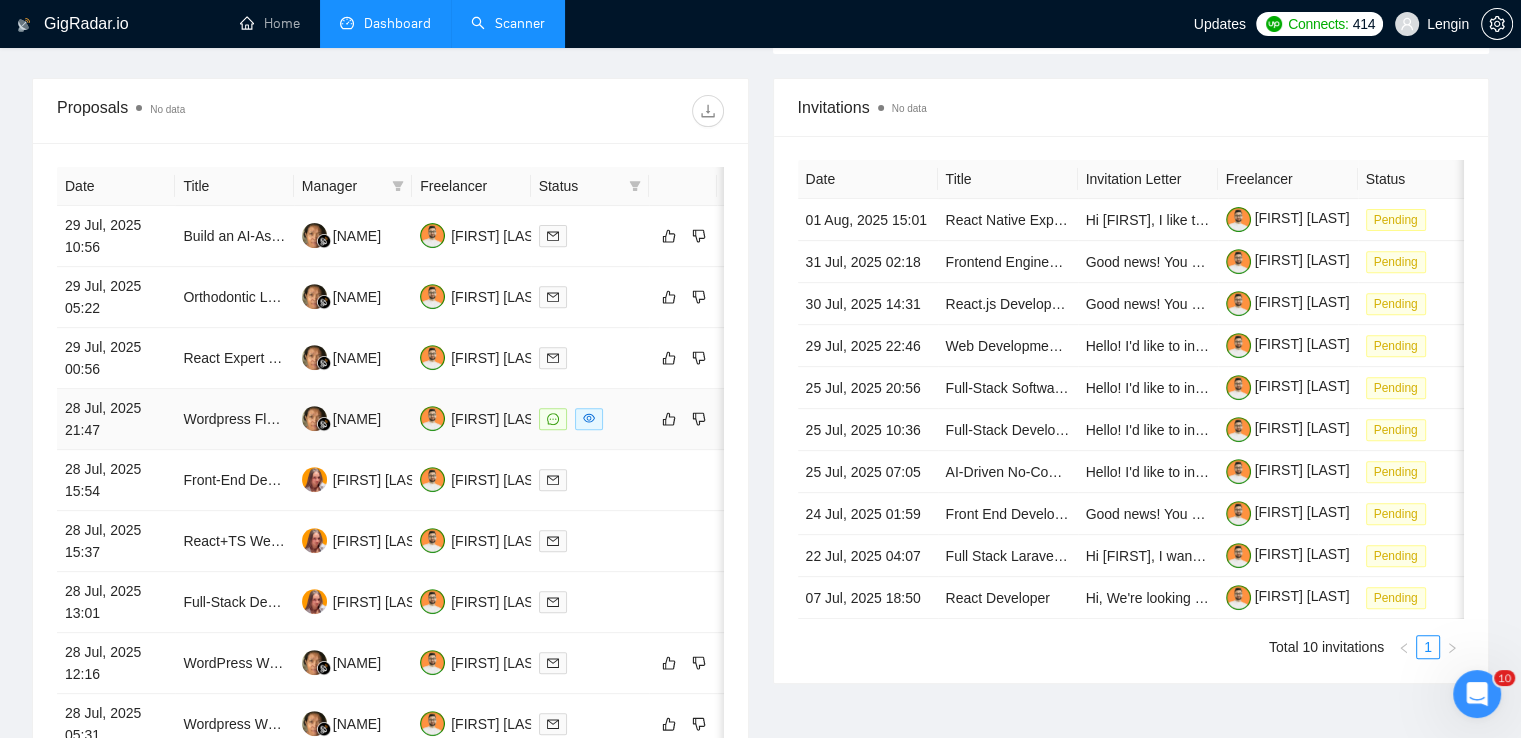 scroll, scrollTop: 708, scrollLeft: 0, axis: vertical 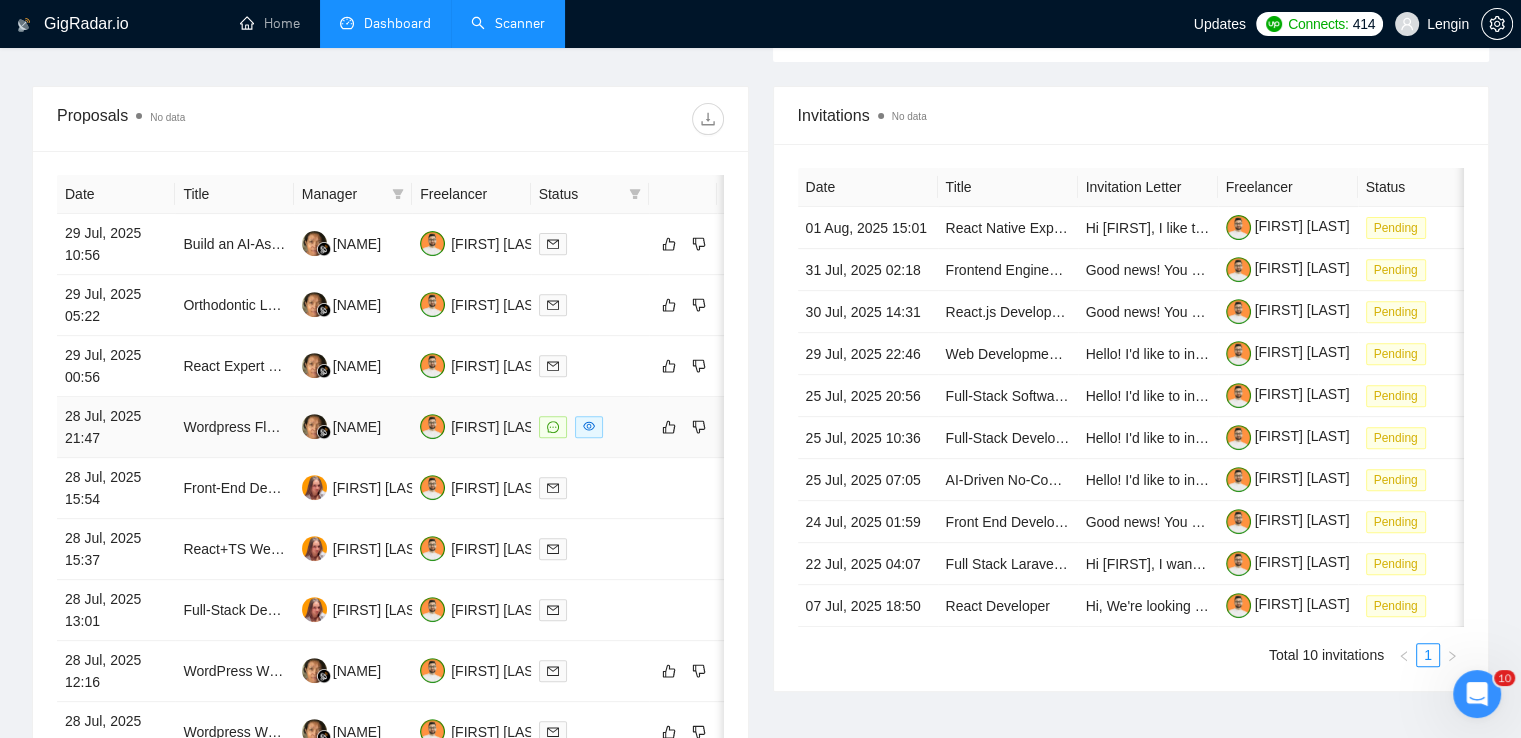 click on "Wordpress Fluent Forms Project" at bounding box center [234, 427] 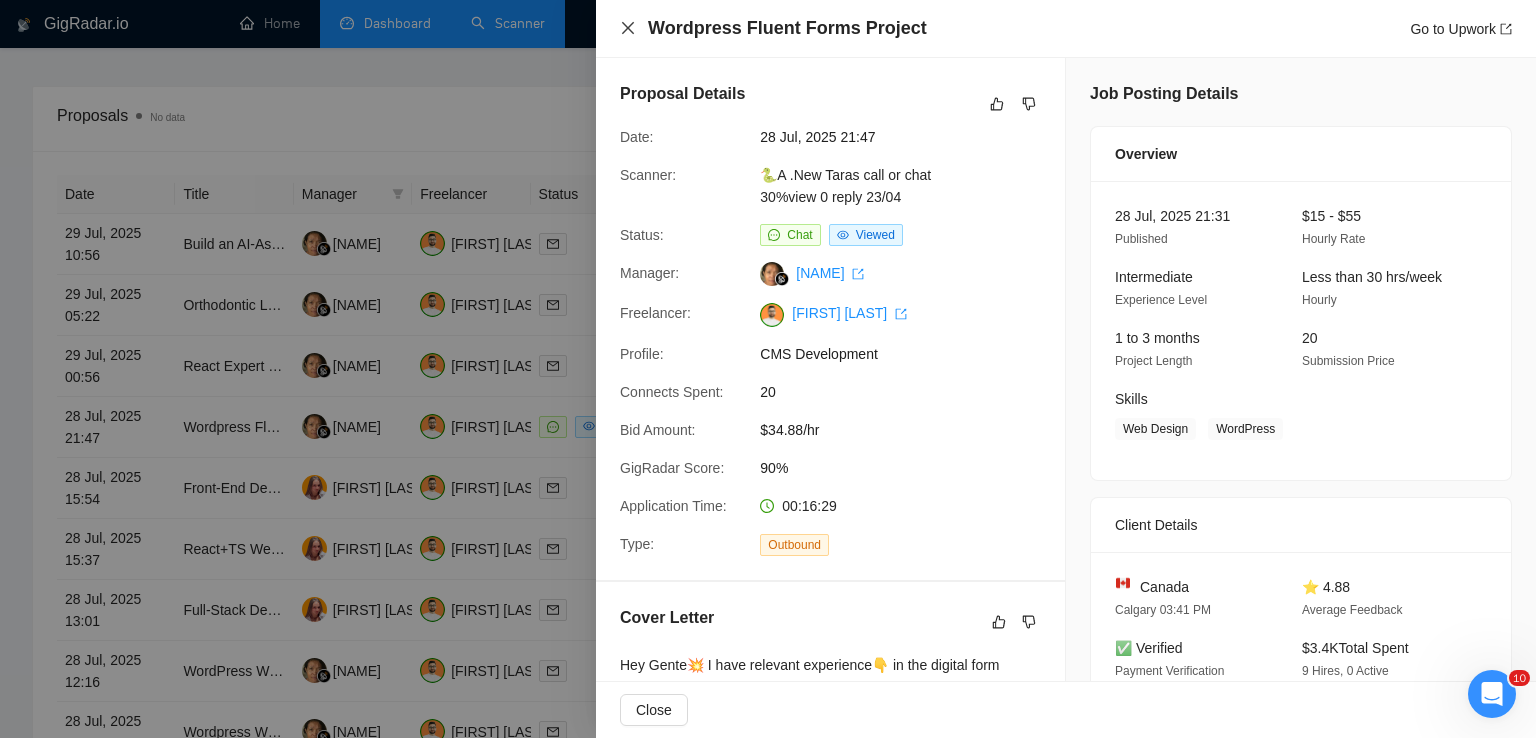 click 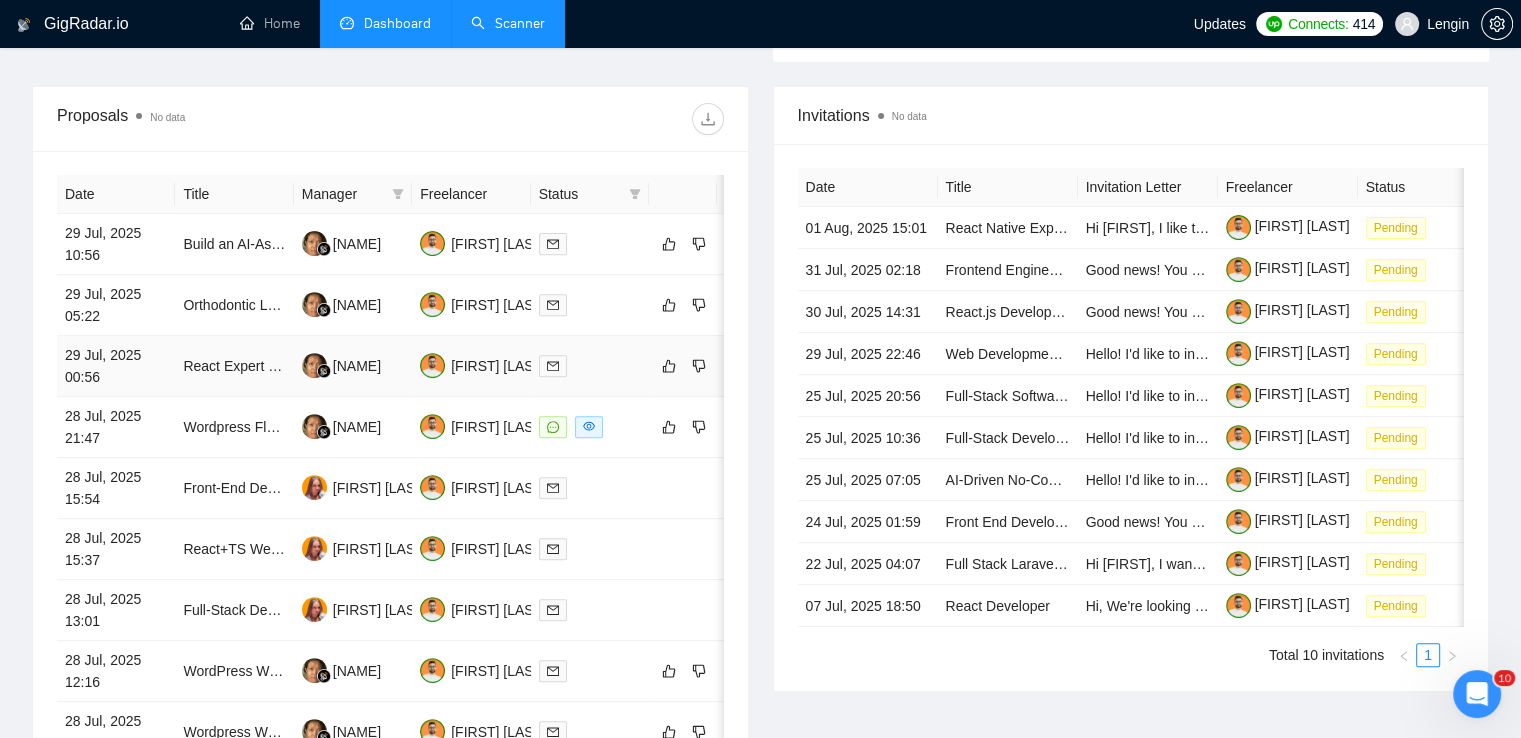 click on "React Expert For Website Frontend" at bounding box center (234, 366) 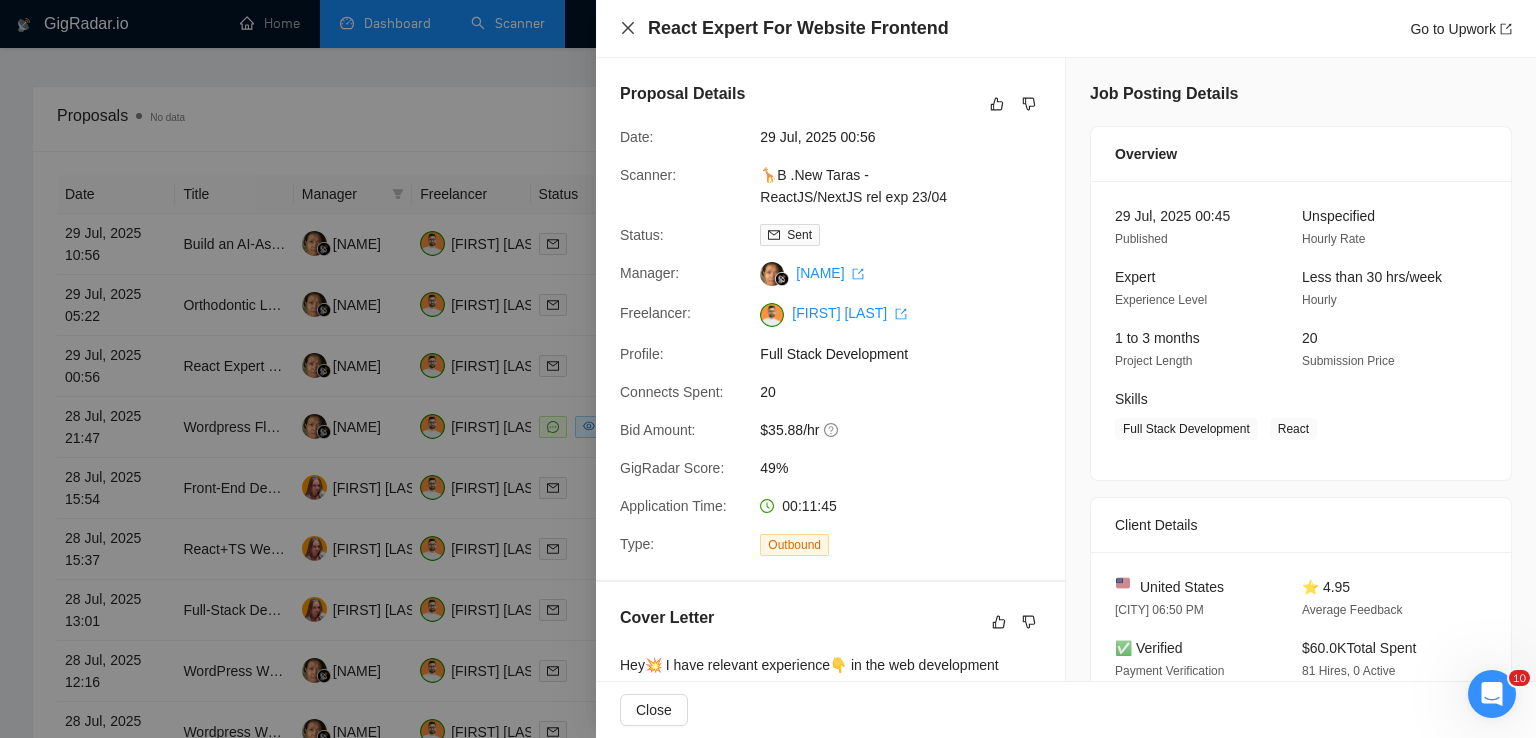 click 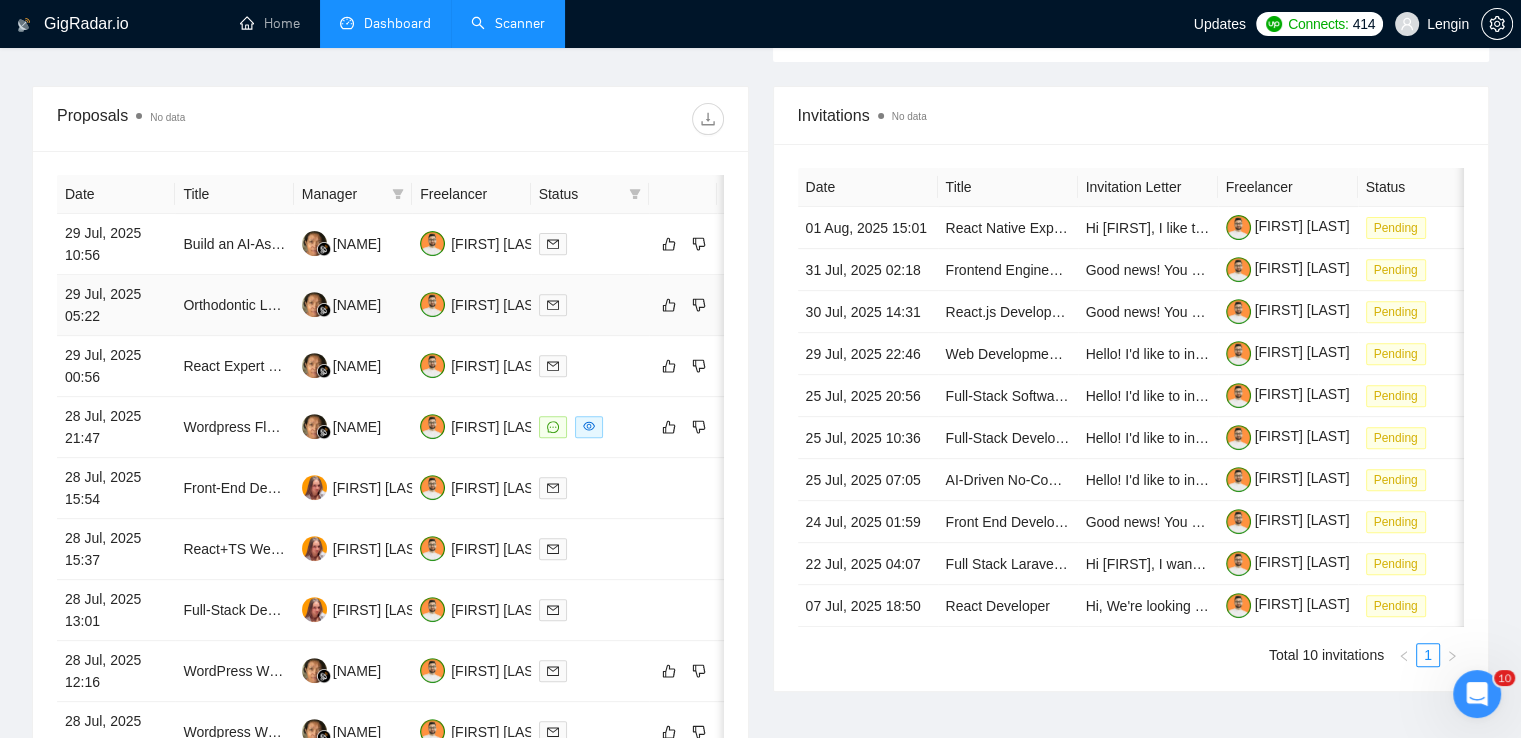 click on "Orthodontic Lab Automation Developer" at bounding box center (234, 305) 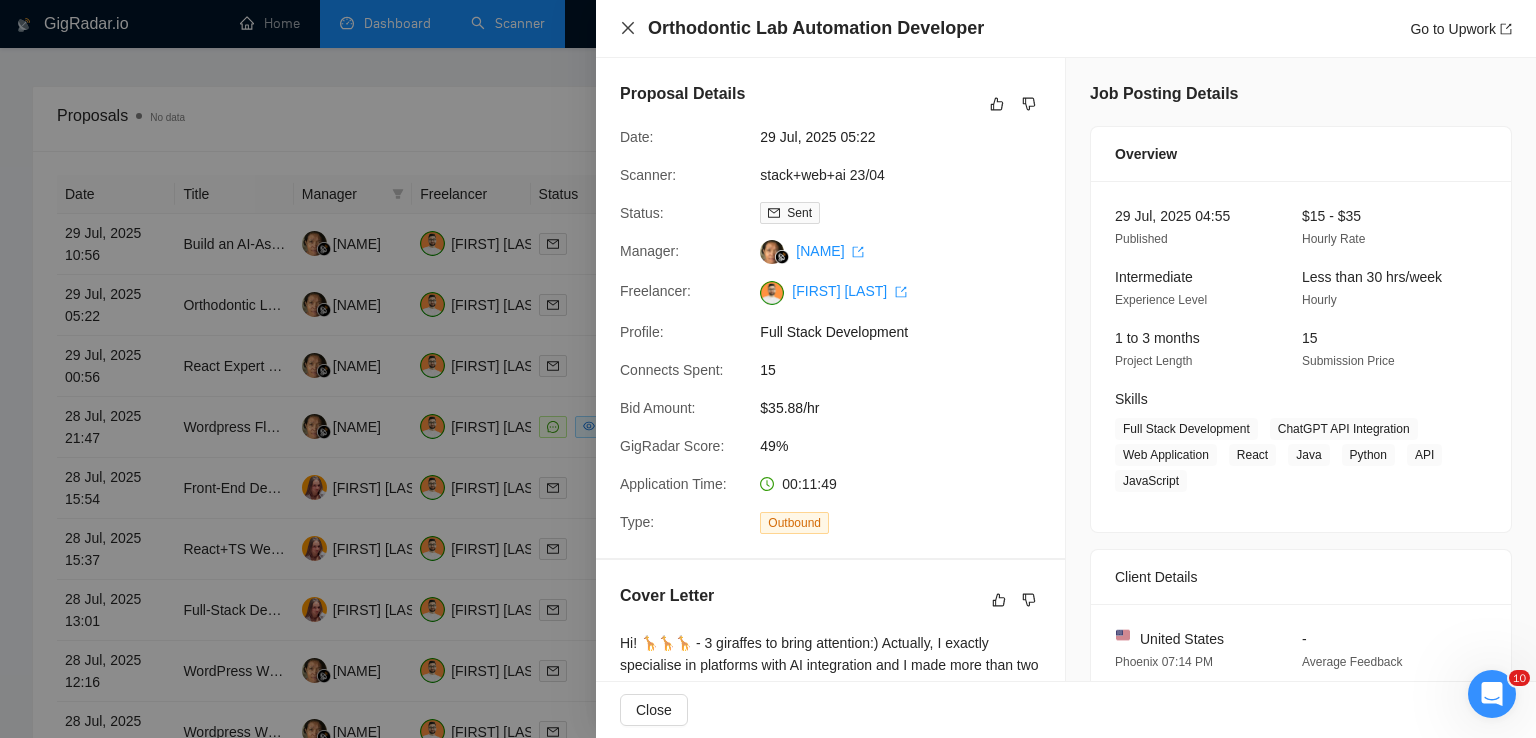 click 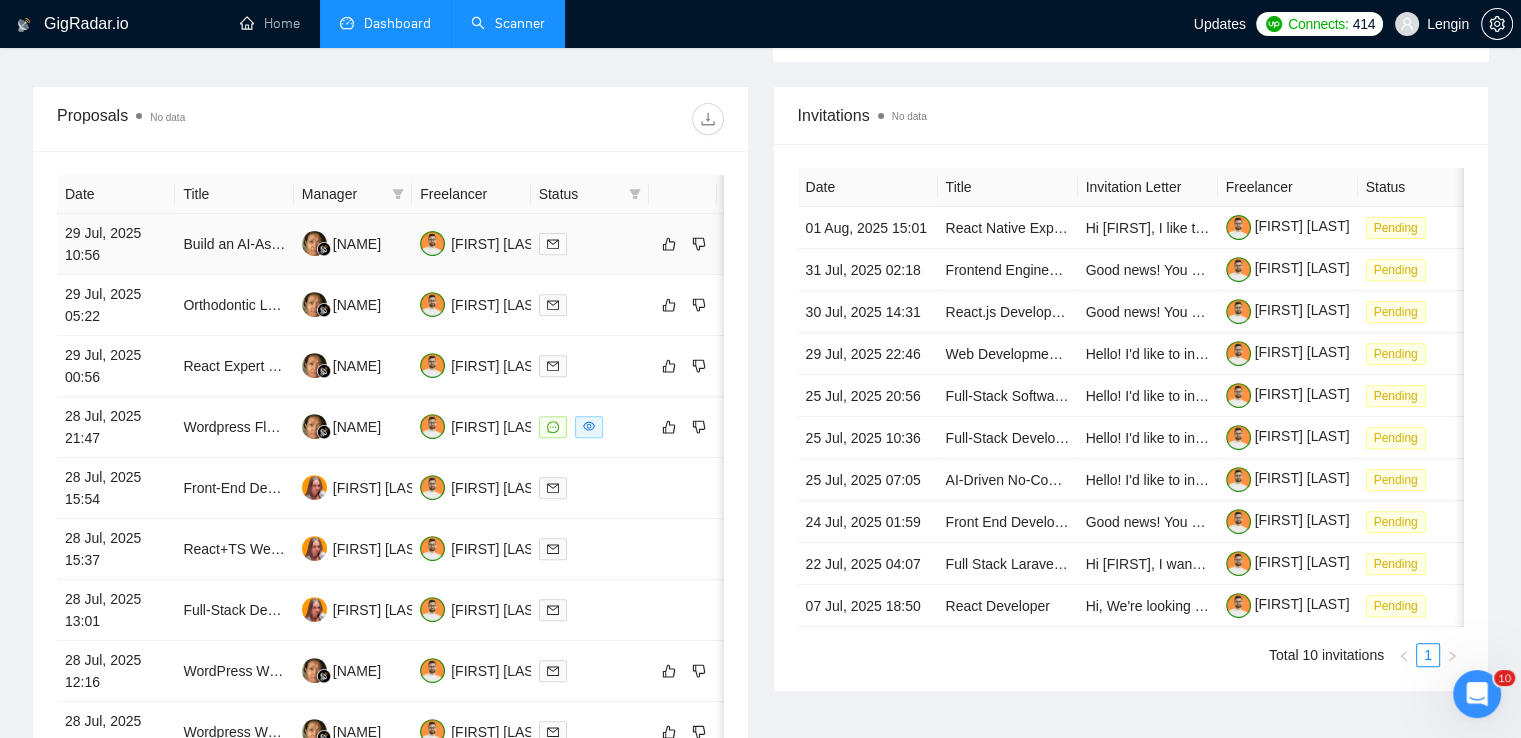 click on "Build an AI-Assisted Platform for Legal Contract Review (MVP)" at bounding box center (234, 244) 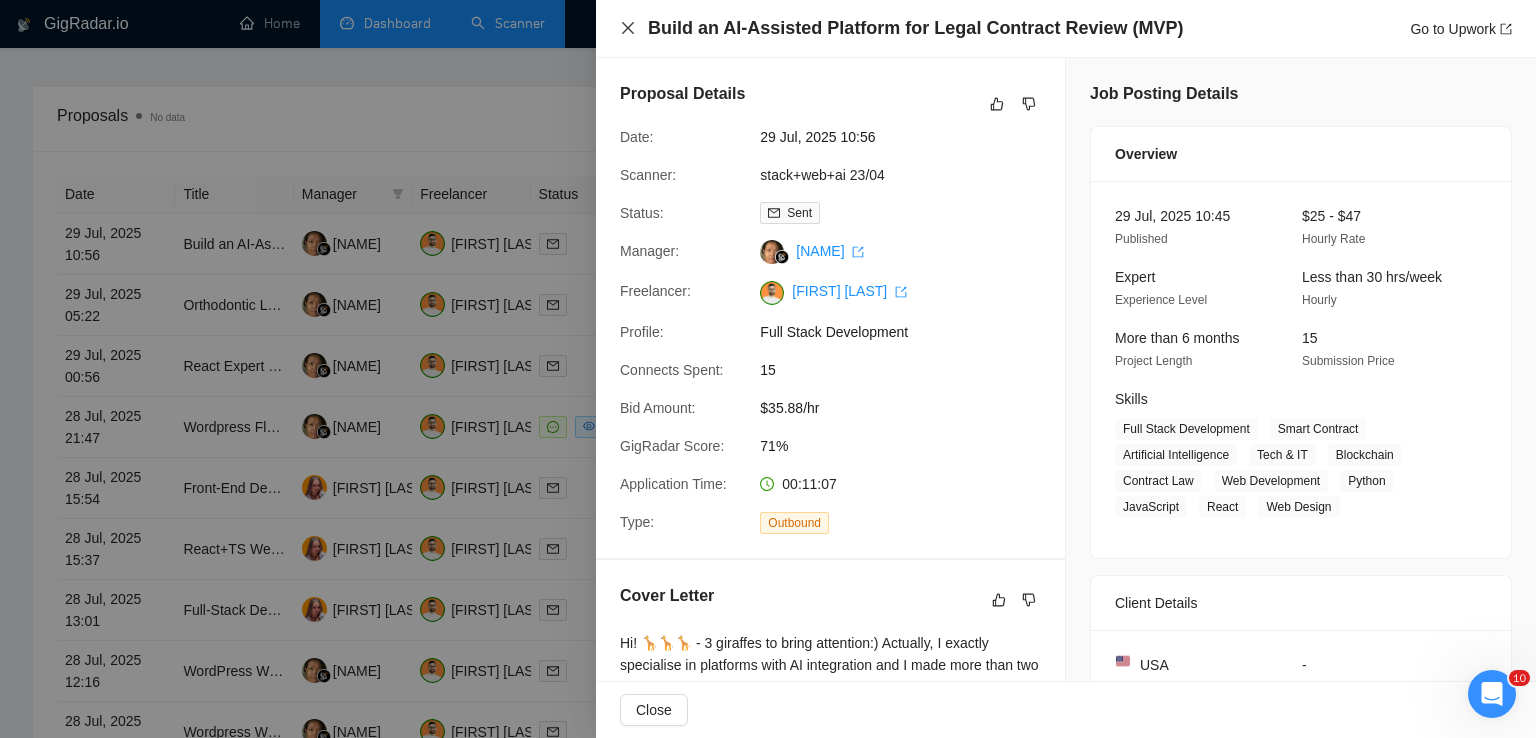 click 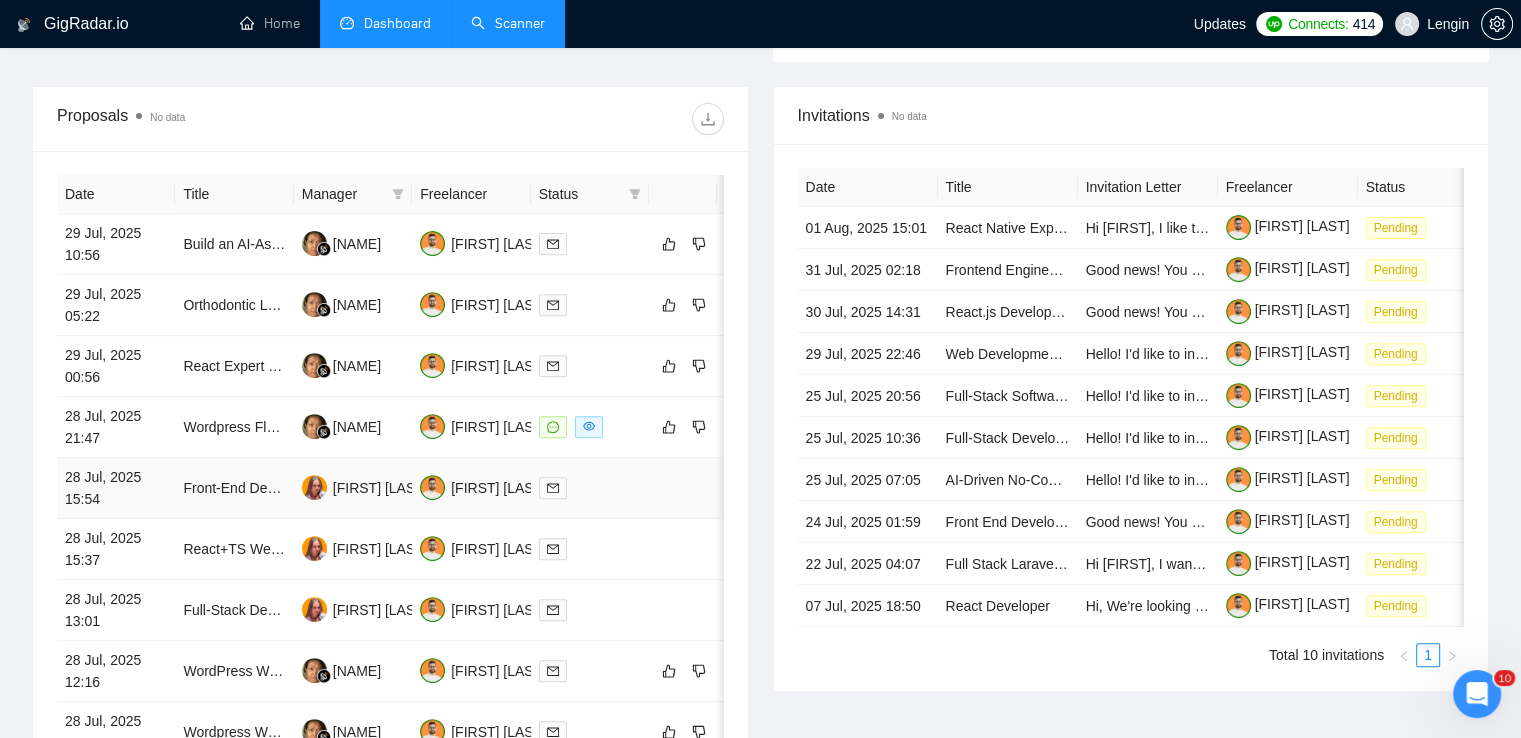 scroll, scrollTop: 1048, scrollLeft: 0, axis: vertical 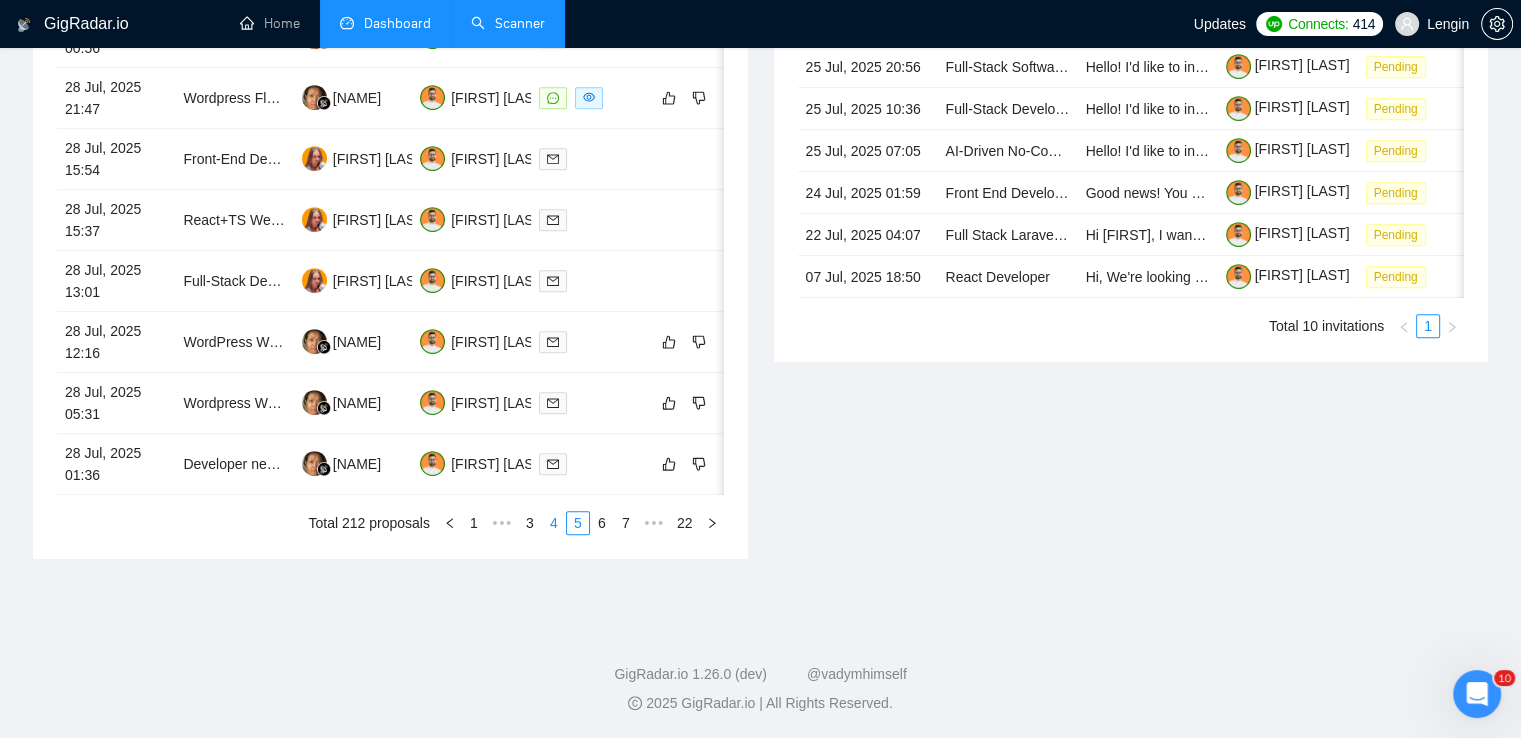click on "4" at bounding box center [554, 523] 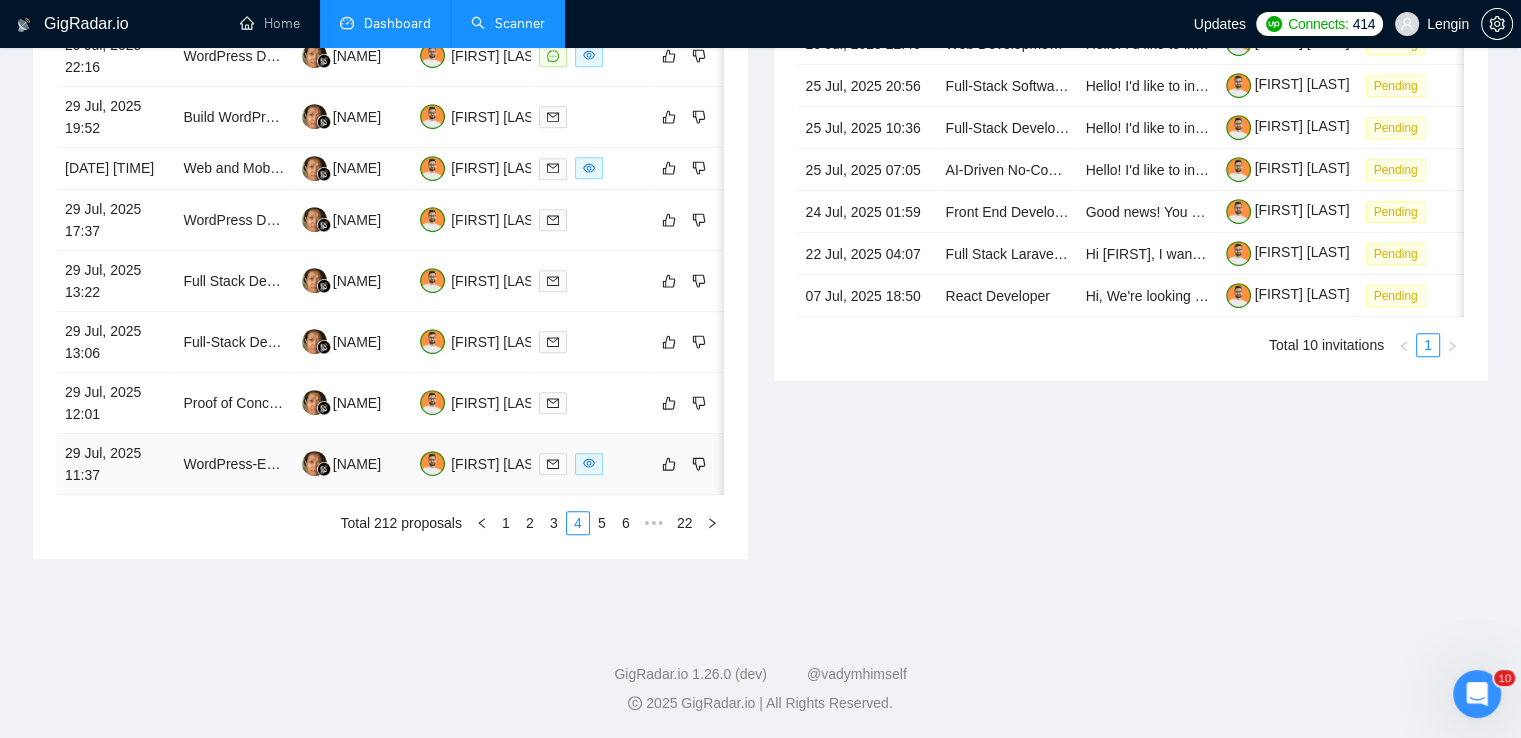 click on "WordPress-Expert:in mit SEO- & GEO-Know-how" at bounding box center (234, 464) 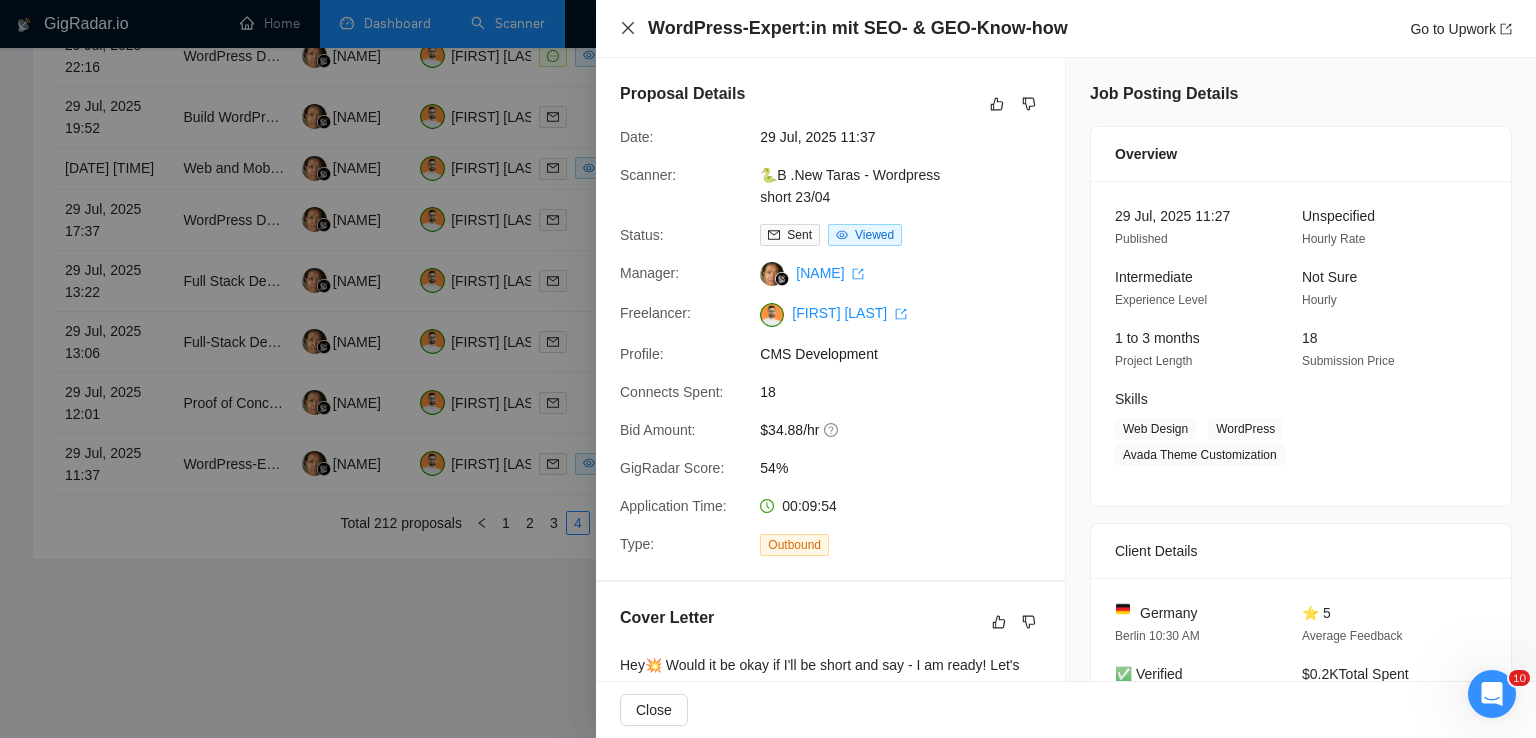 click 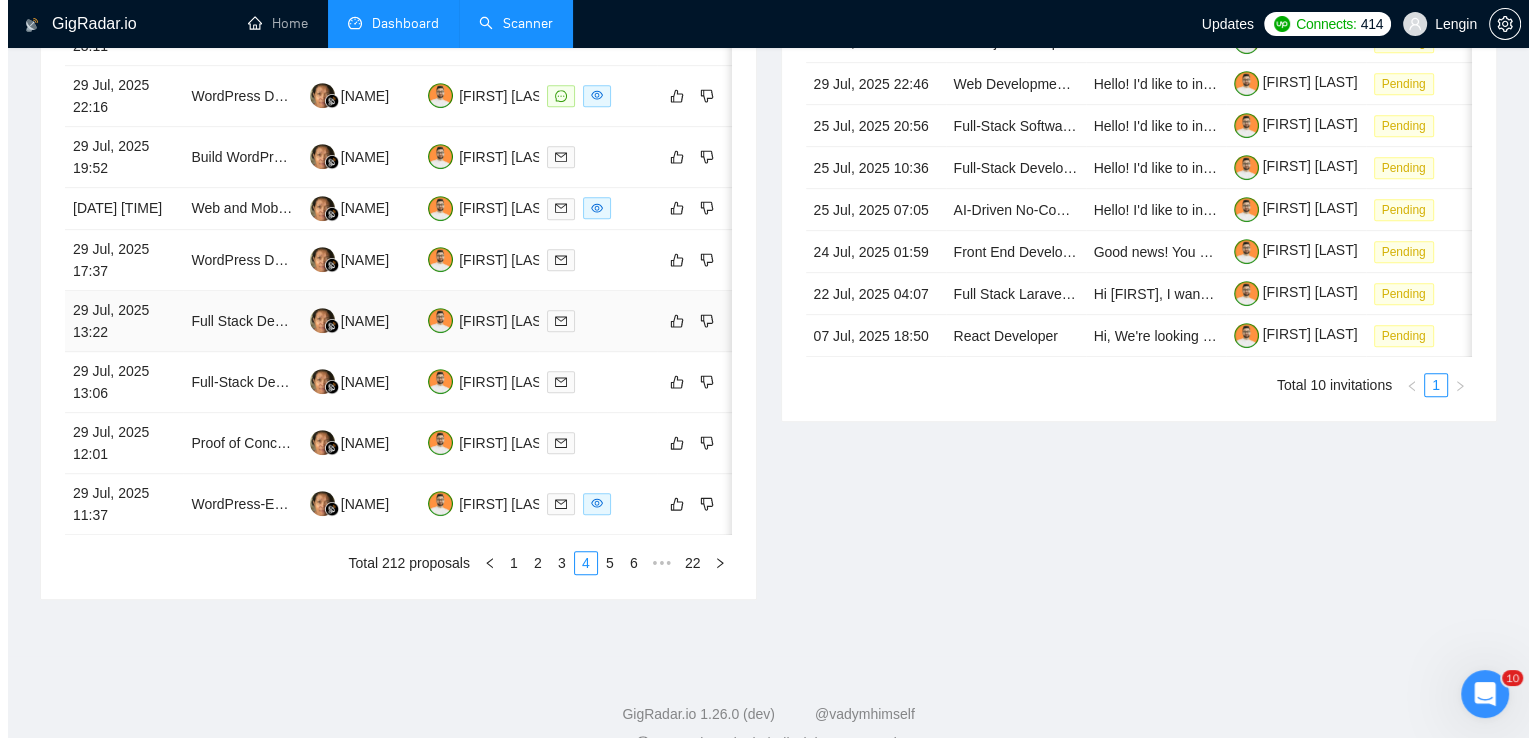 scroll, scrollTop: 979, scrollLeft: 0, axis: vertical 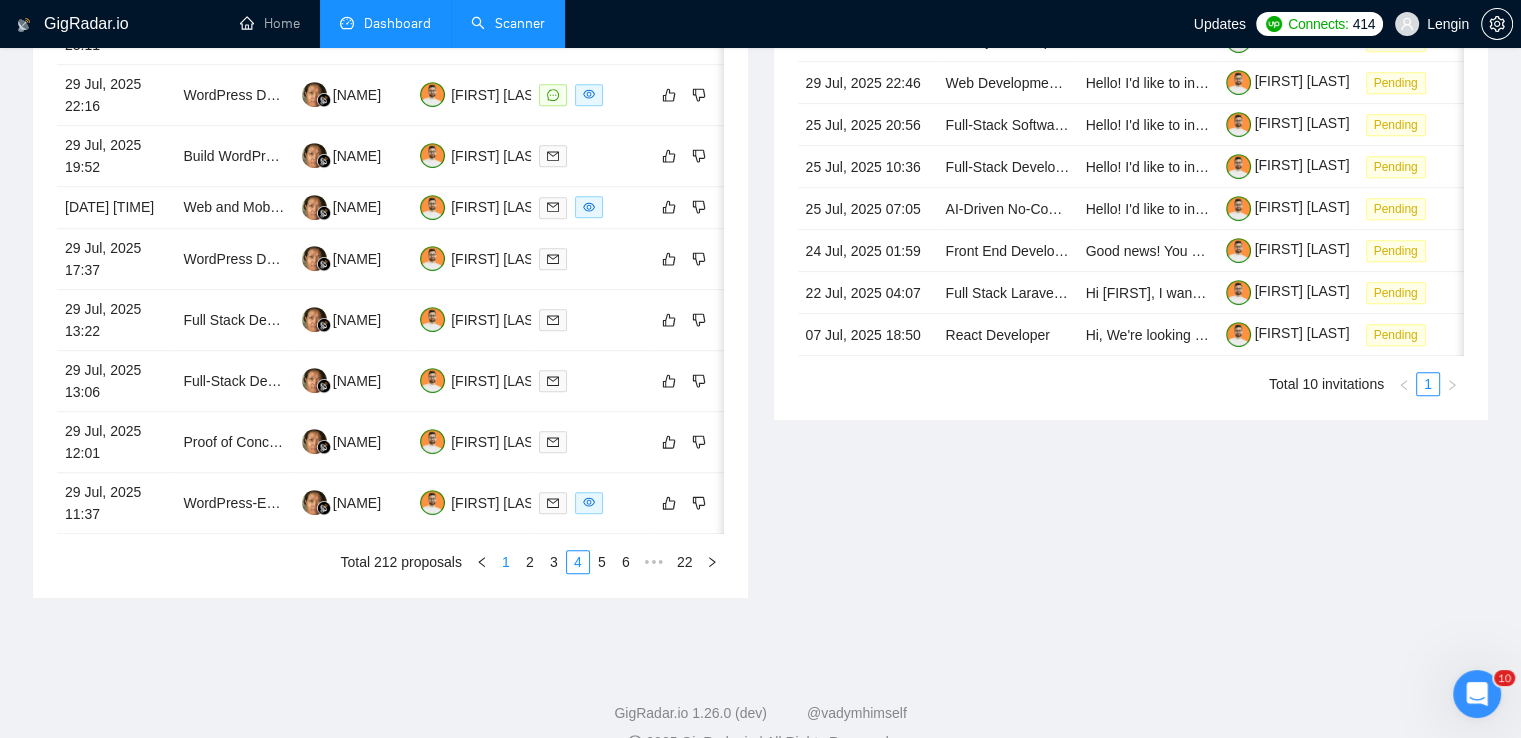click on "1" at bounding box center (506, 562) 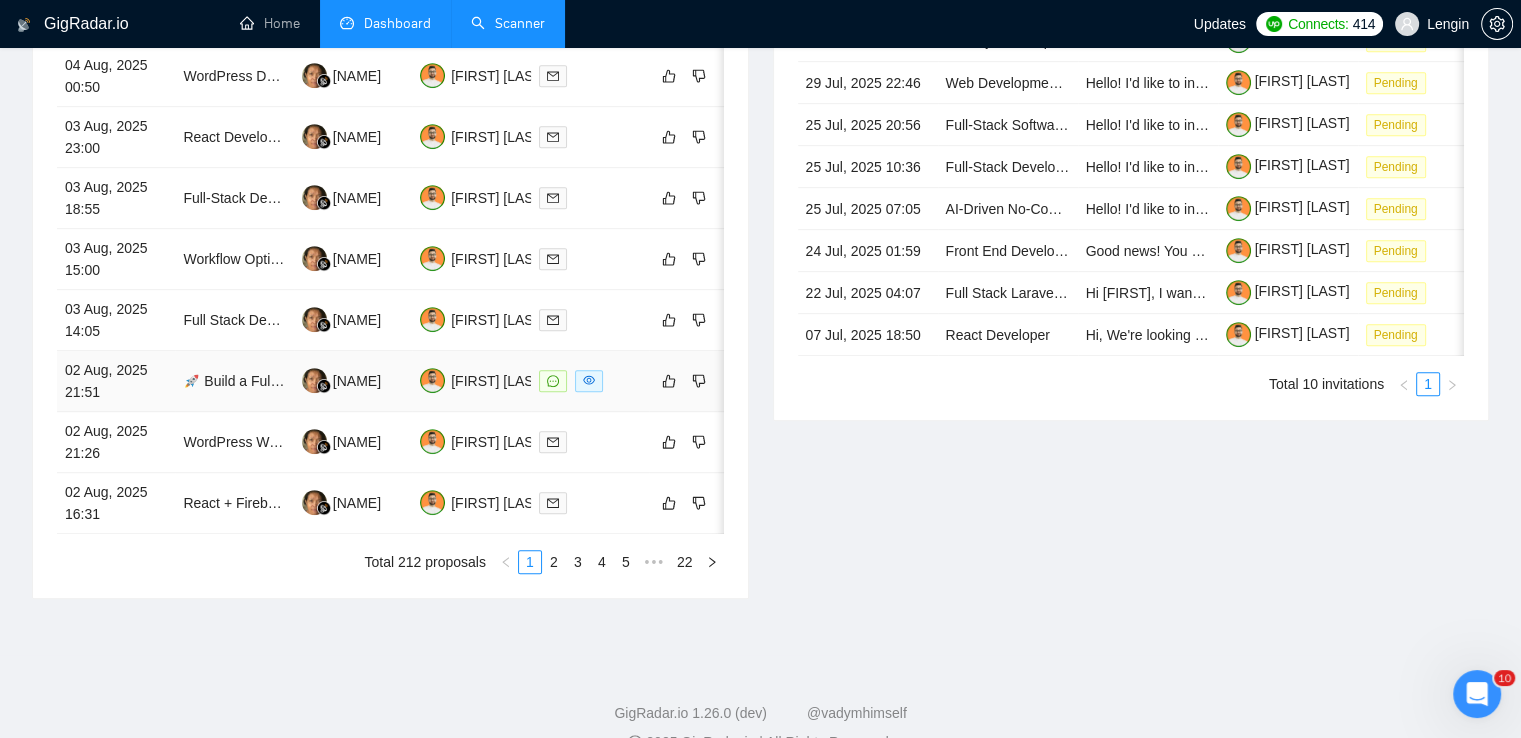 click on "🚀 Build a Fully Automated AI Video Store (WooCommerce + OpenAI + ElevenLabs + D-ID)" at bounding box center [234, 381] 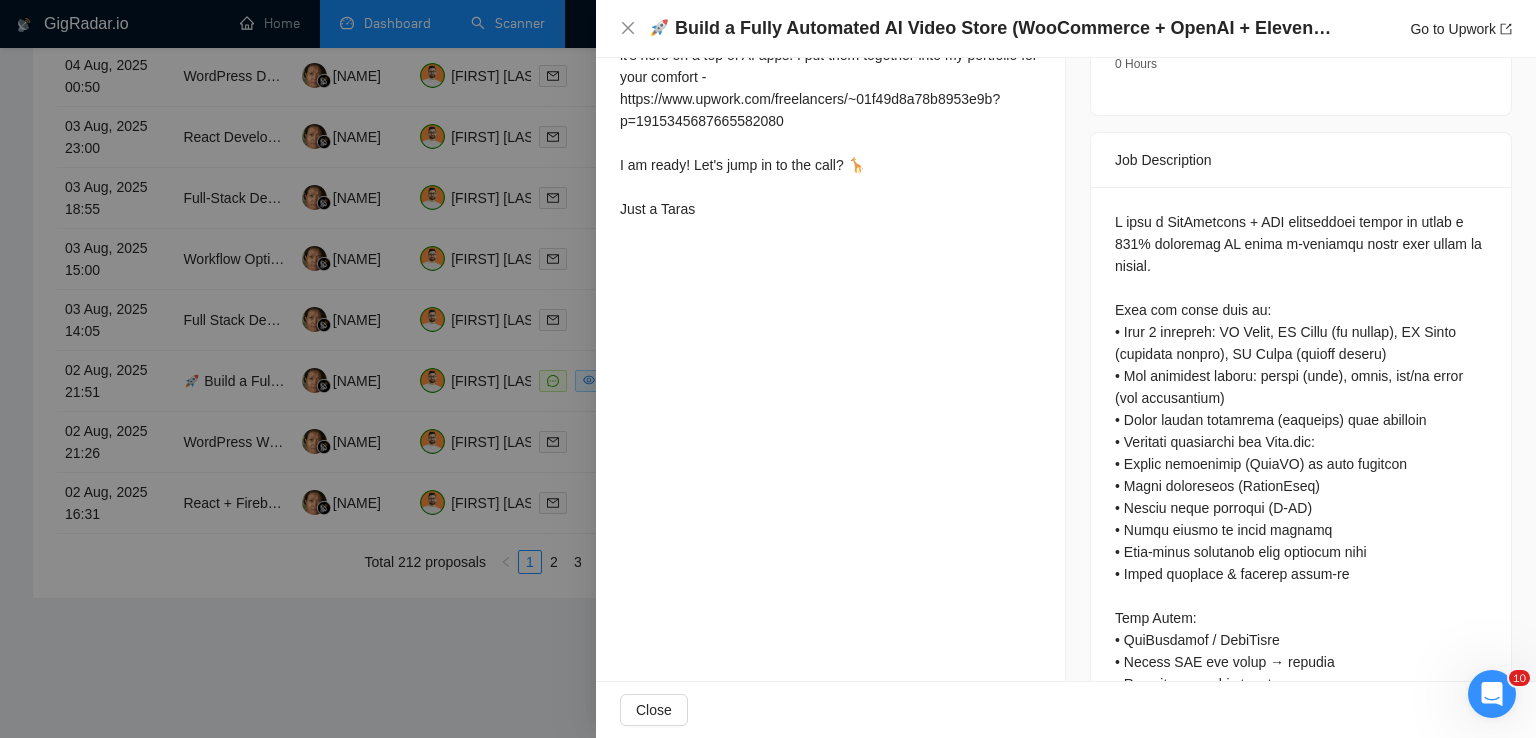 scroll, scrollTop: 743, scrollLeft: 0, axis: vertical 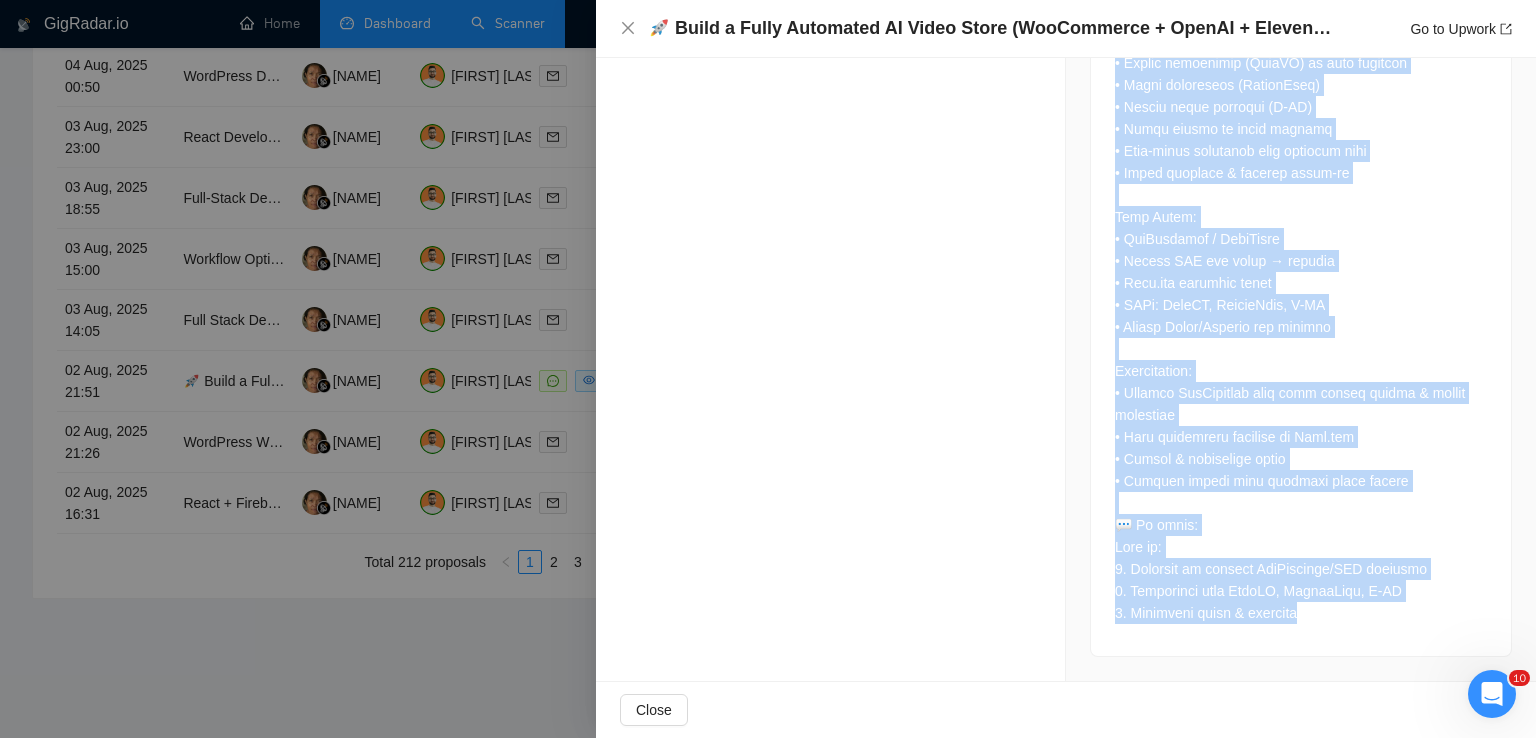 drag, startPoint x: 1104, startPoint y: 223, endPoint x: 1322, endPoint y: 637, distance: 467.8889 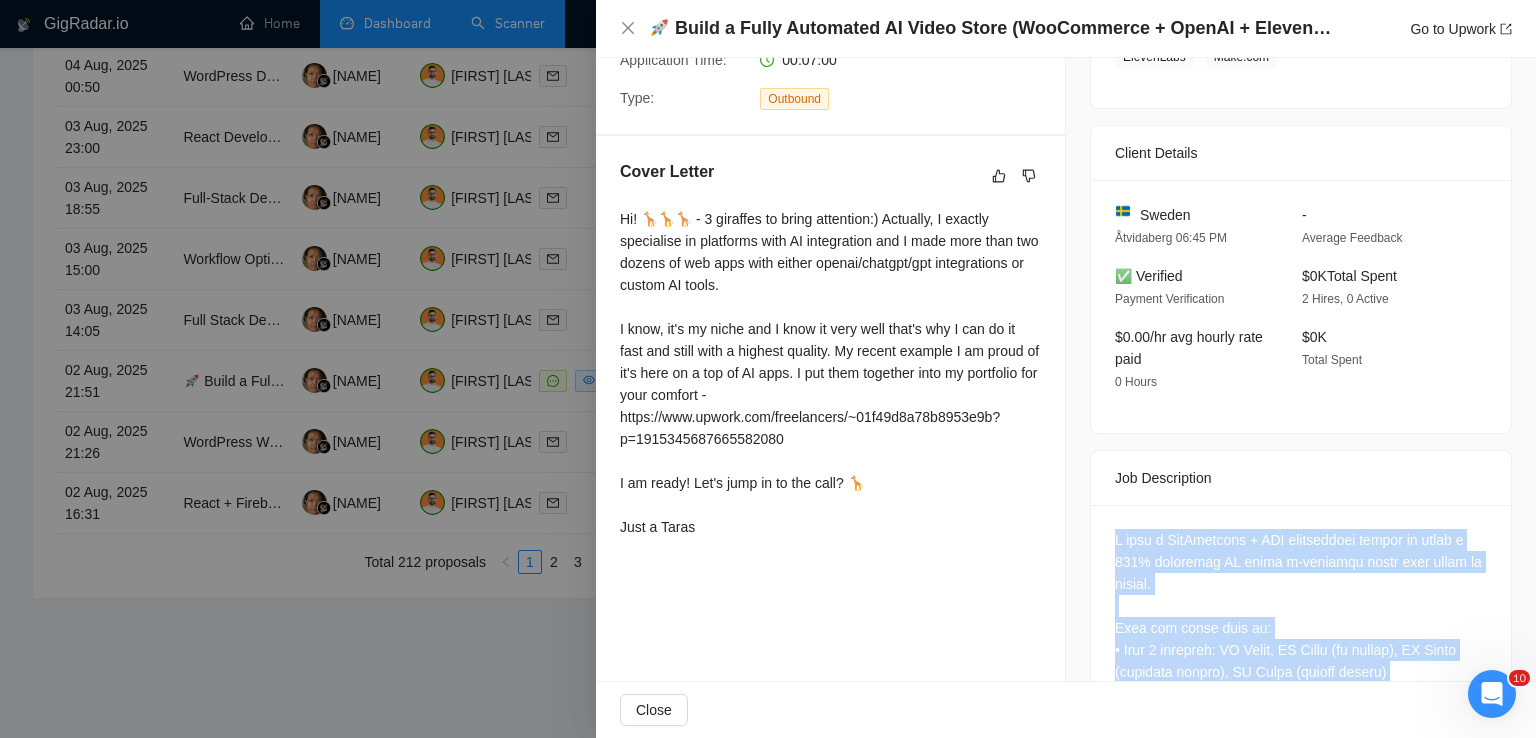 scroll, scrollTop: 280, scrollLeft: 0, axis: vertical 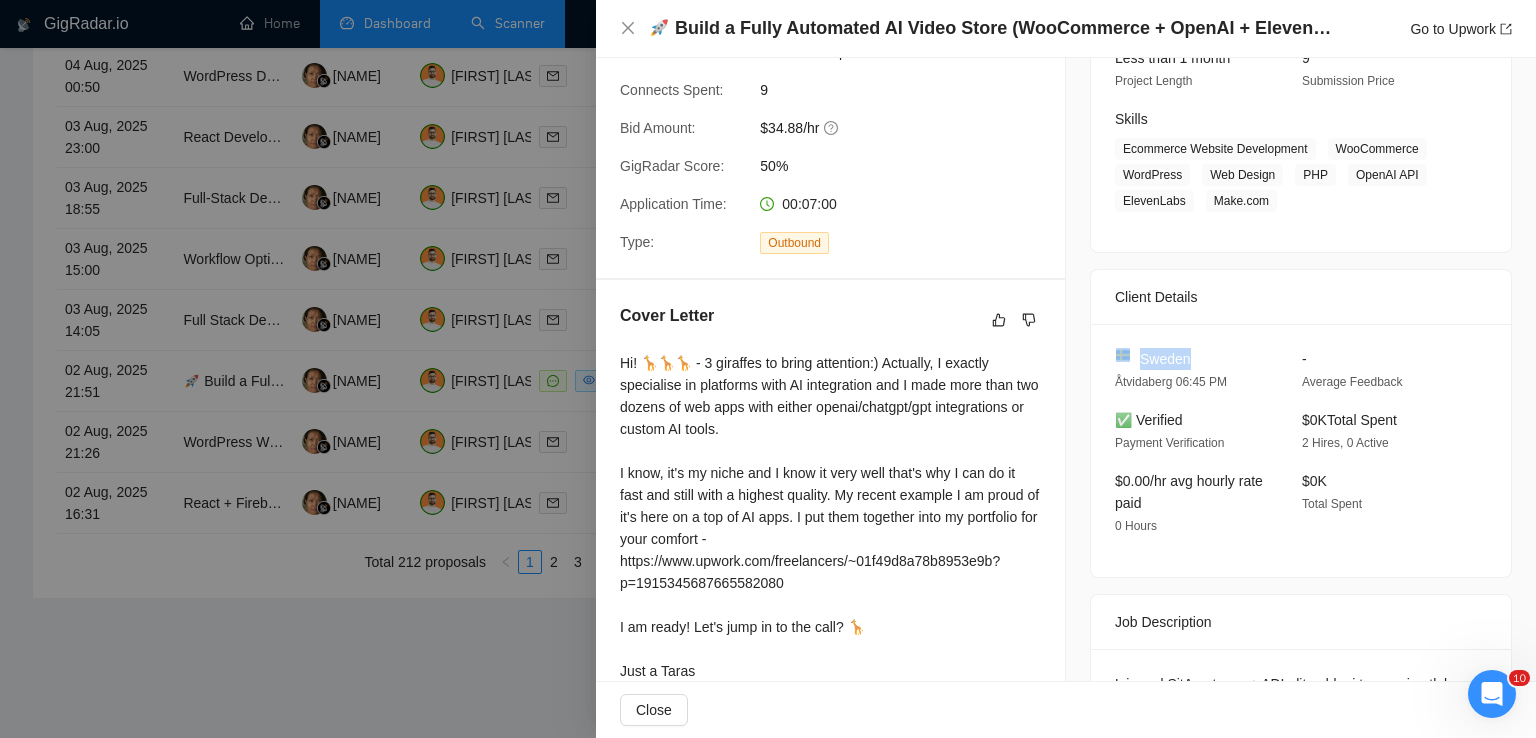drag, startPoint x: 1181, startPoint y: 355, endPoint x: 1122, endPoint y: 355, distance: 59 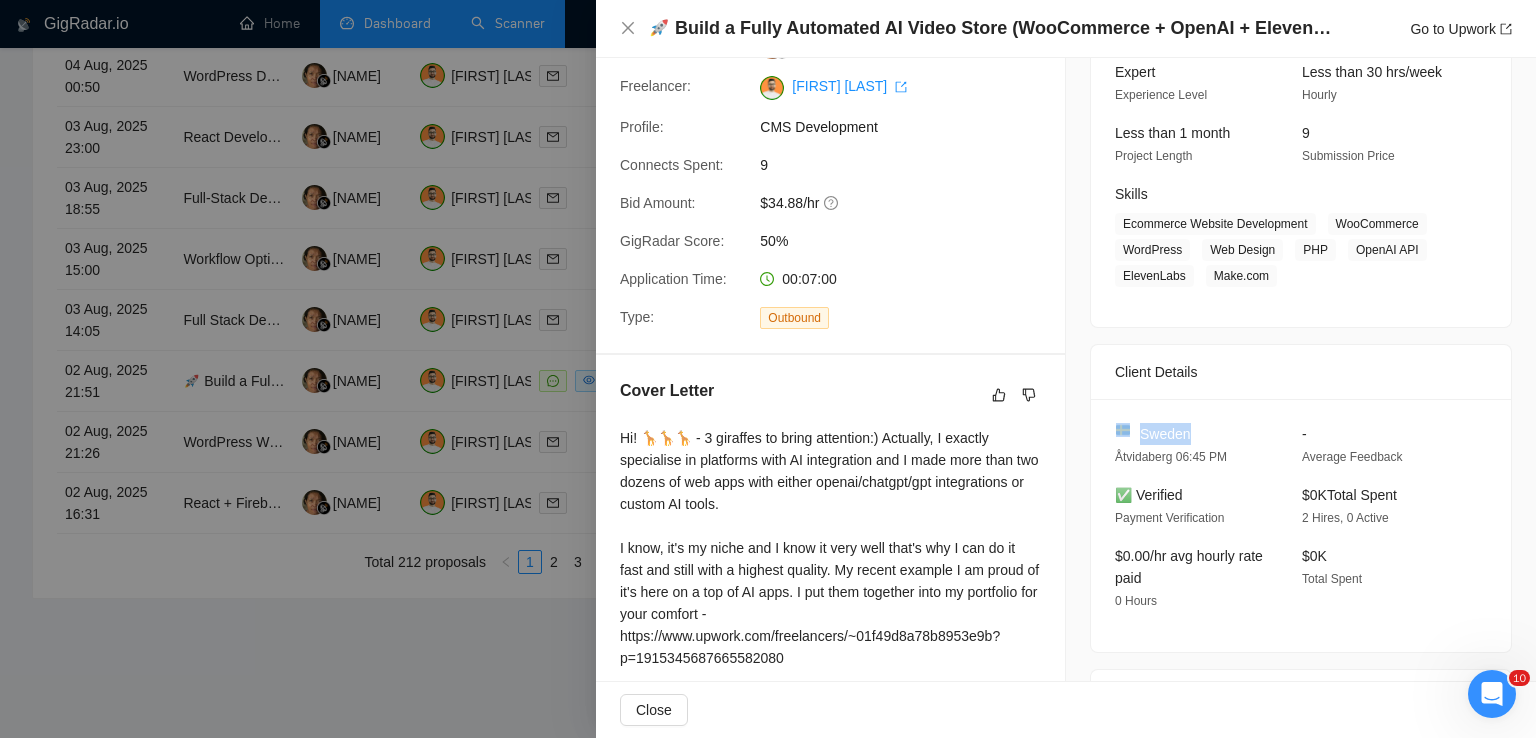scroll, scrollTop: 204, scrollLeft: 0, axis: vertical 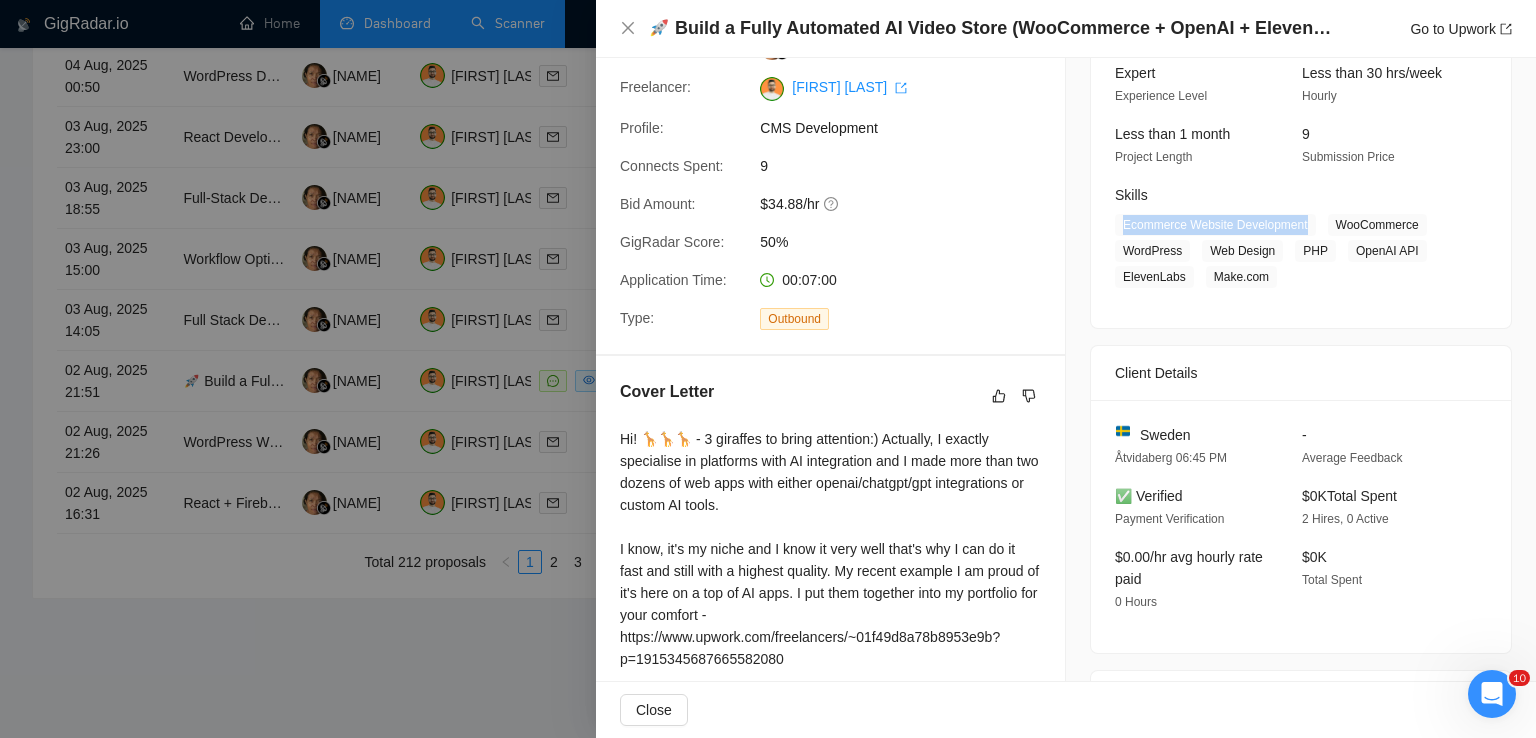 drag, startPoint x: 1304, startPoint y: 224, endPoint x: 1112, endPoint y: 212, distance: 192.37463 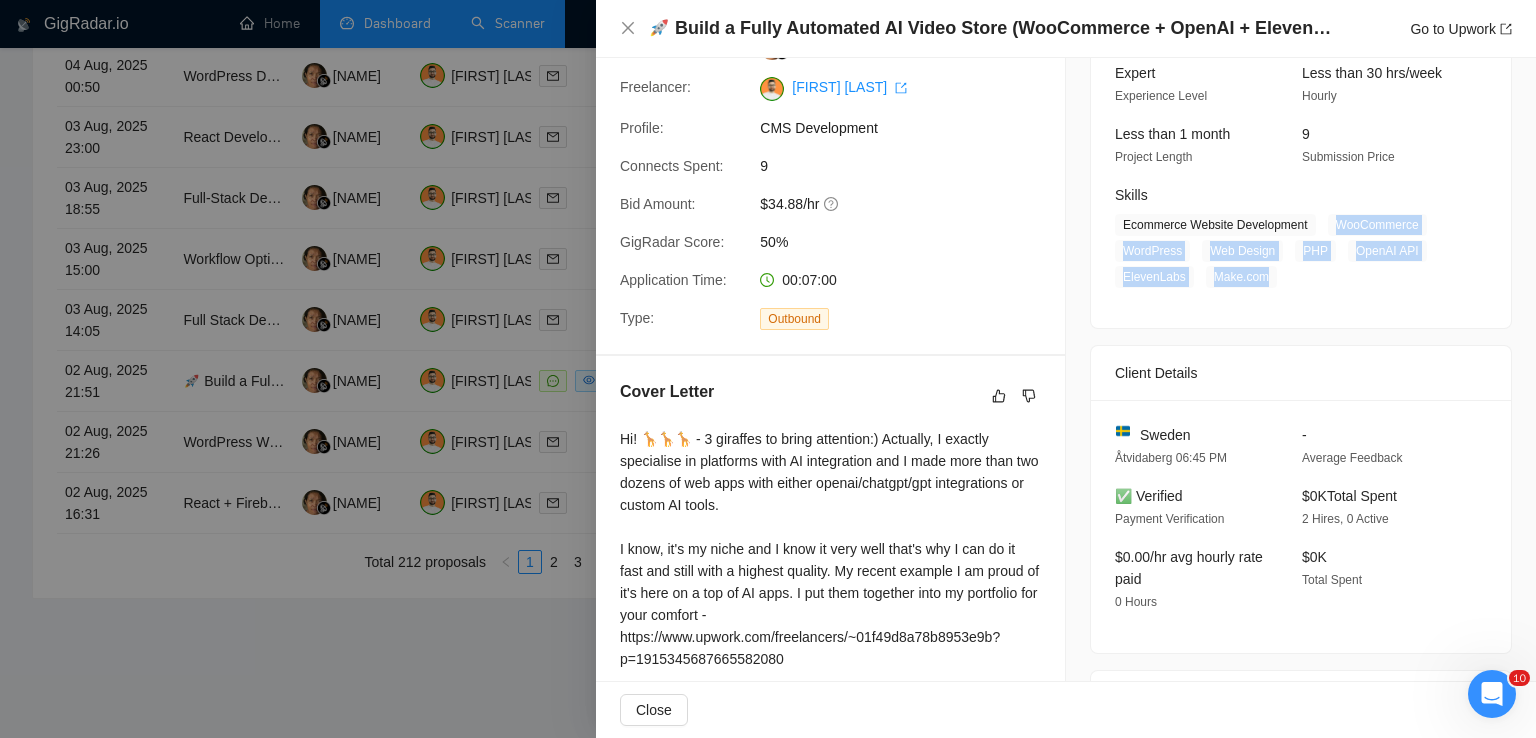 drag, startPoint x: 1323, startPoint y: 224, endPoint x: 1264, endPoint y: 269, distance: 74.20242 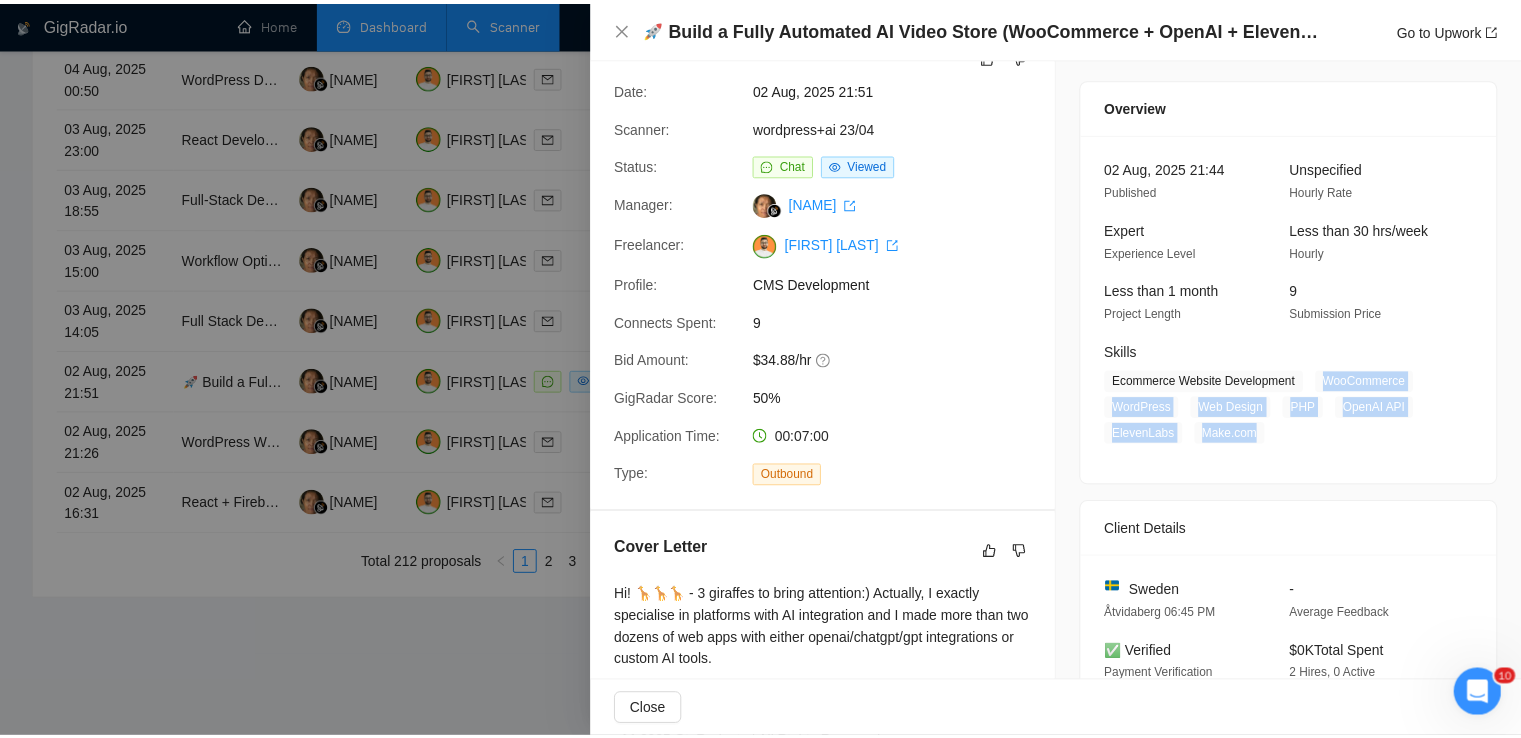 scroll, scrollTop: 4, scrollLeft: 0, axis: vertical 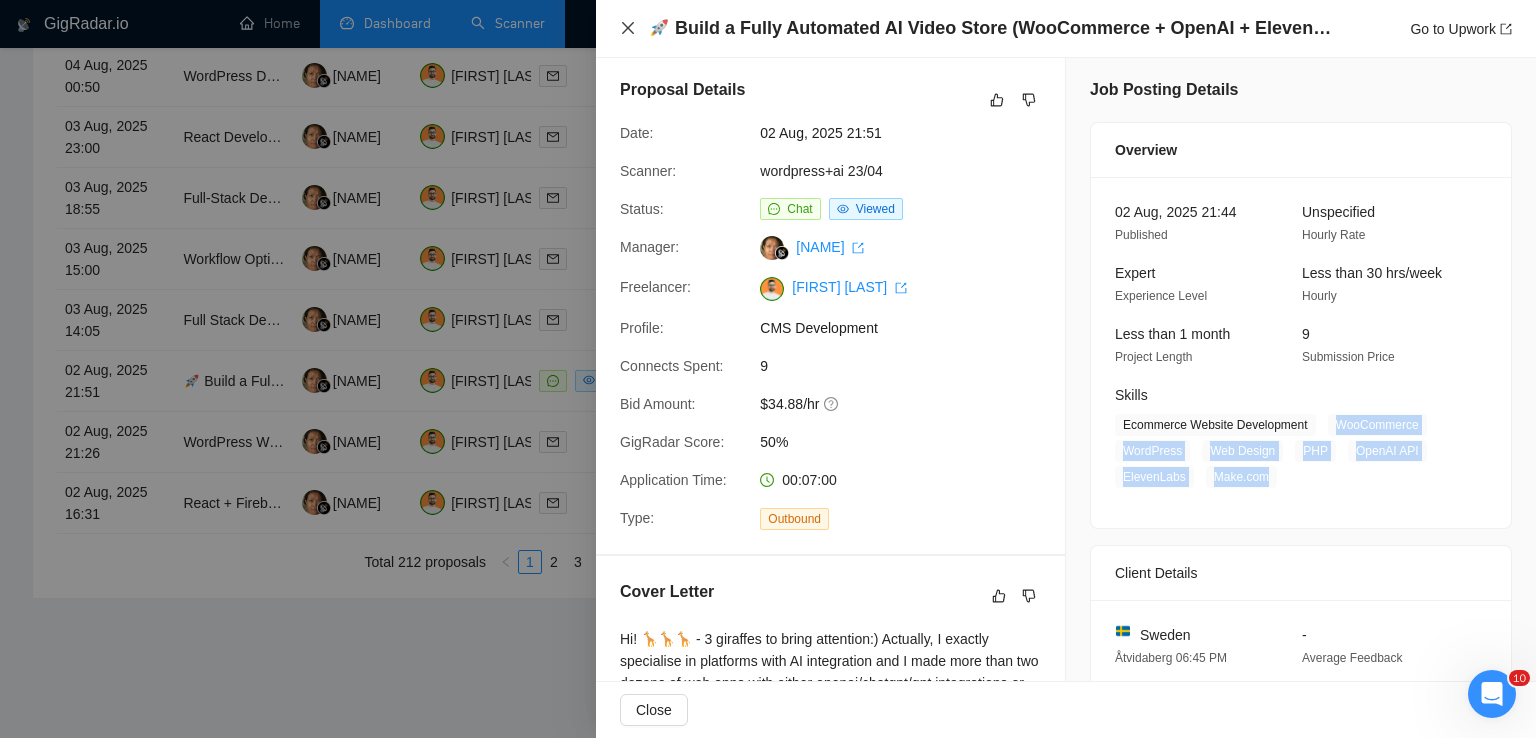 click 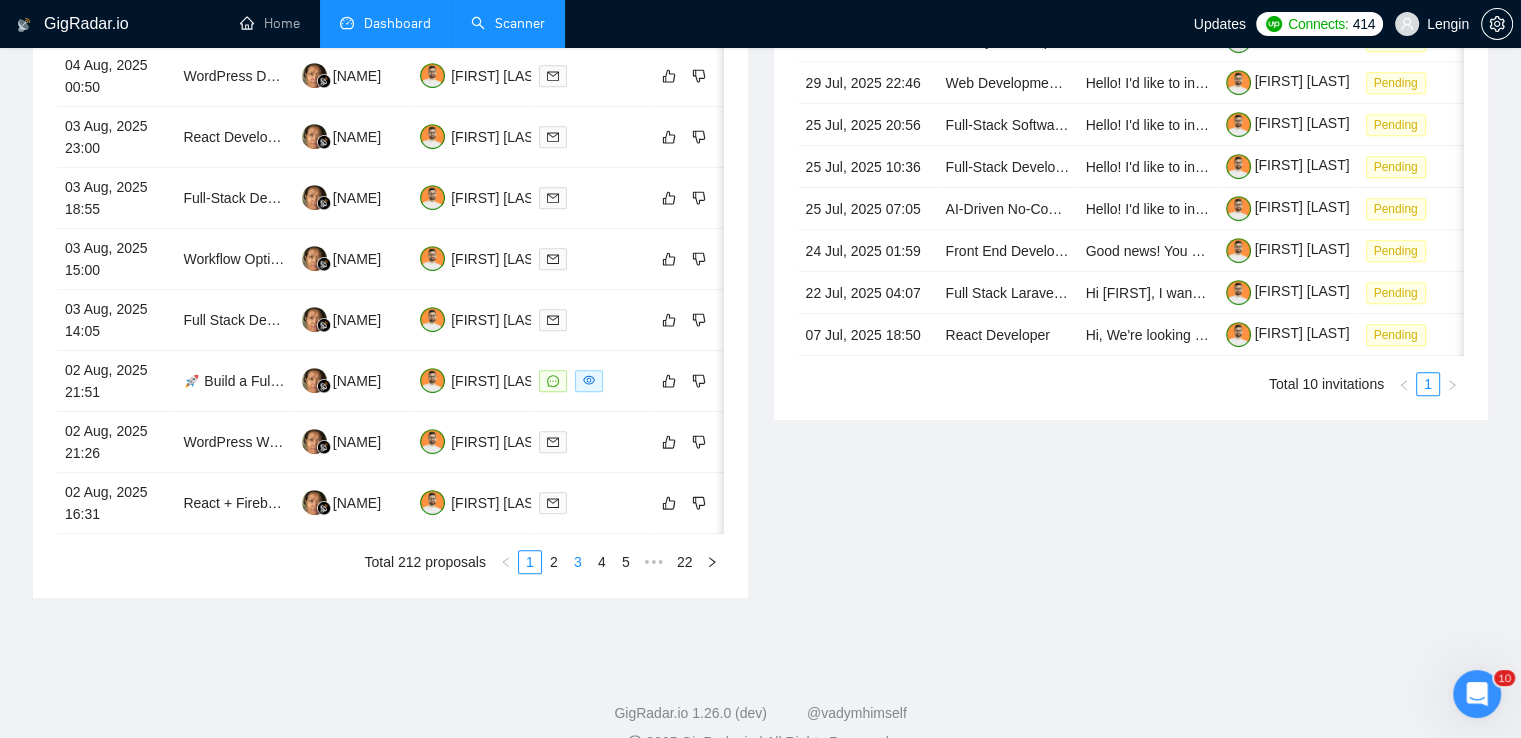 click on "3" at bounding box center [578, 562] 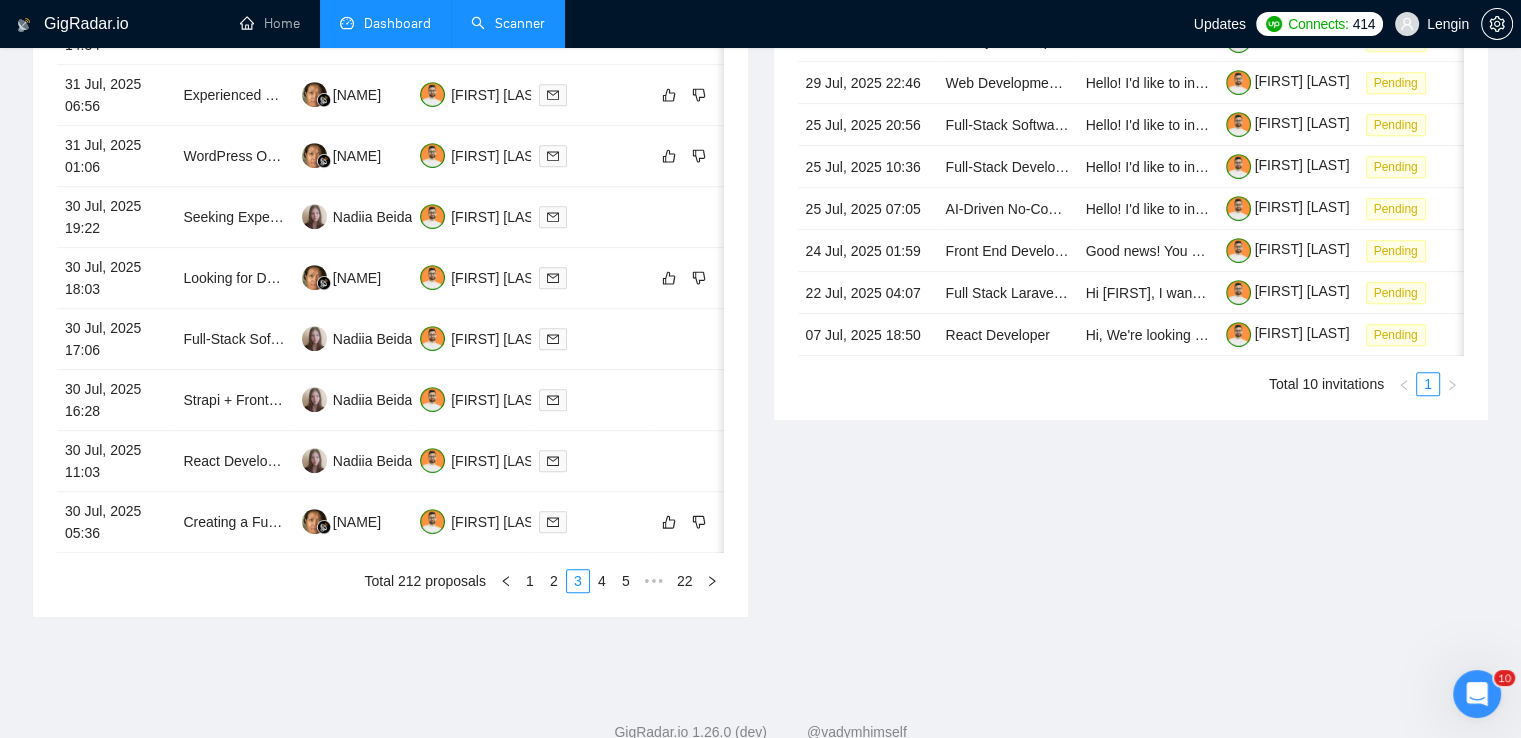 click on "Total 212 proposals 1 2 3 4 5 ••• 22" at bounding box center [390, 581] 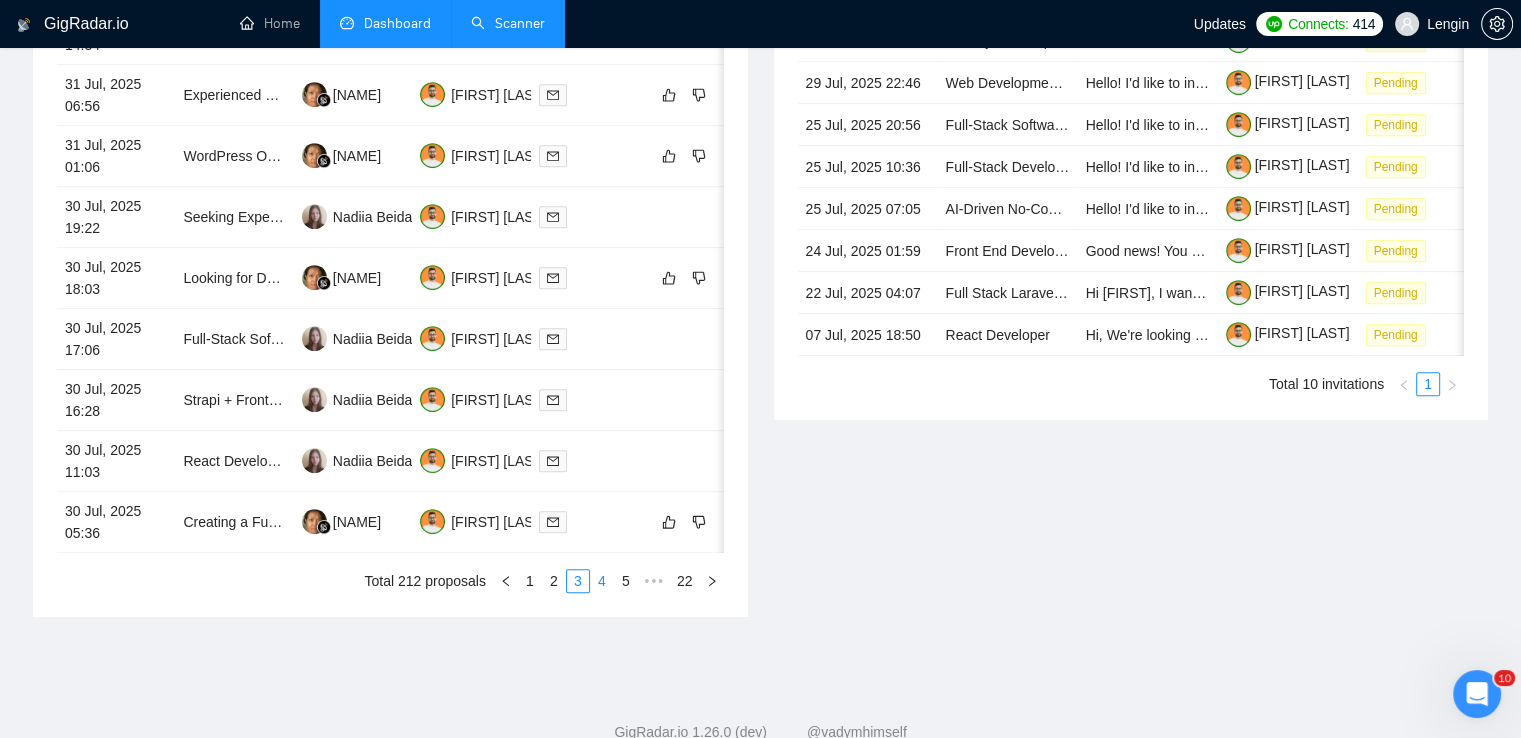 click on "4" at bounding box center [602, 581] 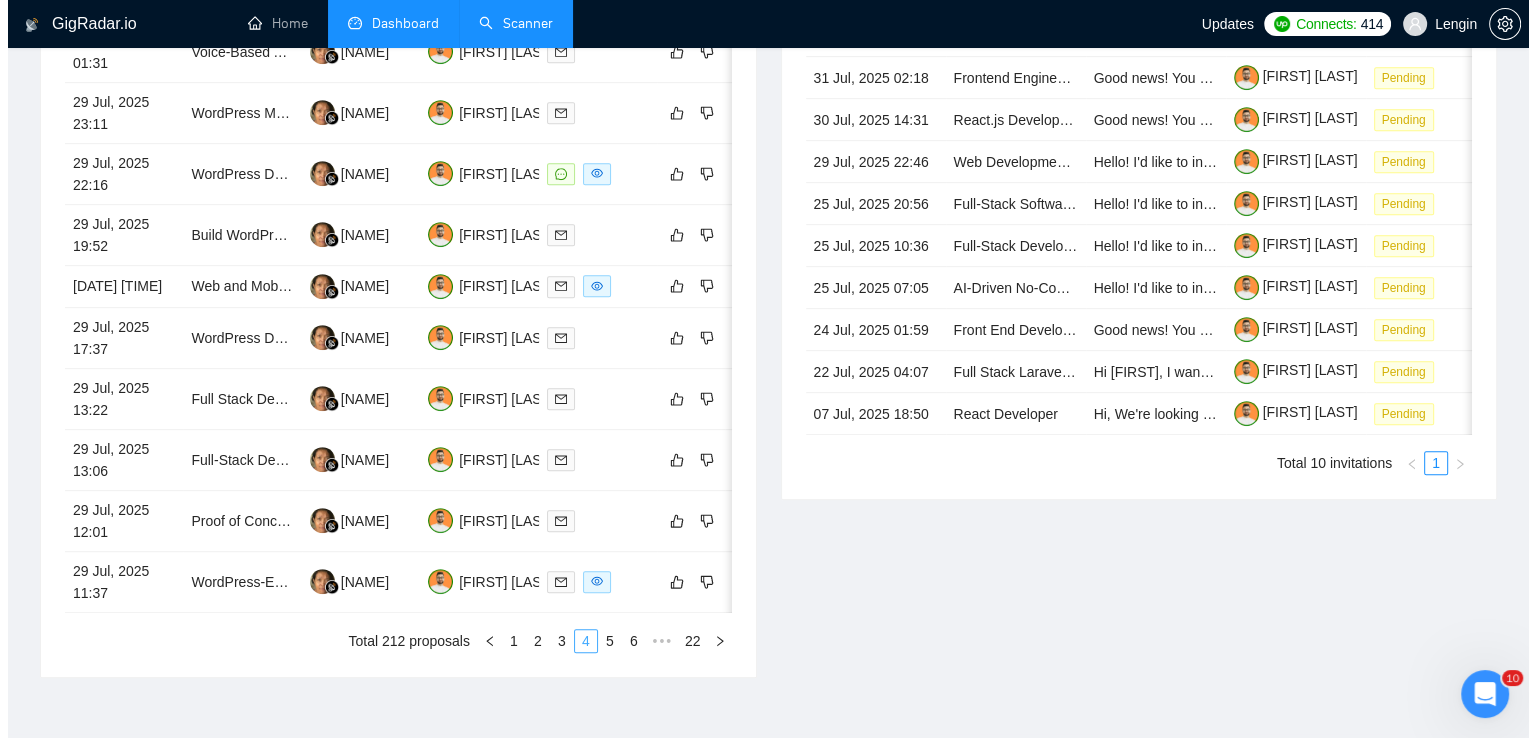 scroll, scrollTop: 891, scrollLeft: 0, axis: vertical 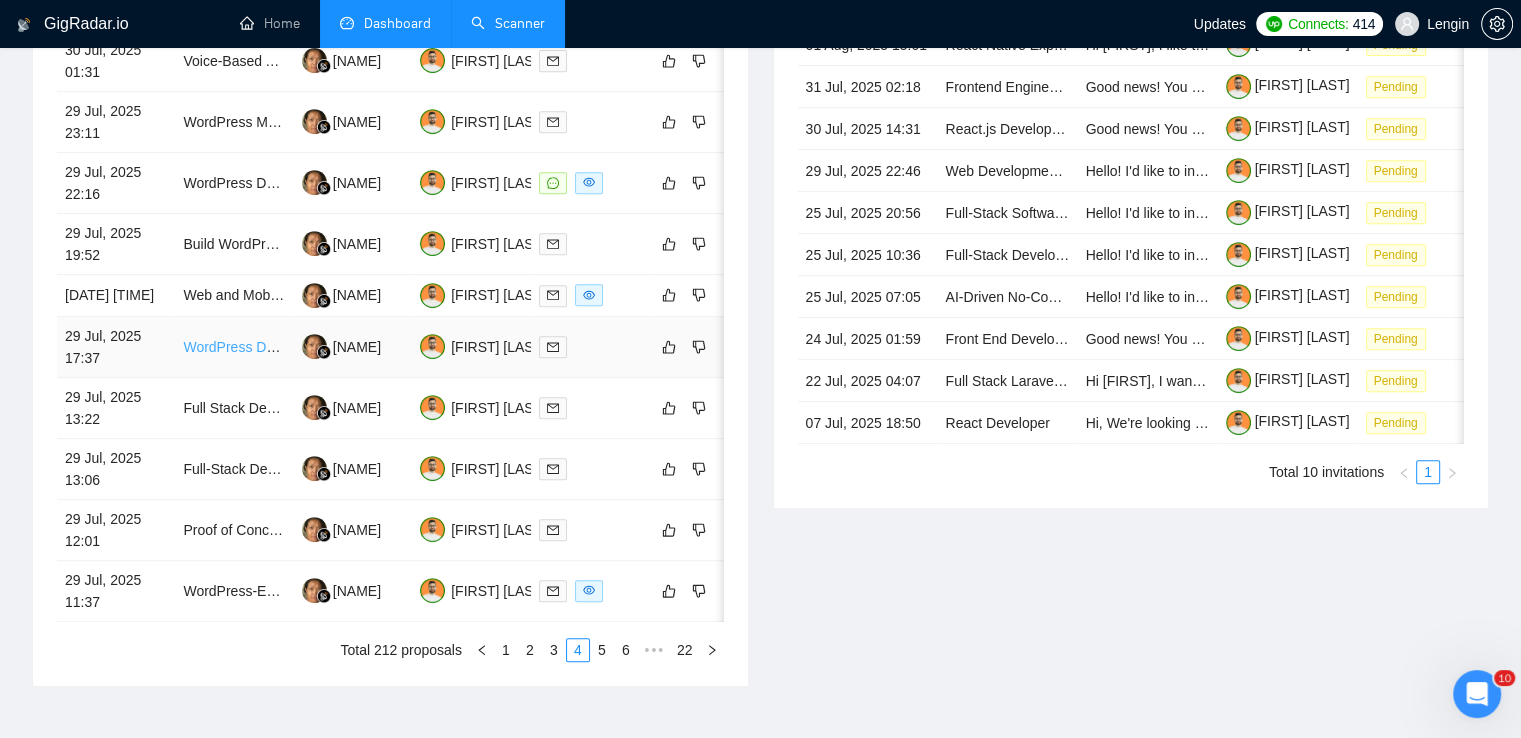 click on "WordPress Dev – Ecom (Clothing)" at bounding box center (290, 347) 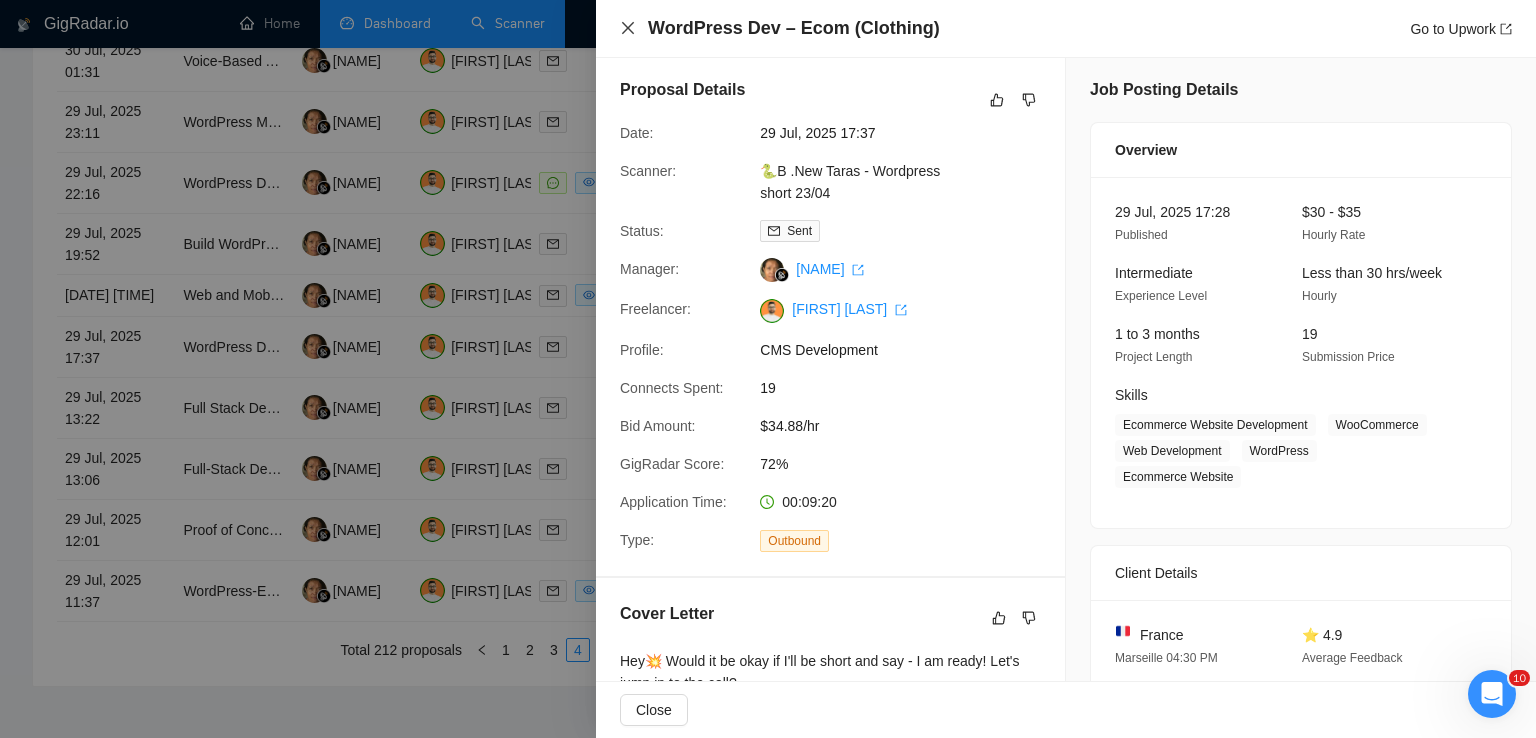 click 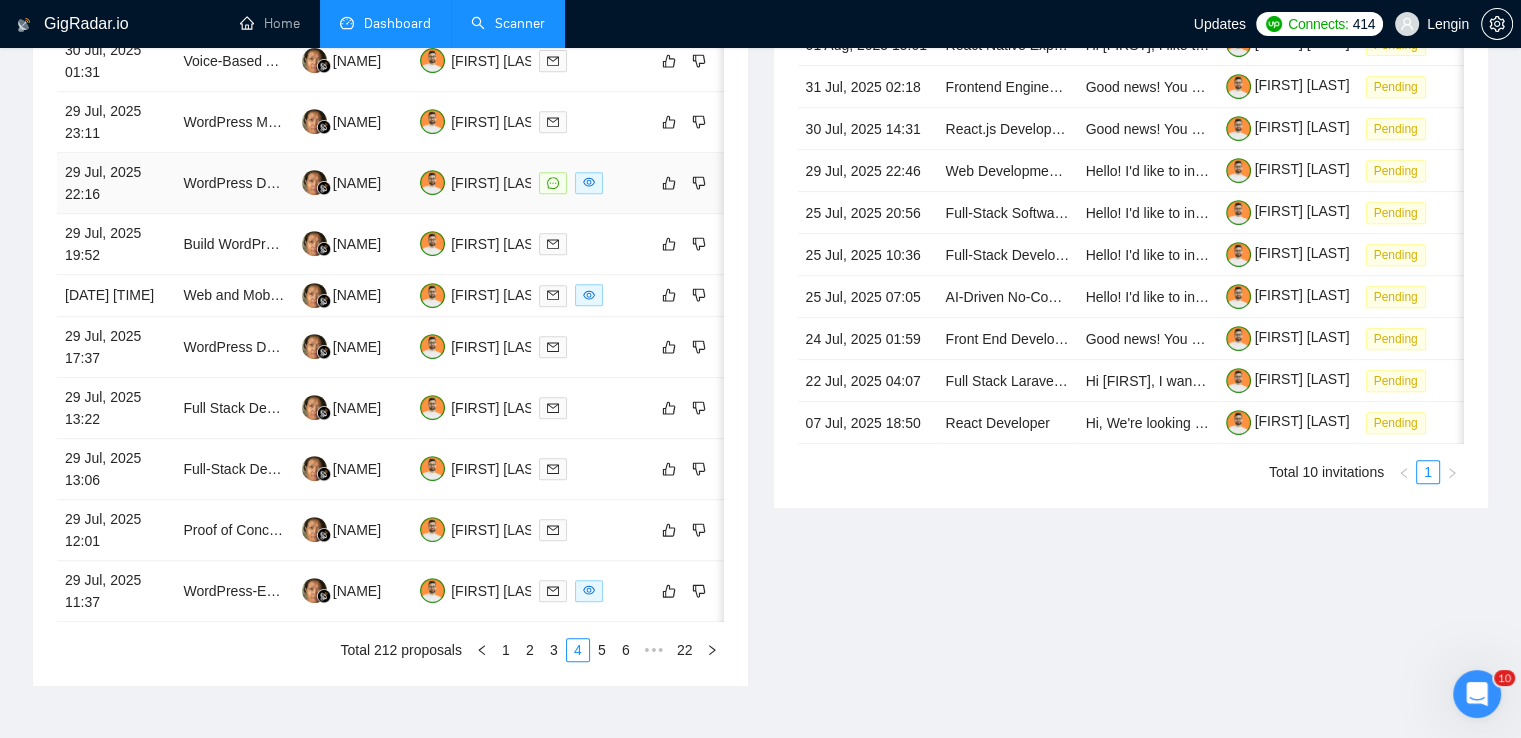 click on "WordPress Developer Needed for Mockup Implementation" at bounding box center (234, 183) 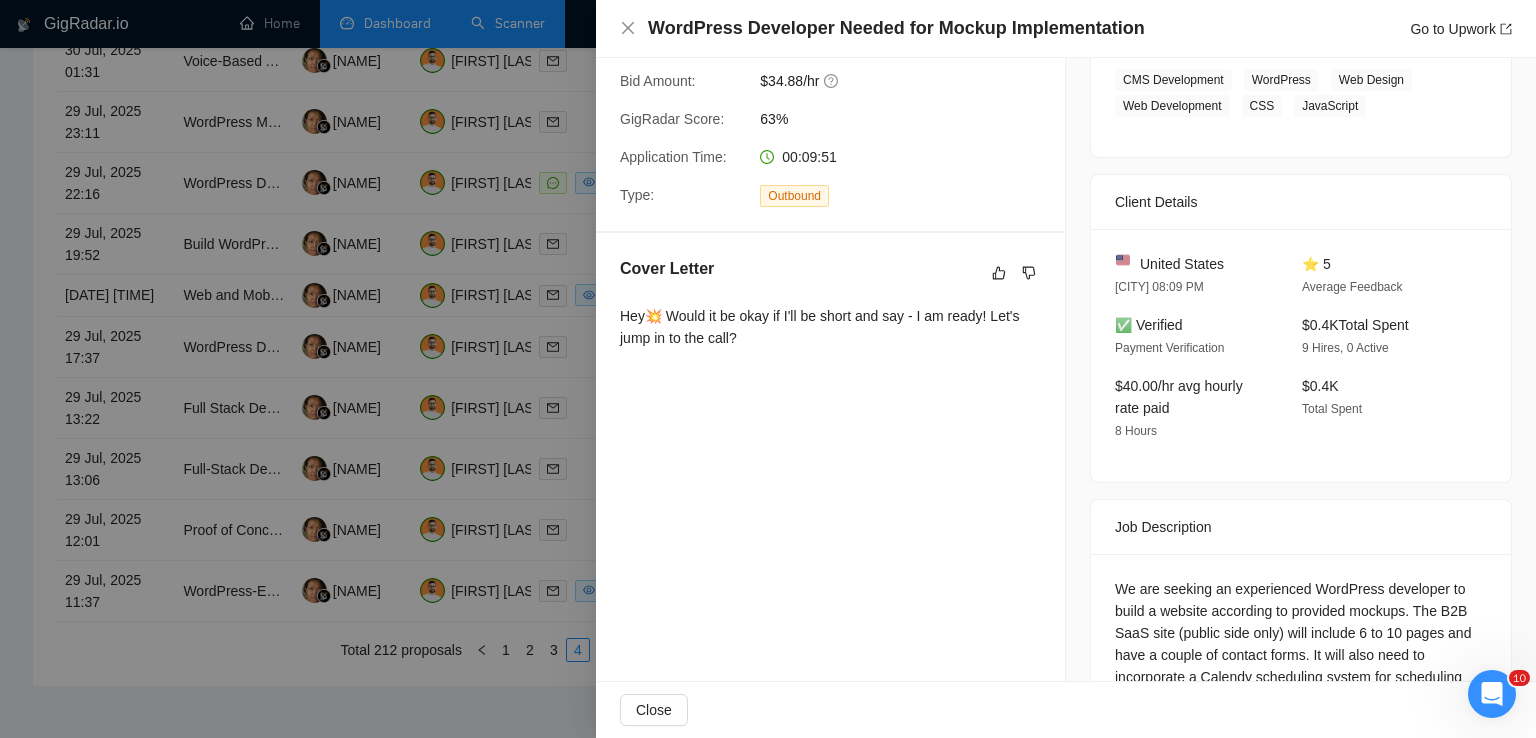 scroll, scrollTop: 612, scrollLeft: 0, axis: vertical 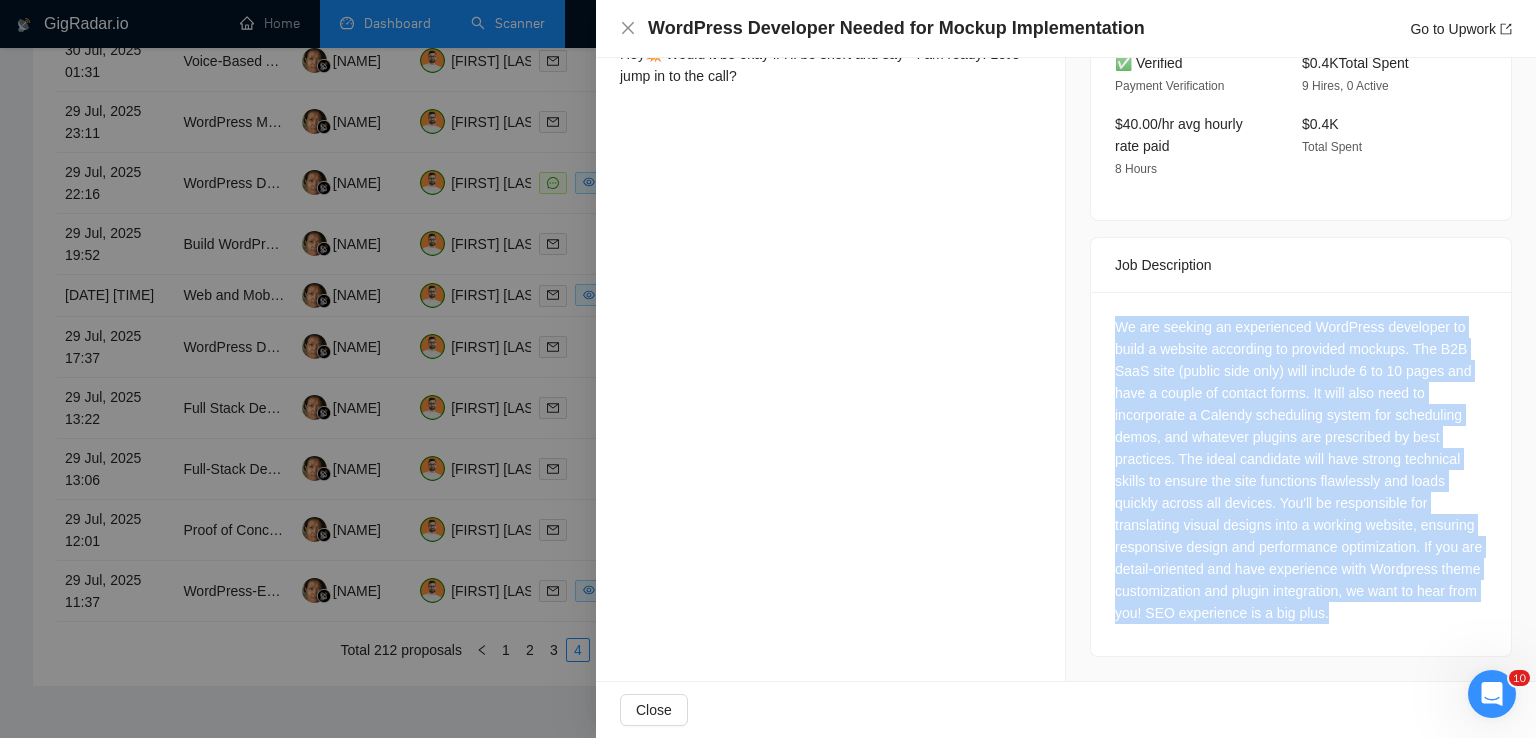 drag, startPoint x: 1386, startPoint y: 614, endPoint x: 1100, endPoint y: 333, distance: 400.94513 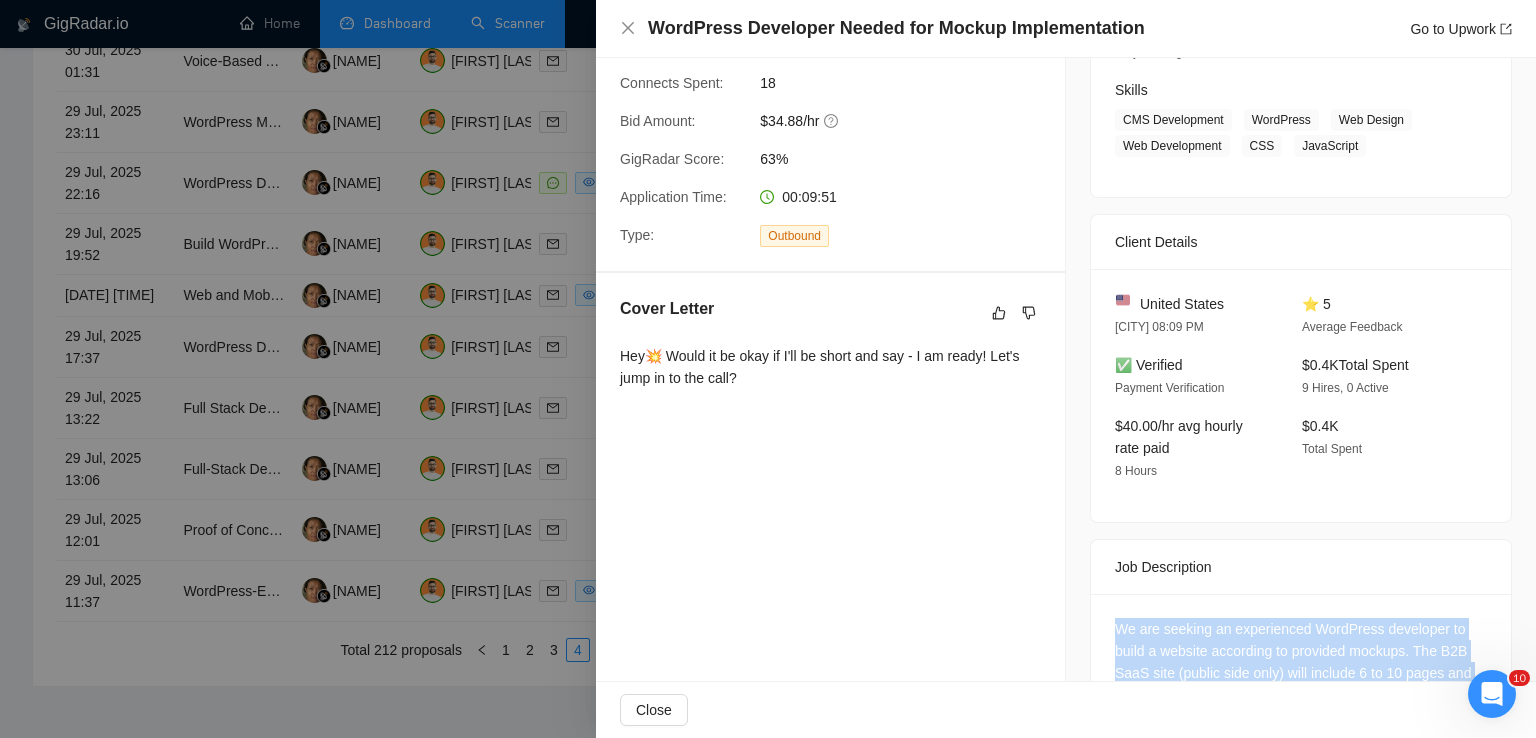 scroll, scrollTop: 289, scrollLeft: 0, axis: vertical 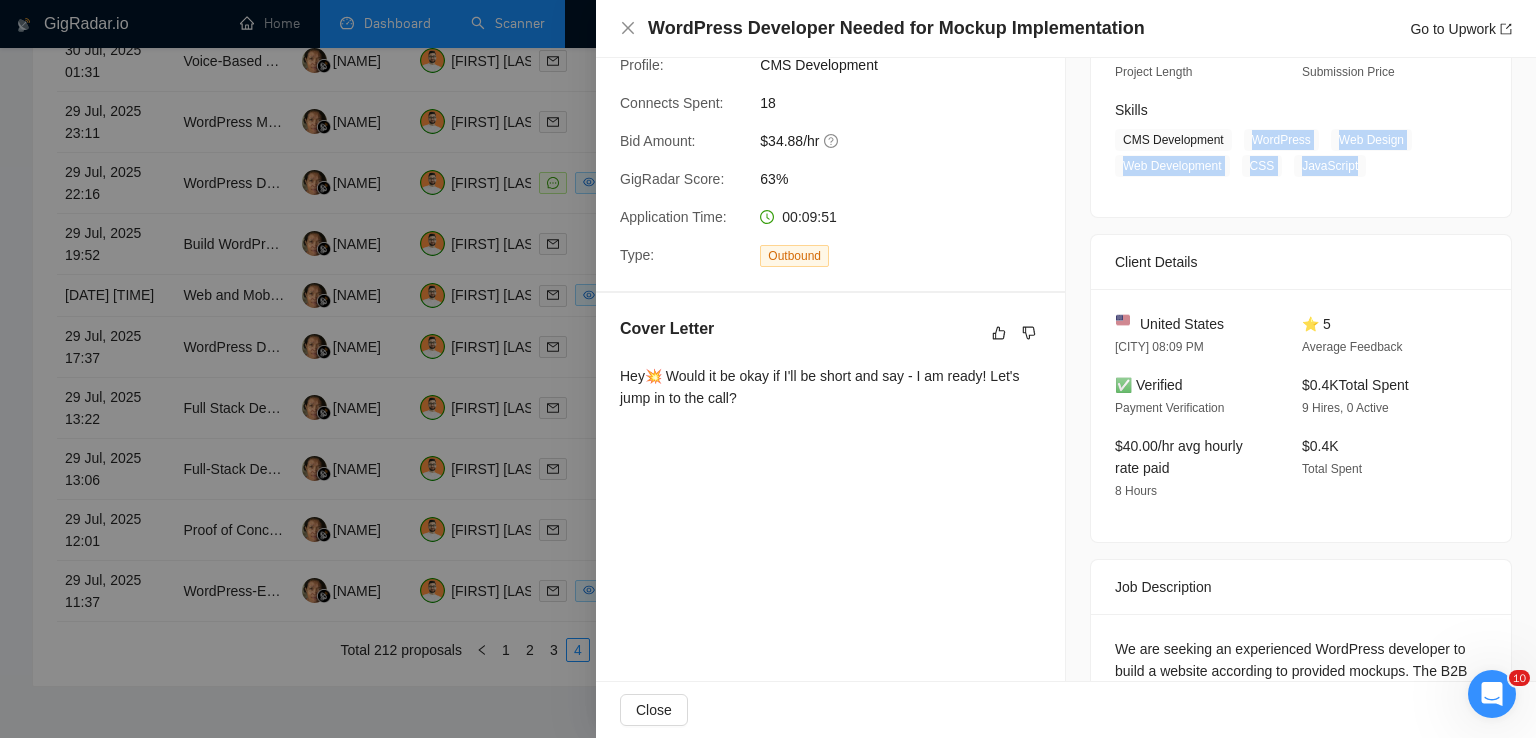drag, startPoint x: 1242, startPoint y: 136, endPoint x: 1345, endPoint y: 173, distance: 109.444046 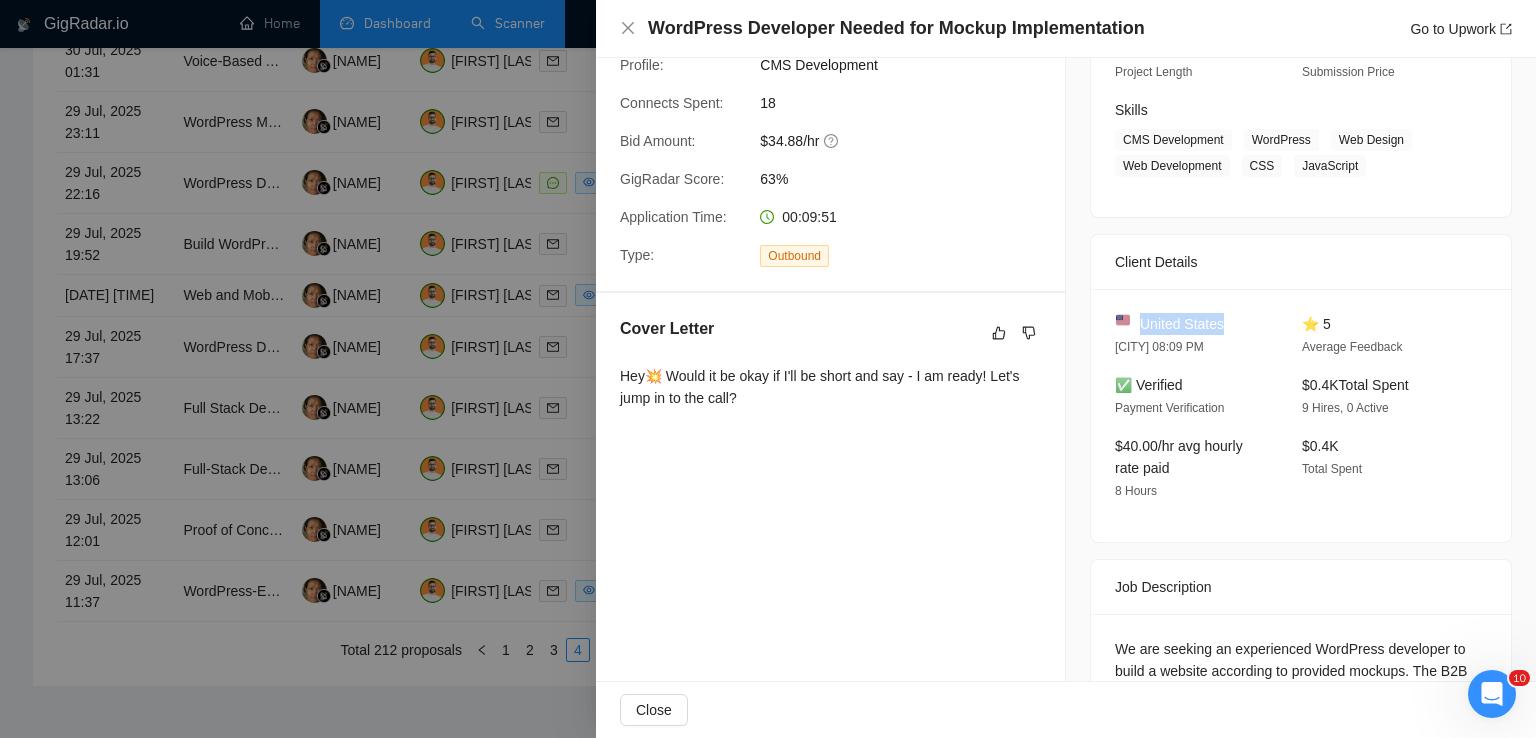 drag, startPoint x: 1222, startPoint y: 327, endPoint x: 1133, endPoint y: 323, distance: 89.08984 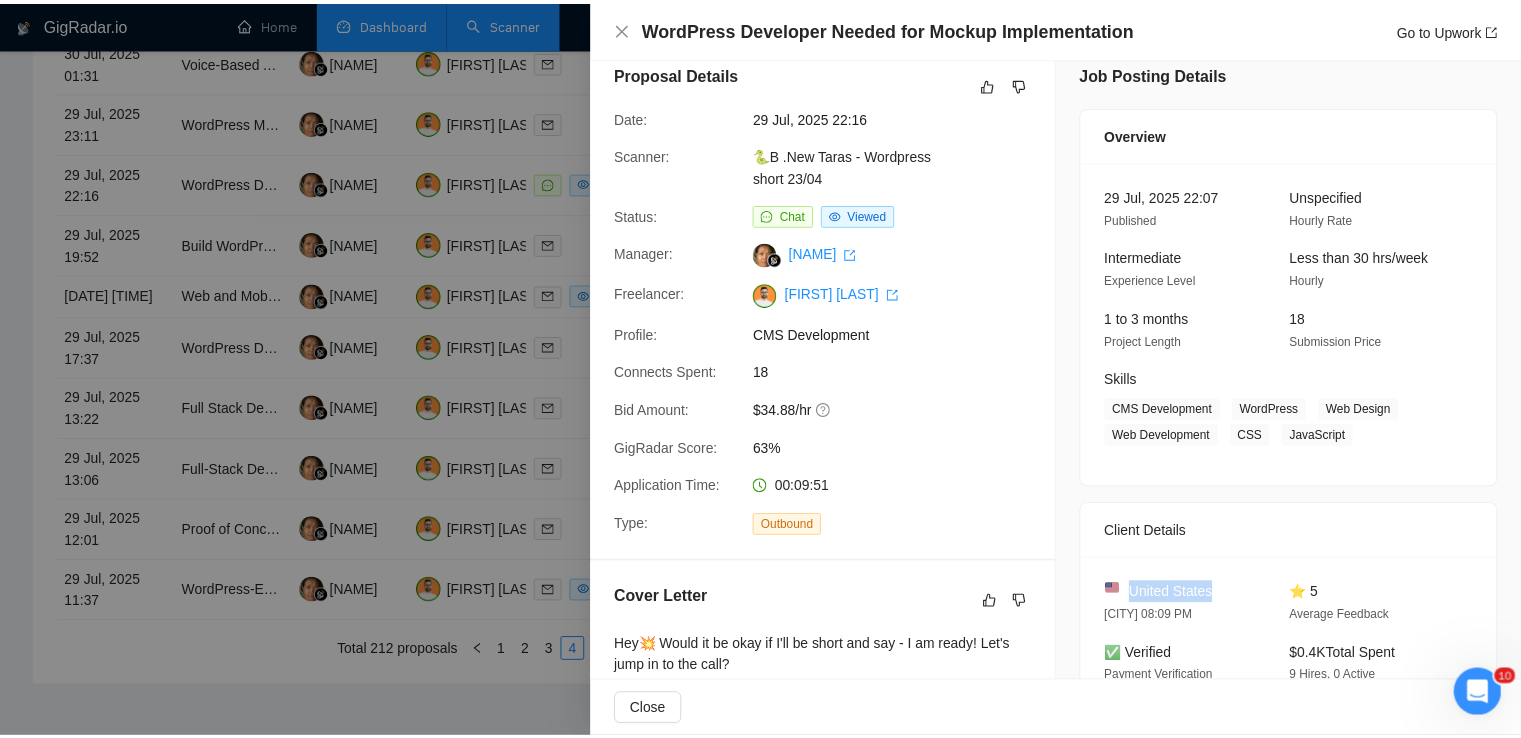scroll, scrollTop: 0, scrollLeft: 0, axis: both 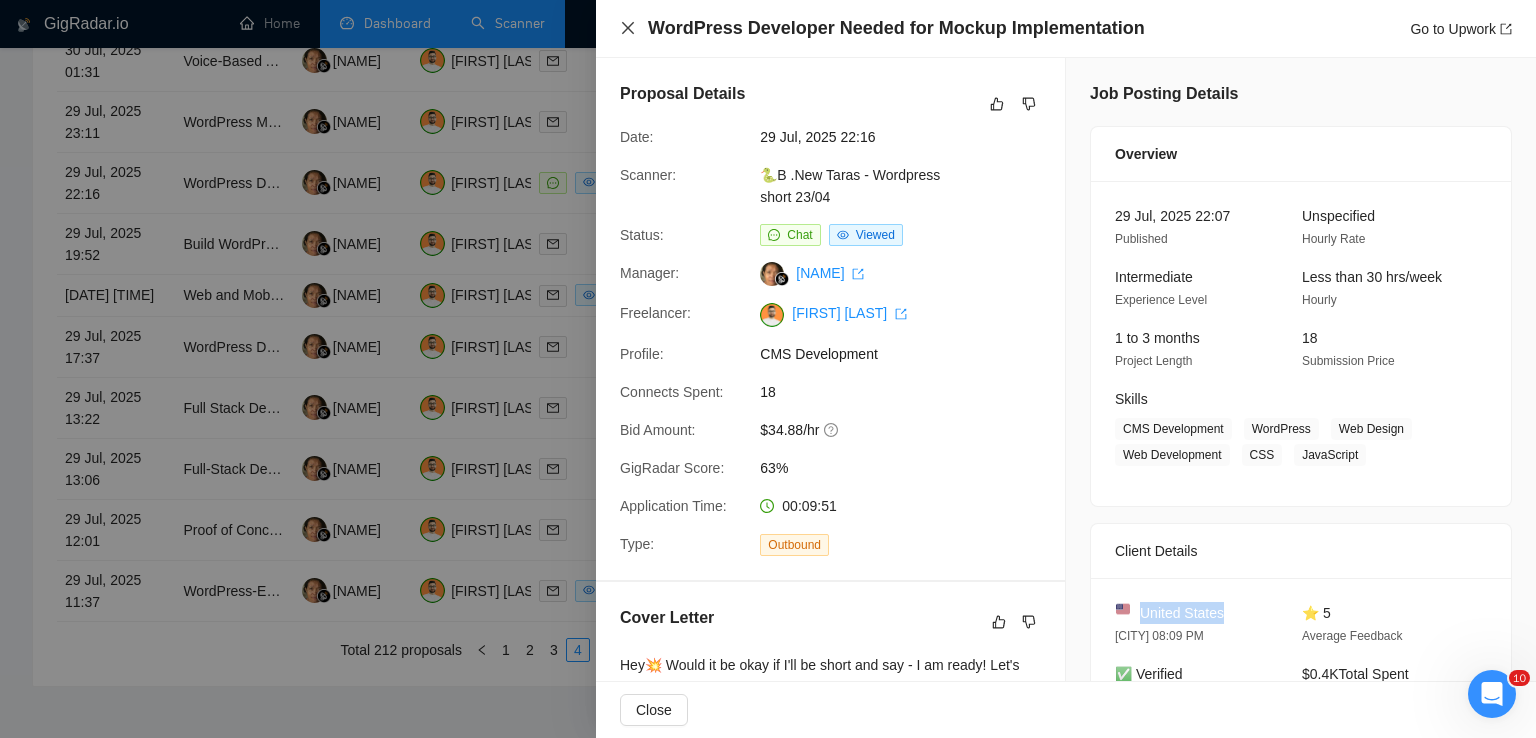 click 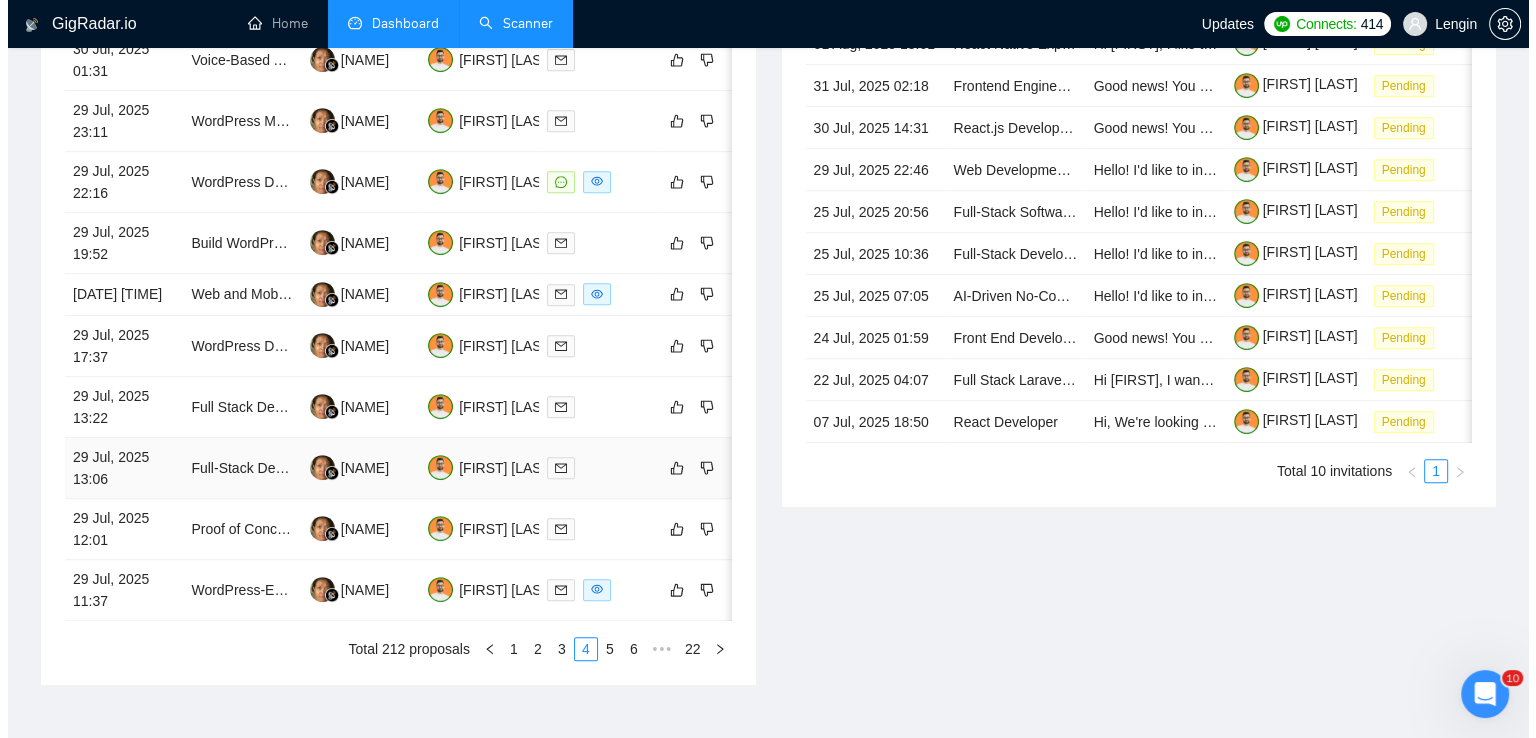 scroll, scrollTop: 894, scrollLeft: 0, axis: vertical 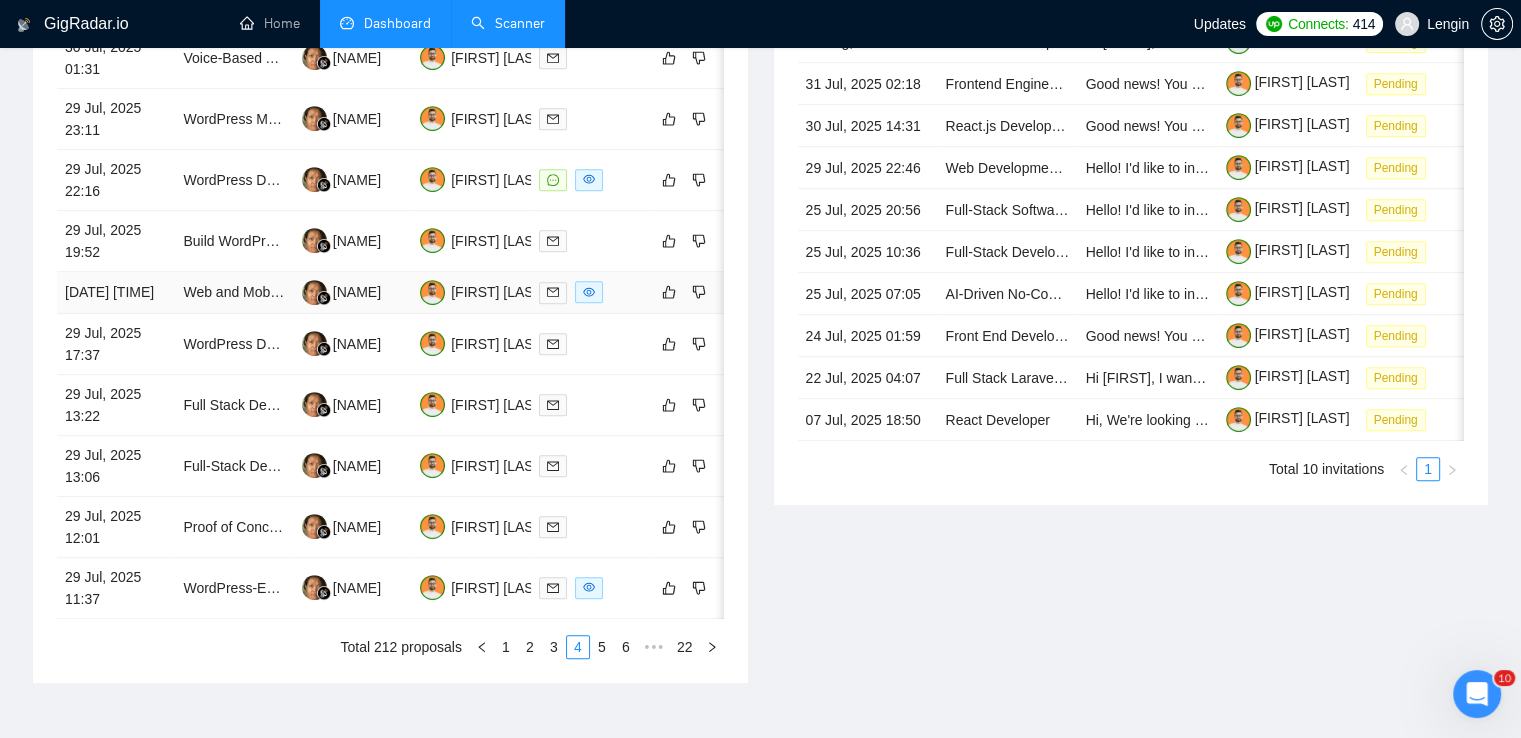 click on "Web and Mobile App Development (Next.js & React Native/Flutter)" at bounding box center (234, 293) 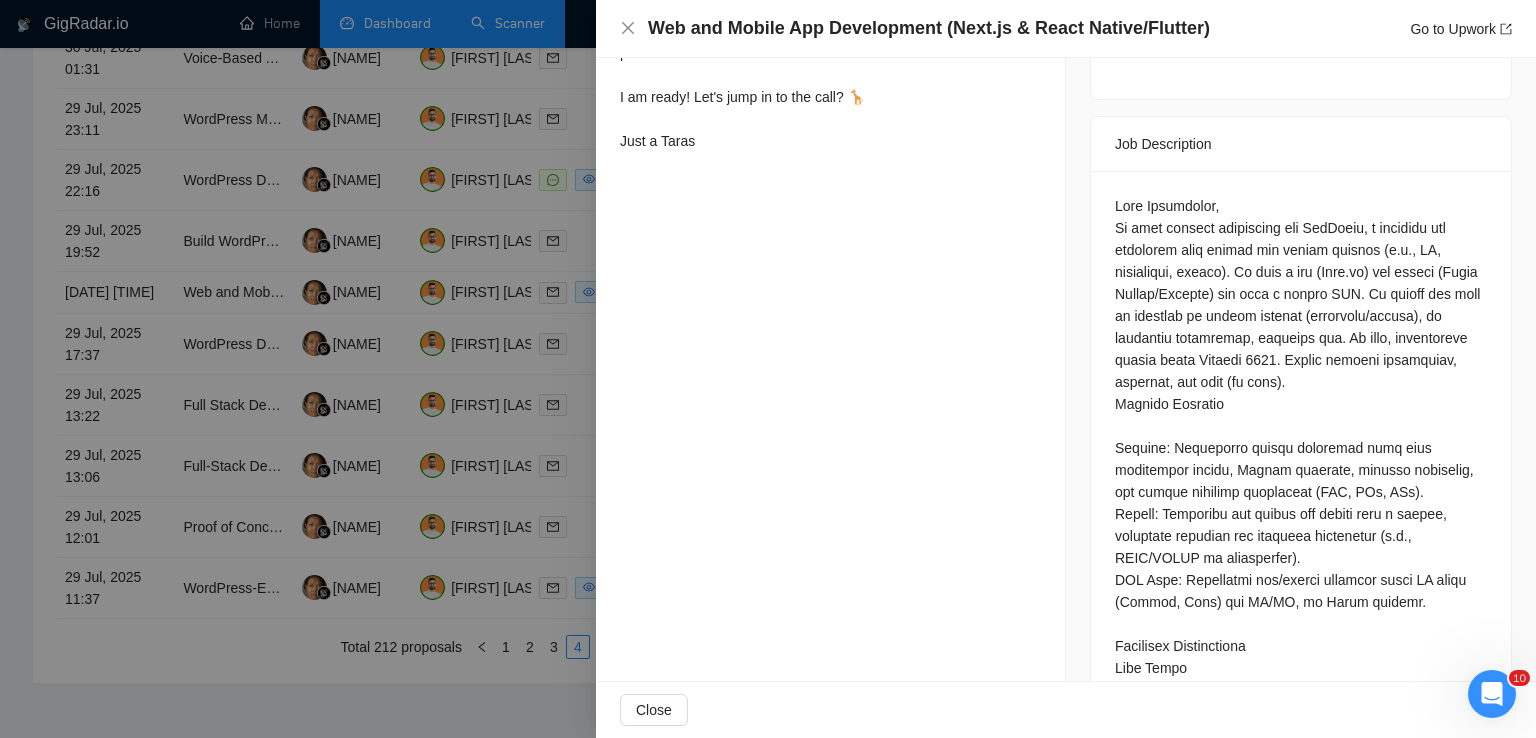 scroll, scrollTop: 812, scrollLeft: 0, axis: vertical 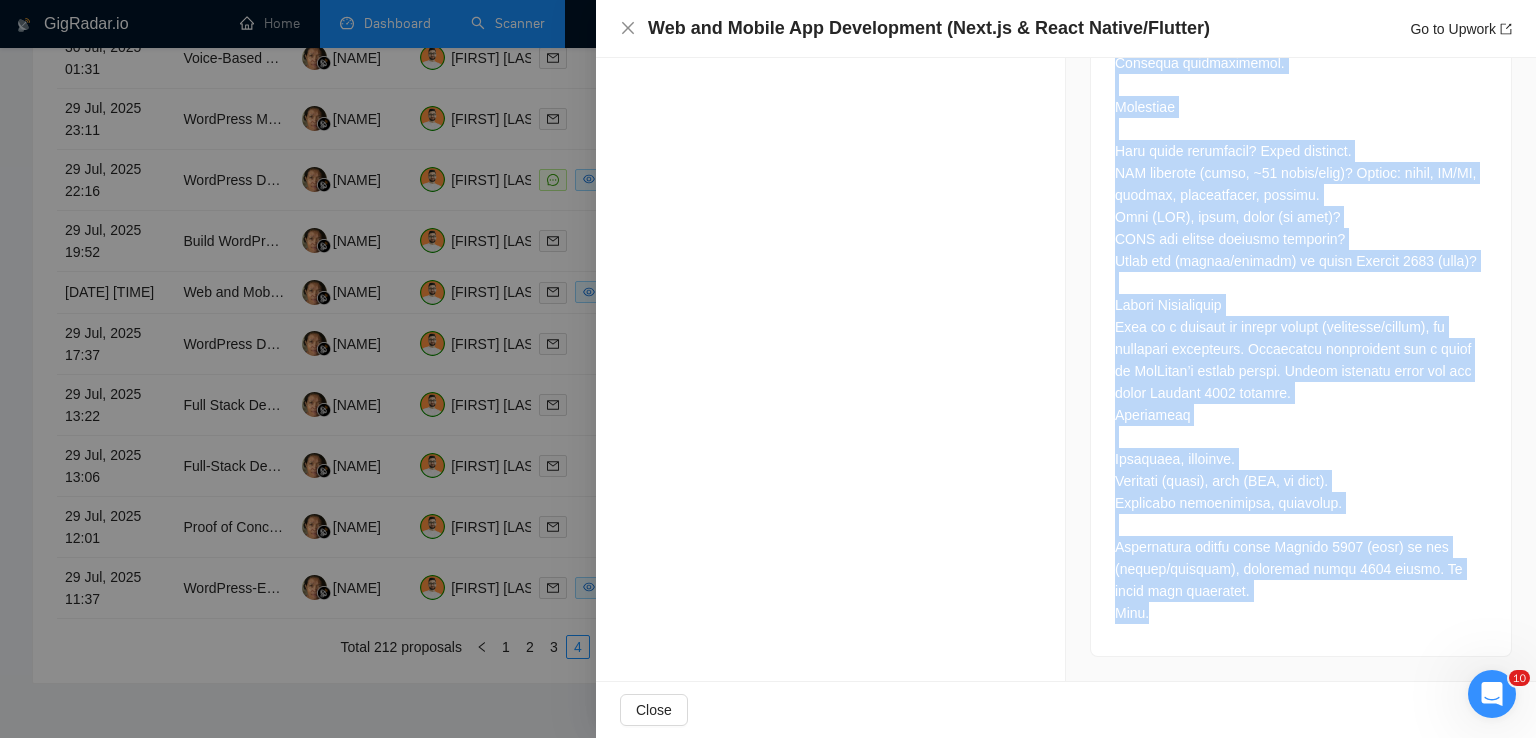 drag, startPoint x: 1105, startPoint y: 202, endPoint x: 1160, endPoint y: 617, distance: 418.62872 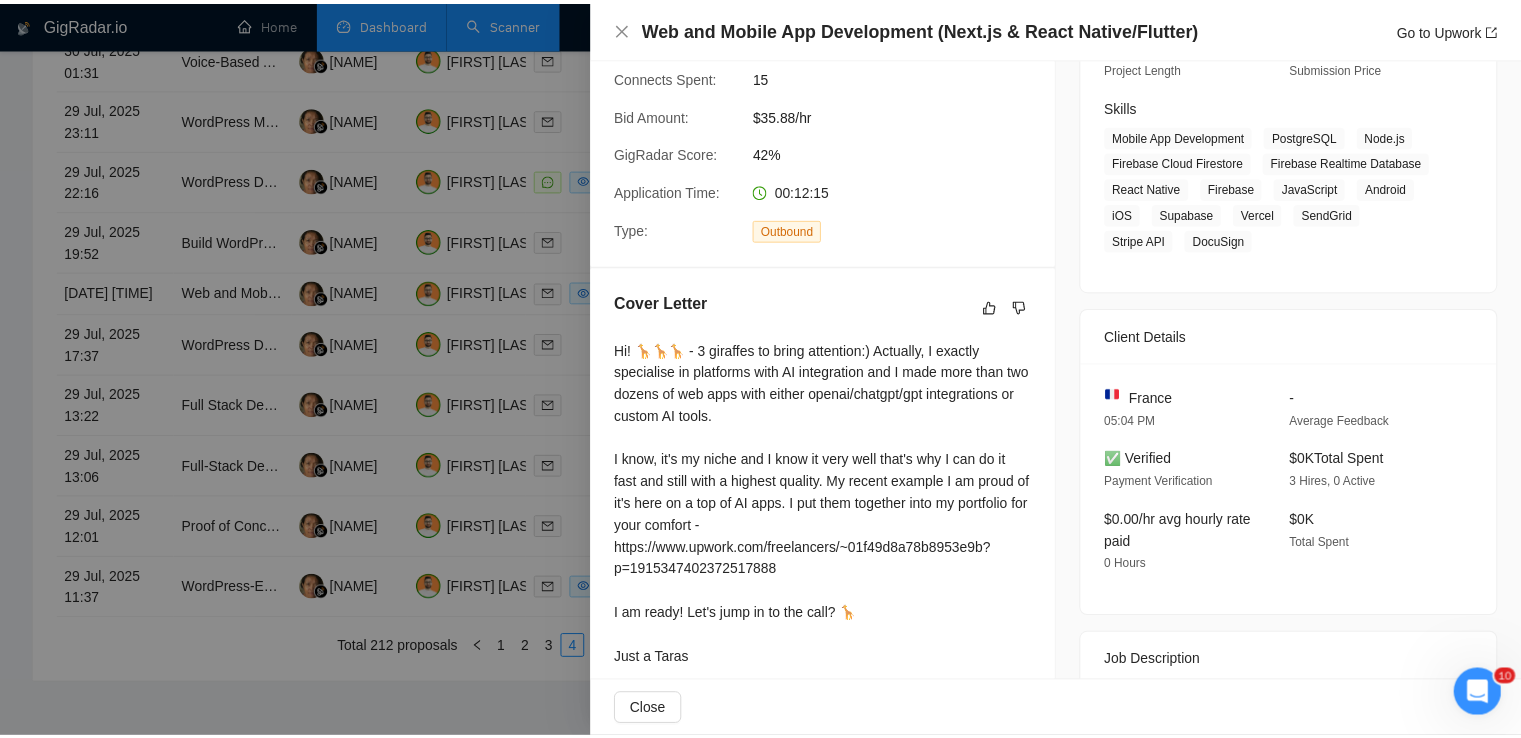scroll, scrollTop: 267, scrollLeft: 0, axis: vertical 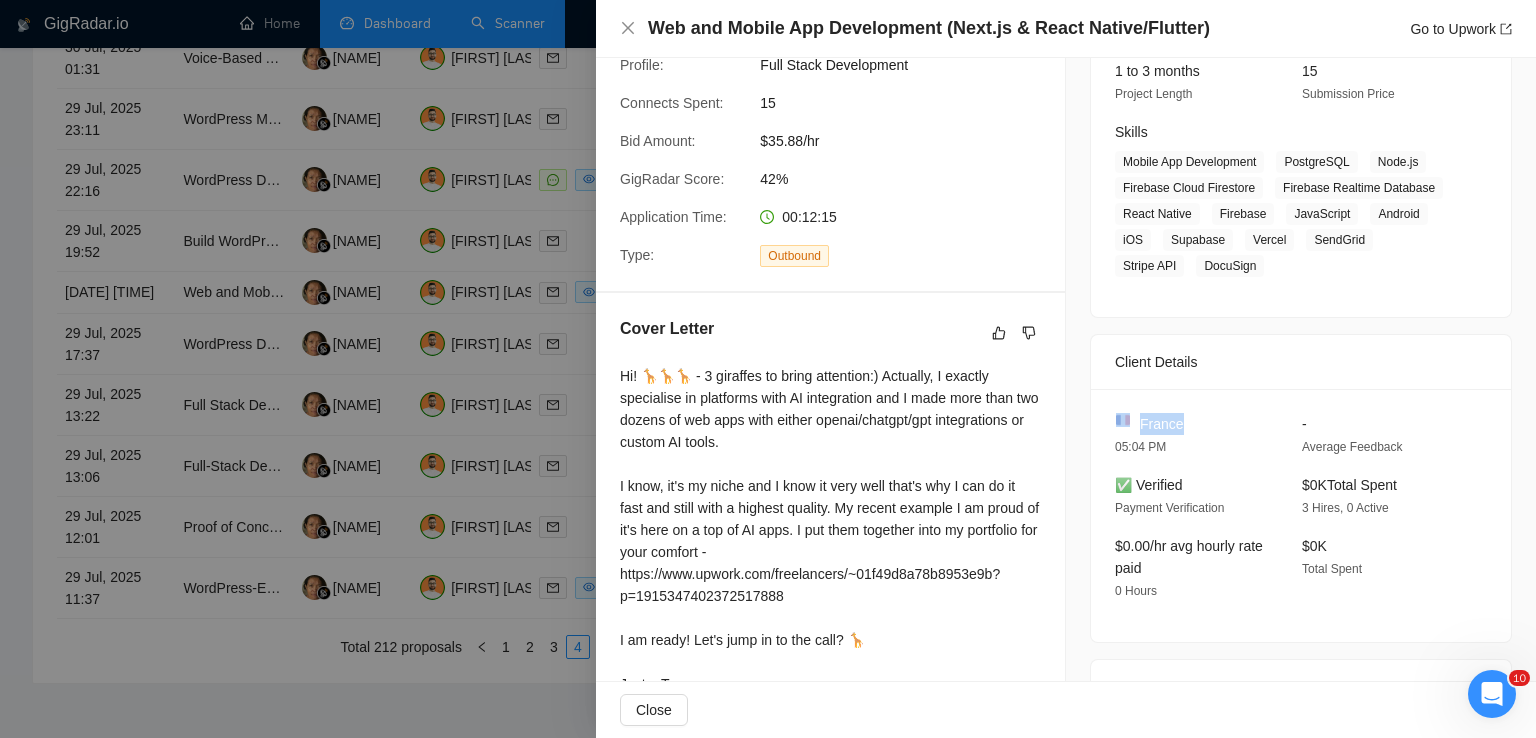drag, startPoint x: 1174, startPoint y: 417, endPoint x: 1126, endPoint y: 423, distance: 48.373547 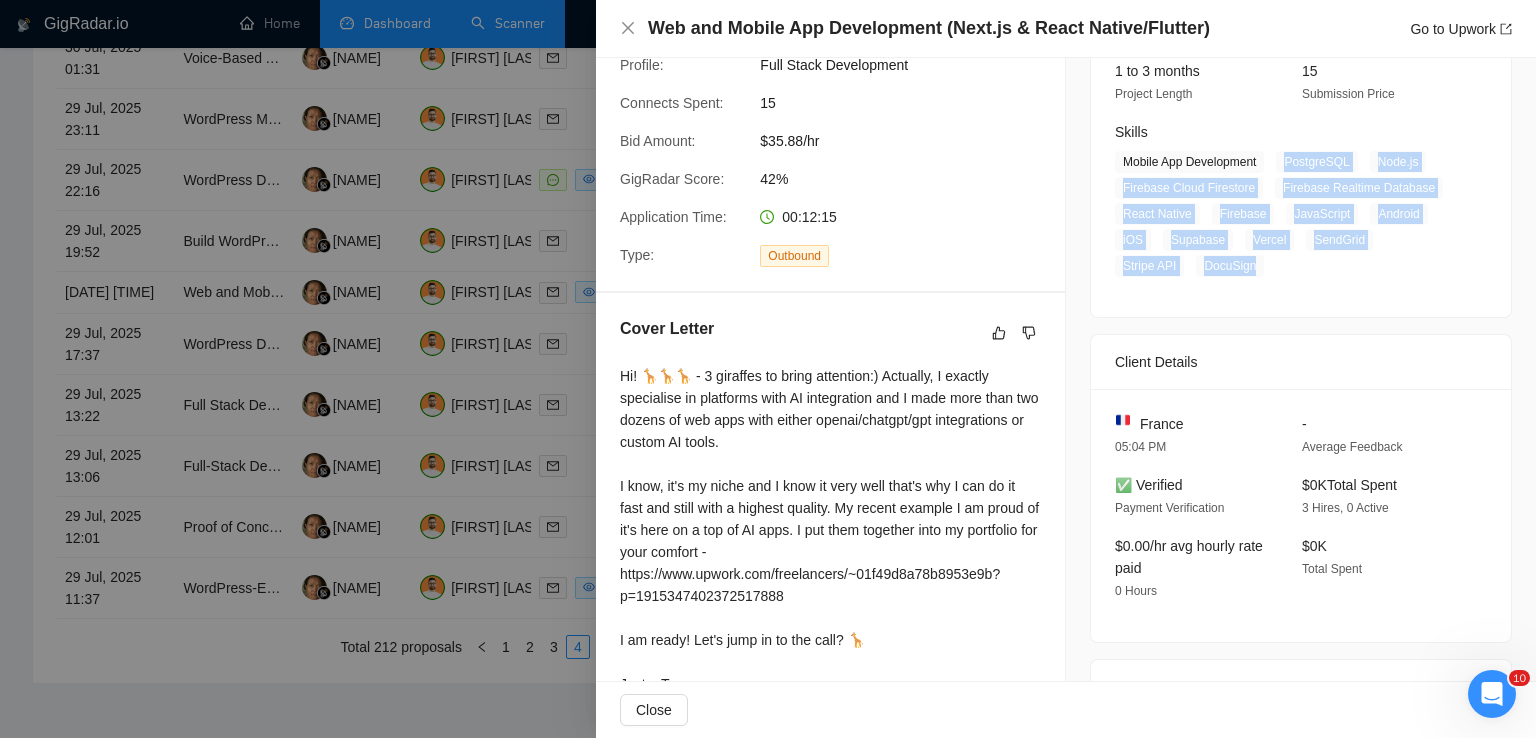 drag, startPoint x: 1278, startPoint y: 165, endPoint x: 1172, endPoint y: 271, distance: 149.90663 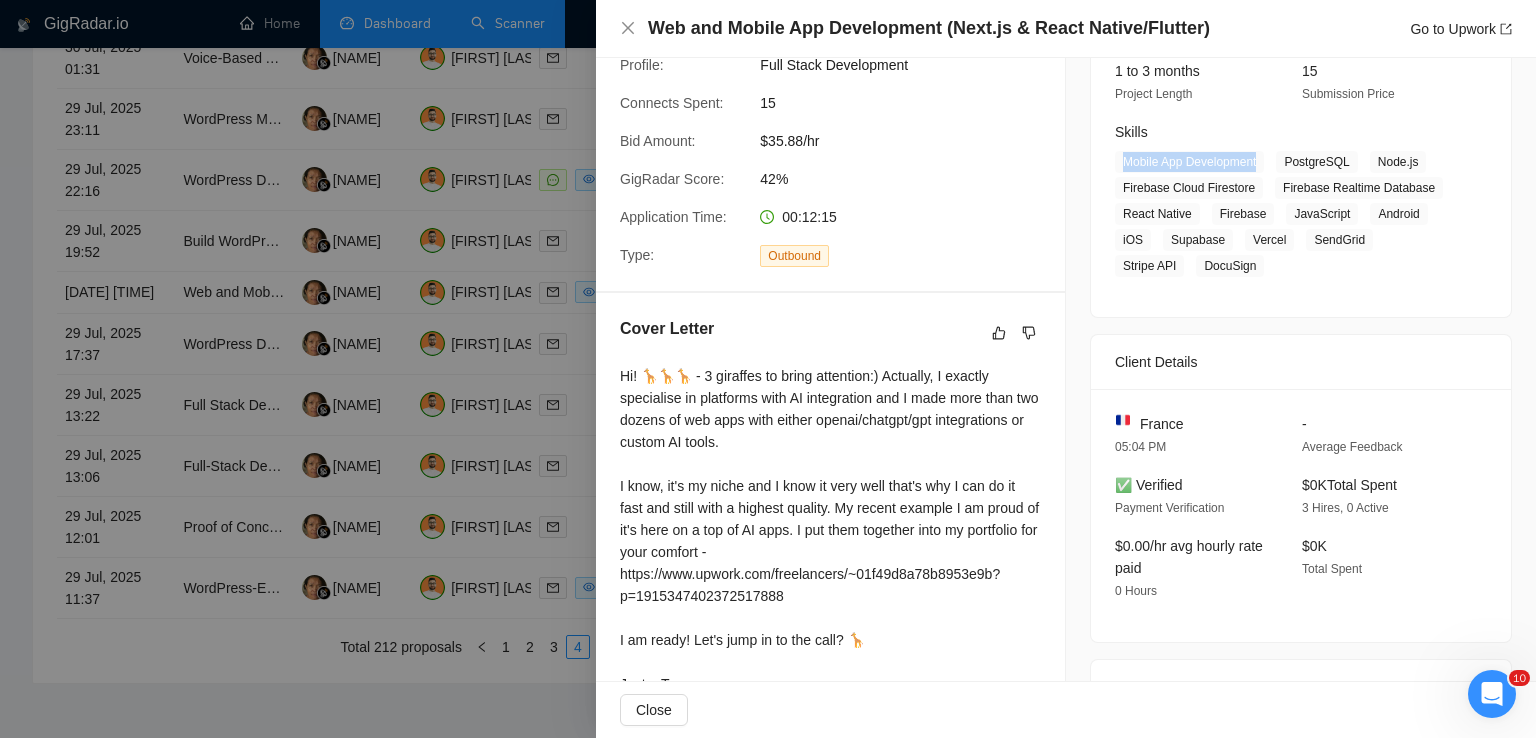 drag, startPoint x: 1256, startPoint y: 160, endPoint x: 1115, endPoint y: 160, distance: 141 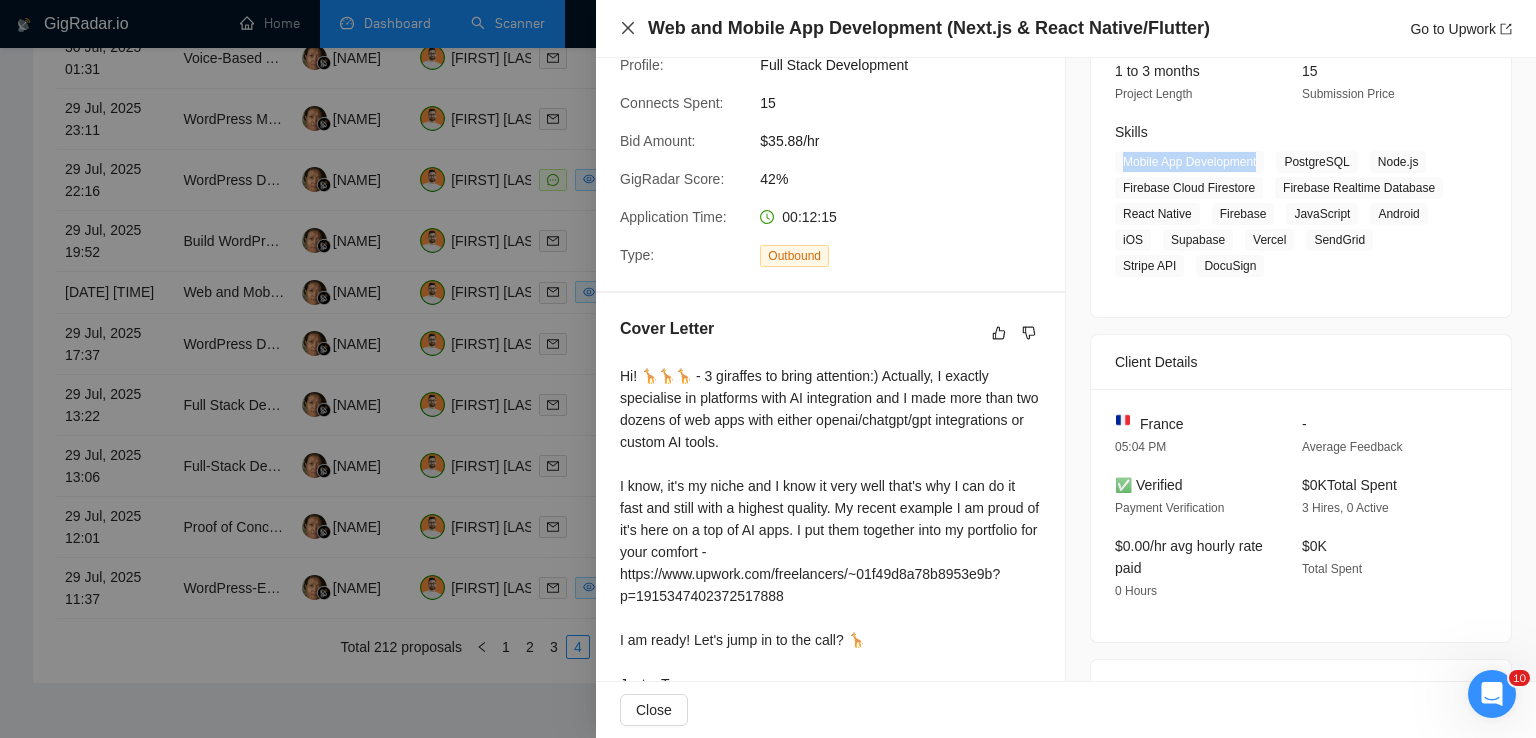 click 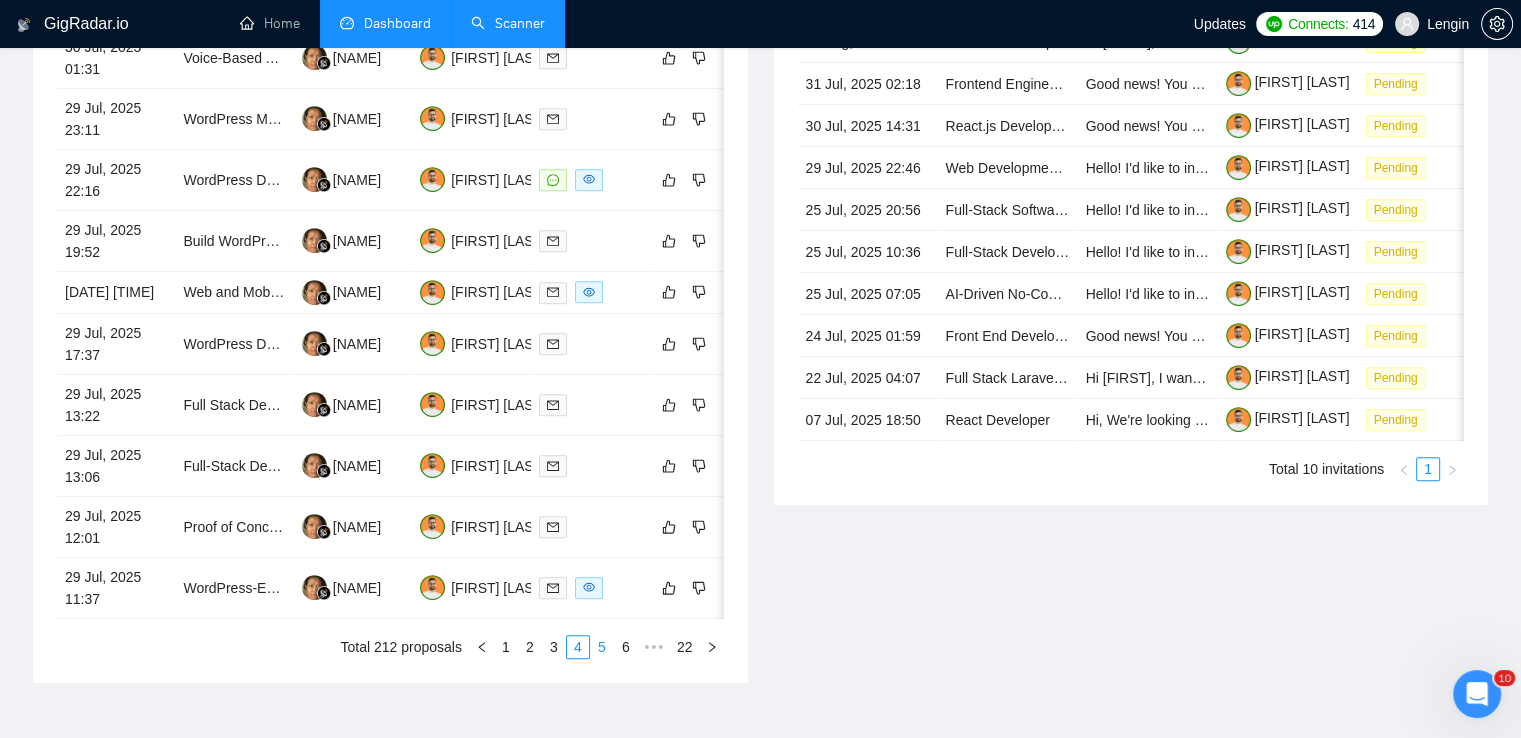 click on "5" at bounding box center [602, 647] 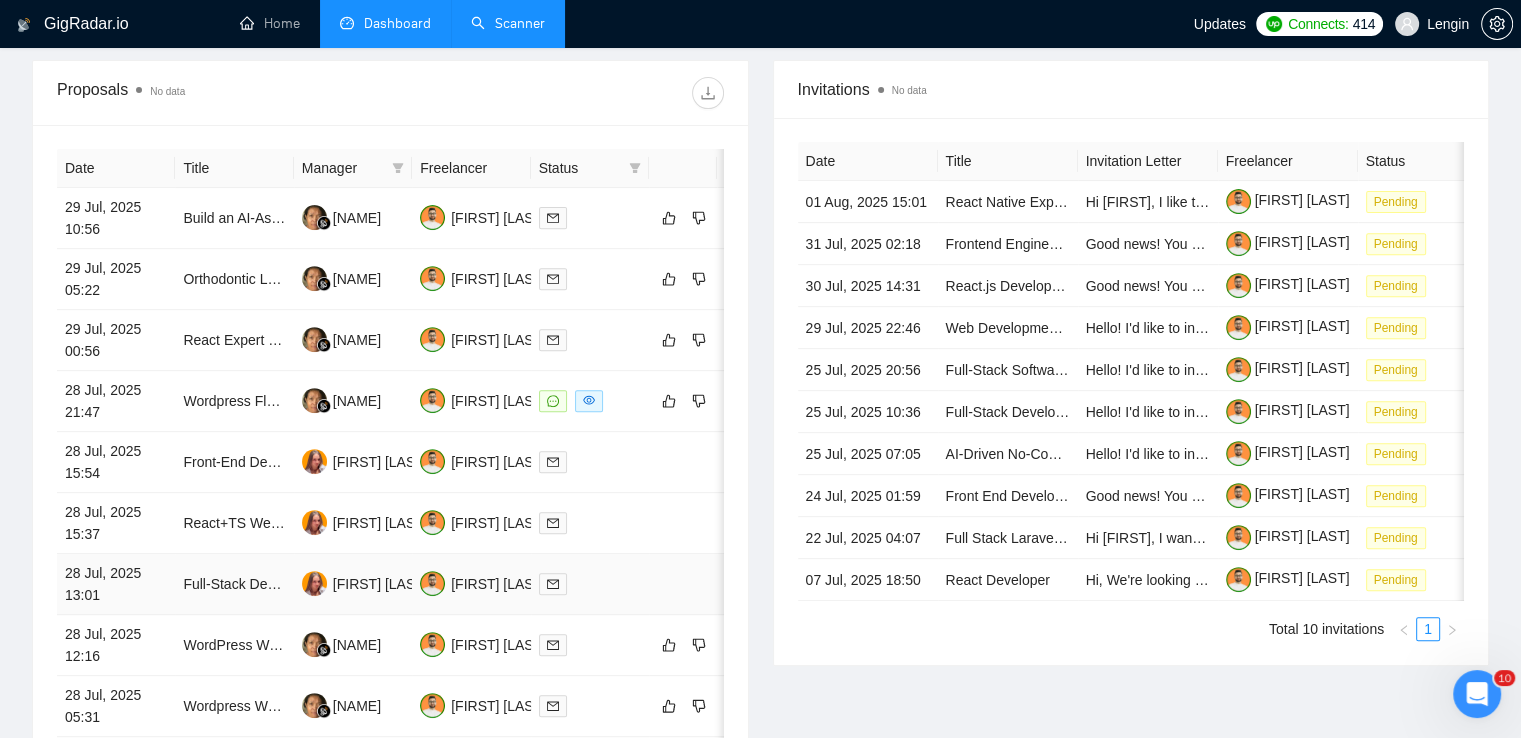 scroll, scrollTop: 867, scrollLeft: 0, axis: vertical 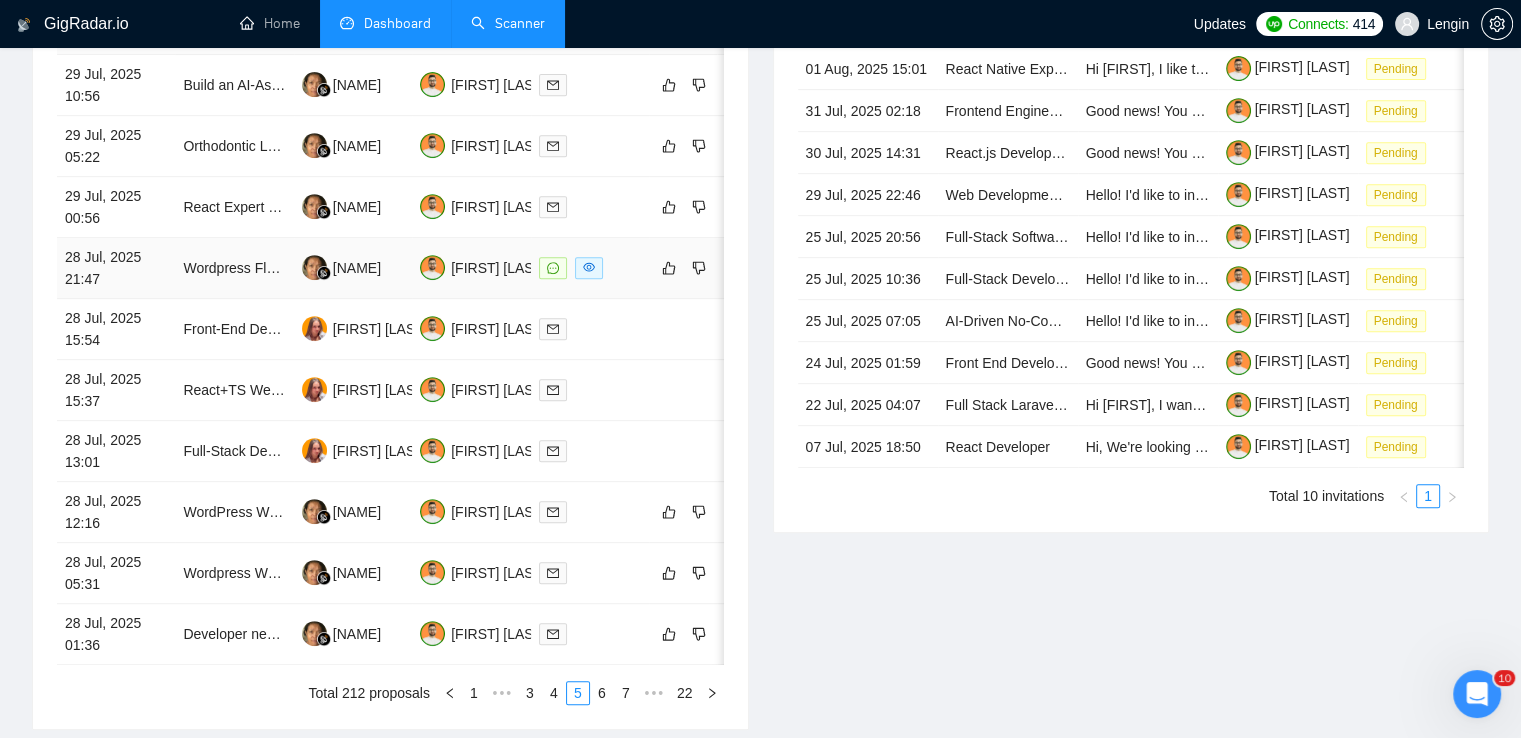 click on "Wordpress Fluent Forms Project" at bounding box center [234, 268] 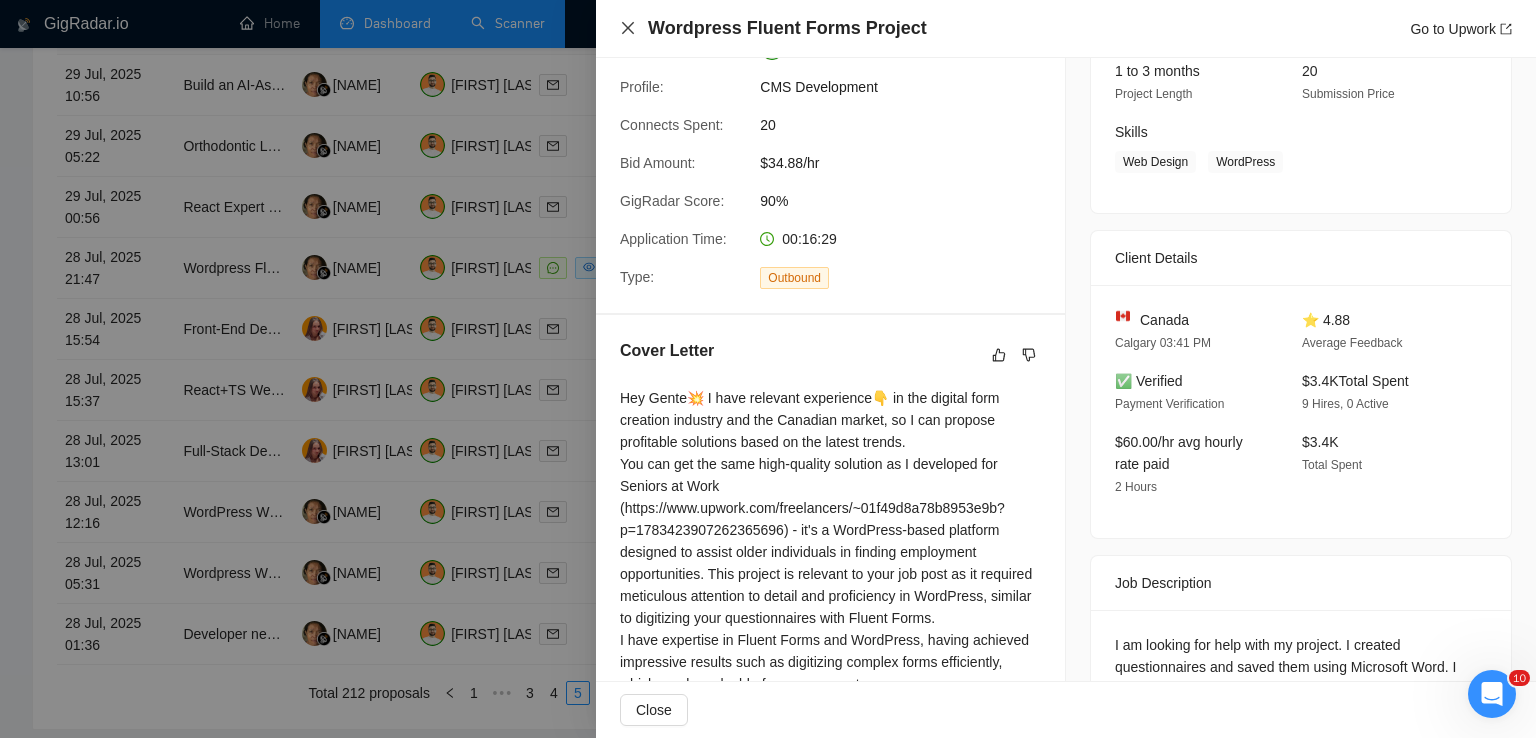 click 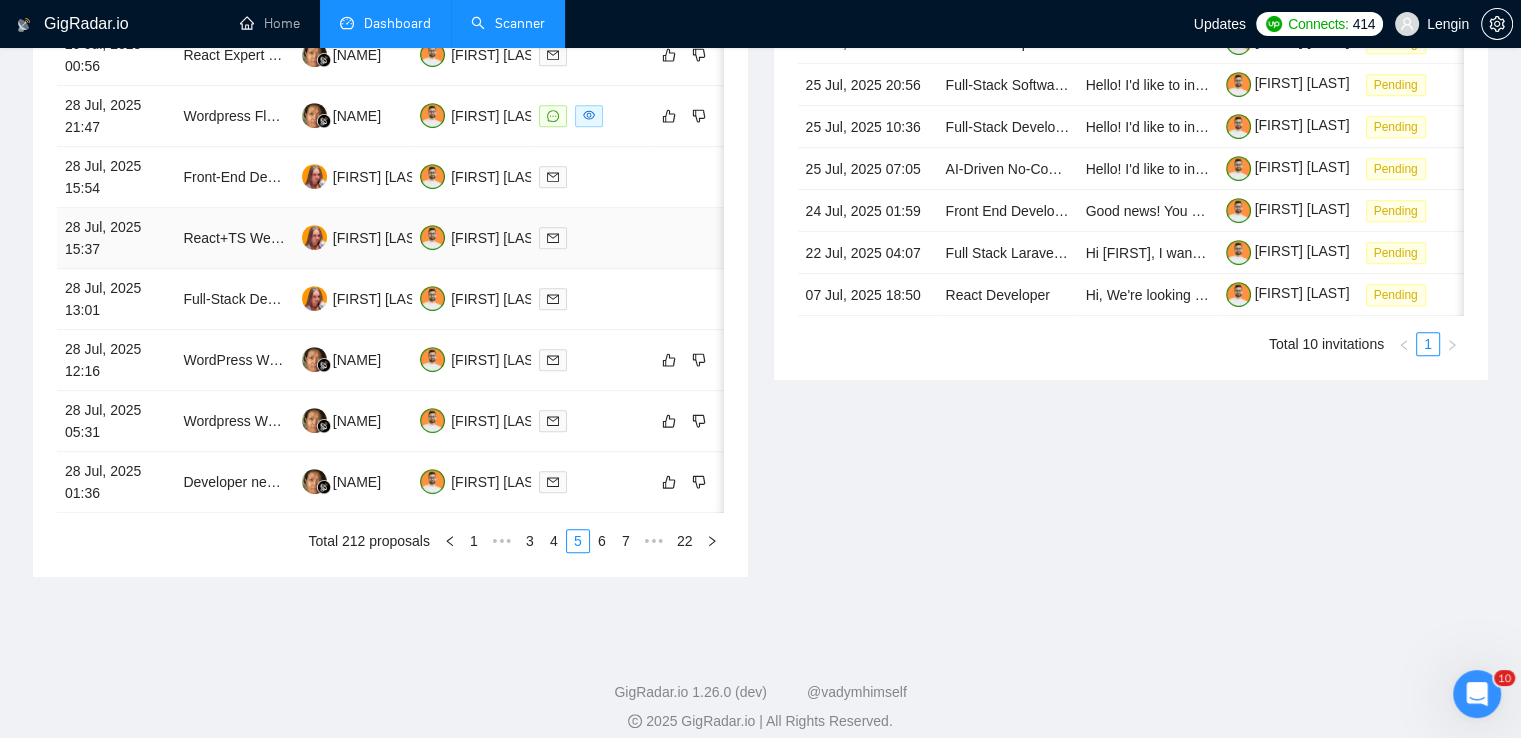 scroll, scrollTop: 1032, scrollLeft: 0, axis: vertical 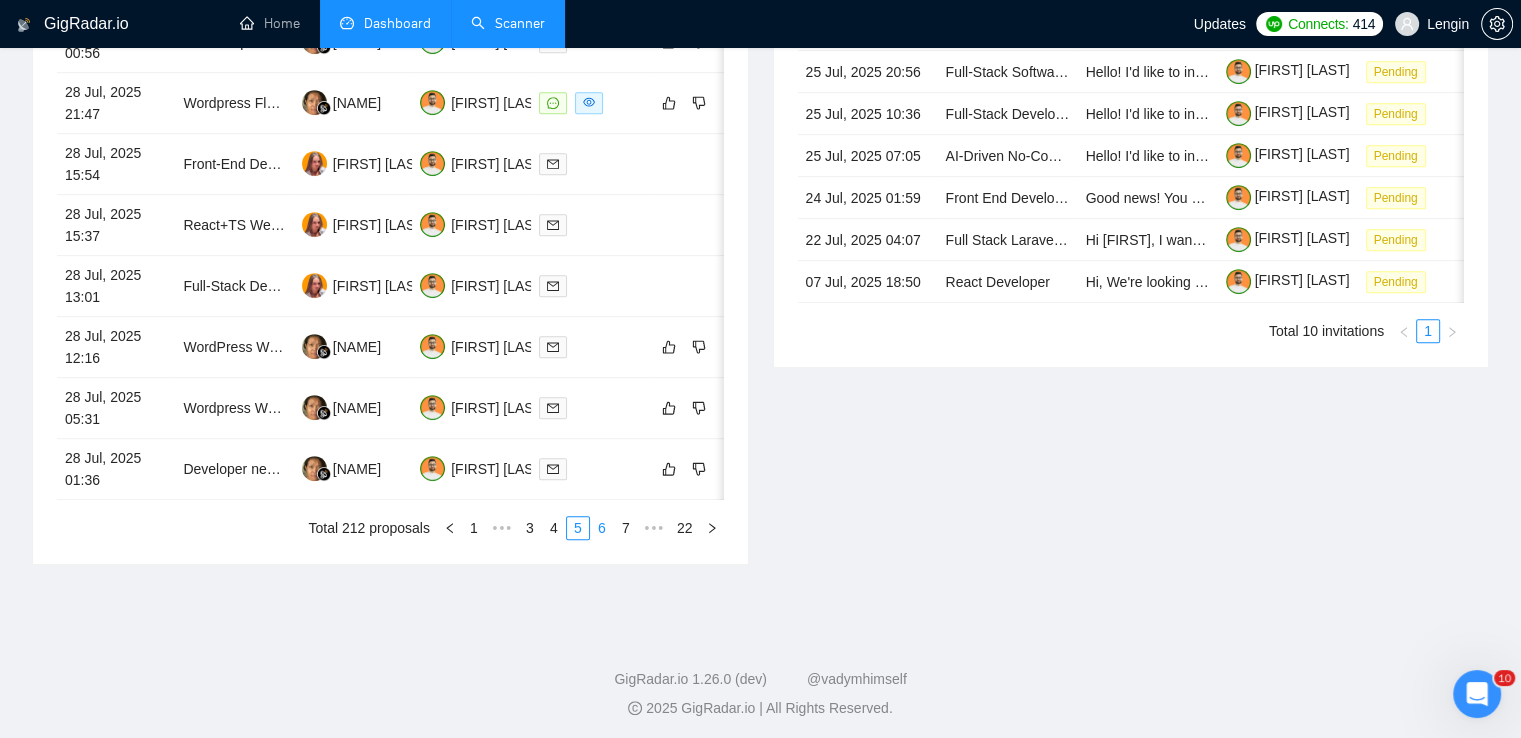 click on "6" at bounding box center (602, 528) 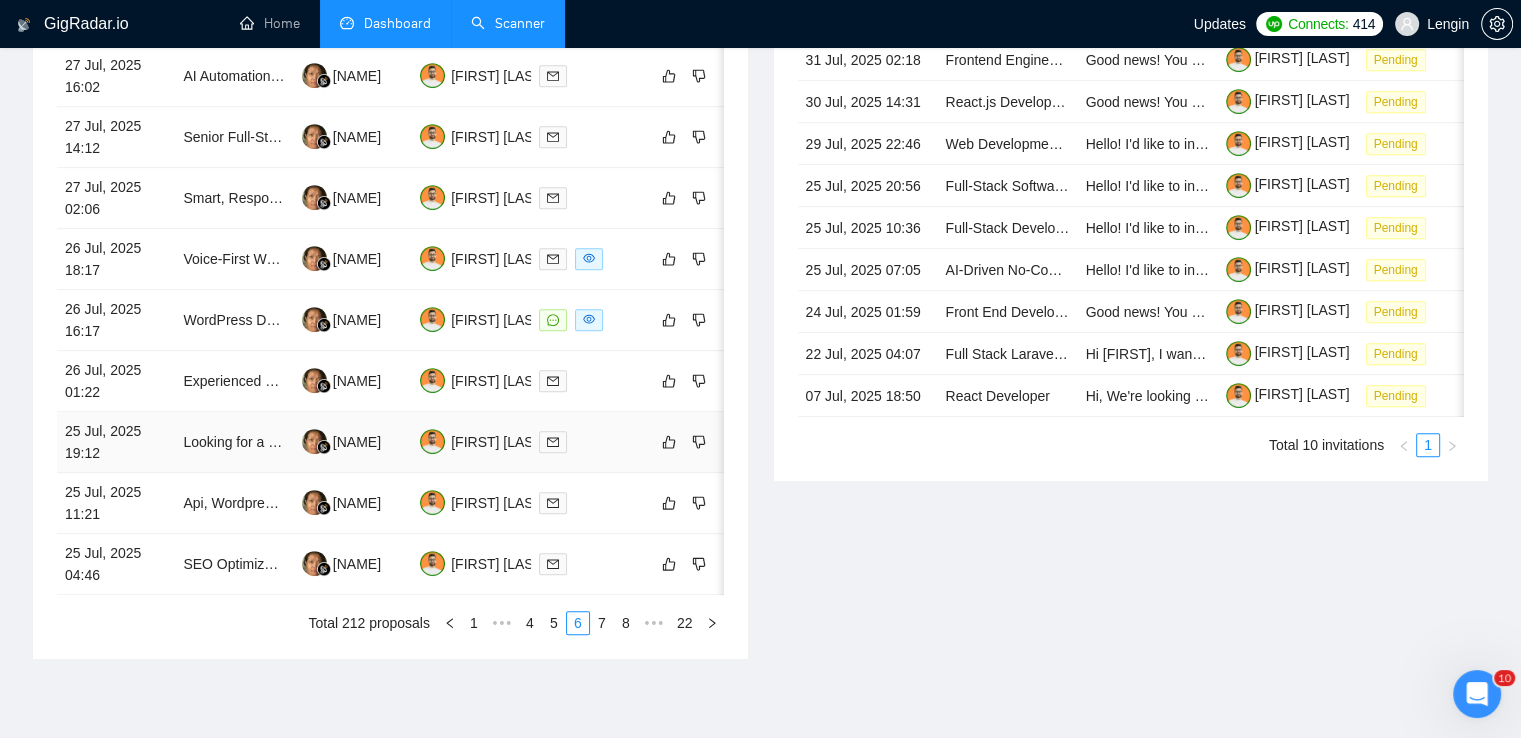 scroll, scrollTop: 992, scrollLeft: 0, axis: vertical 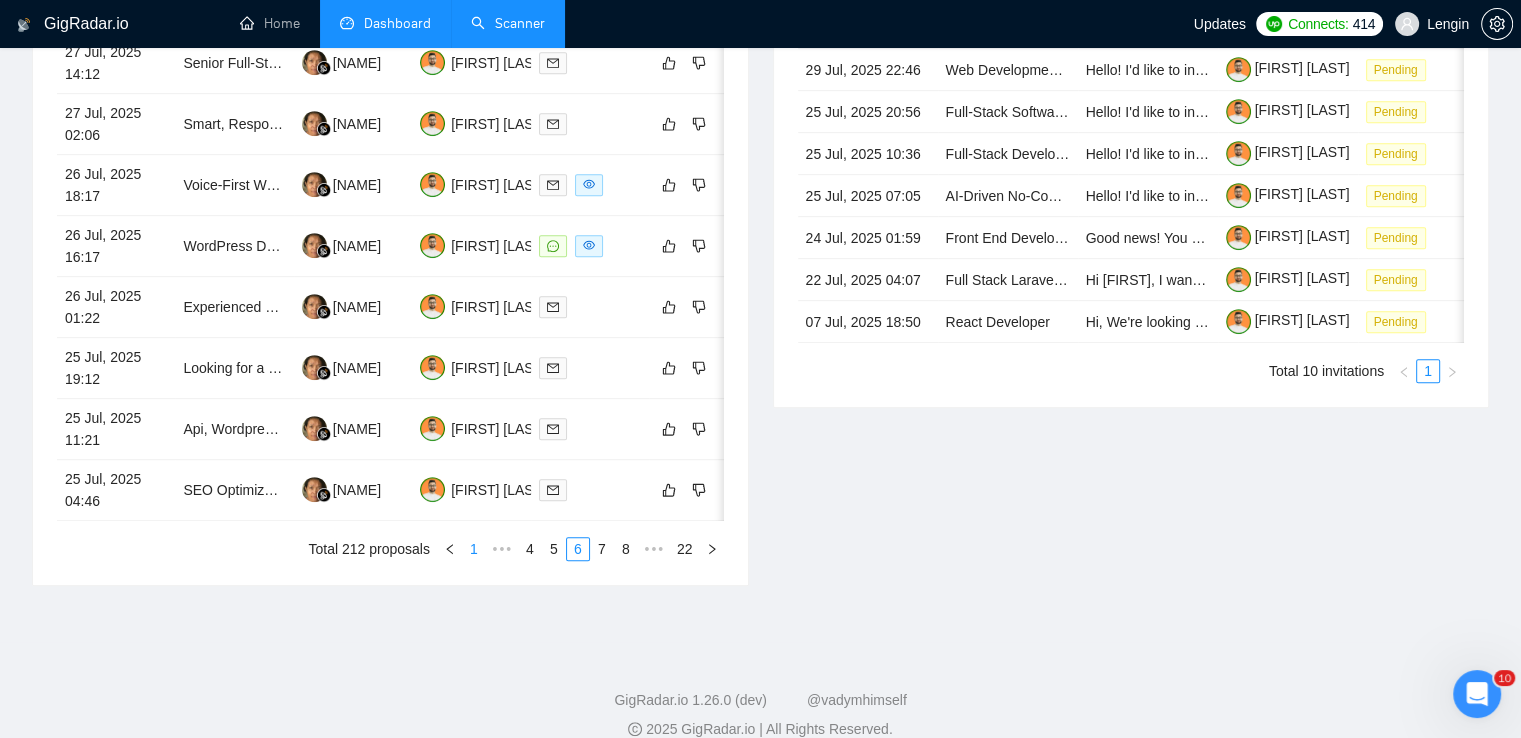 click on "1" at bounding box center [474, 549] 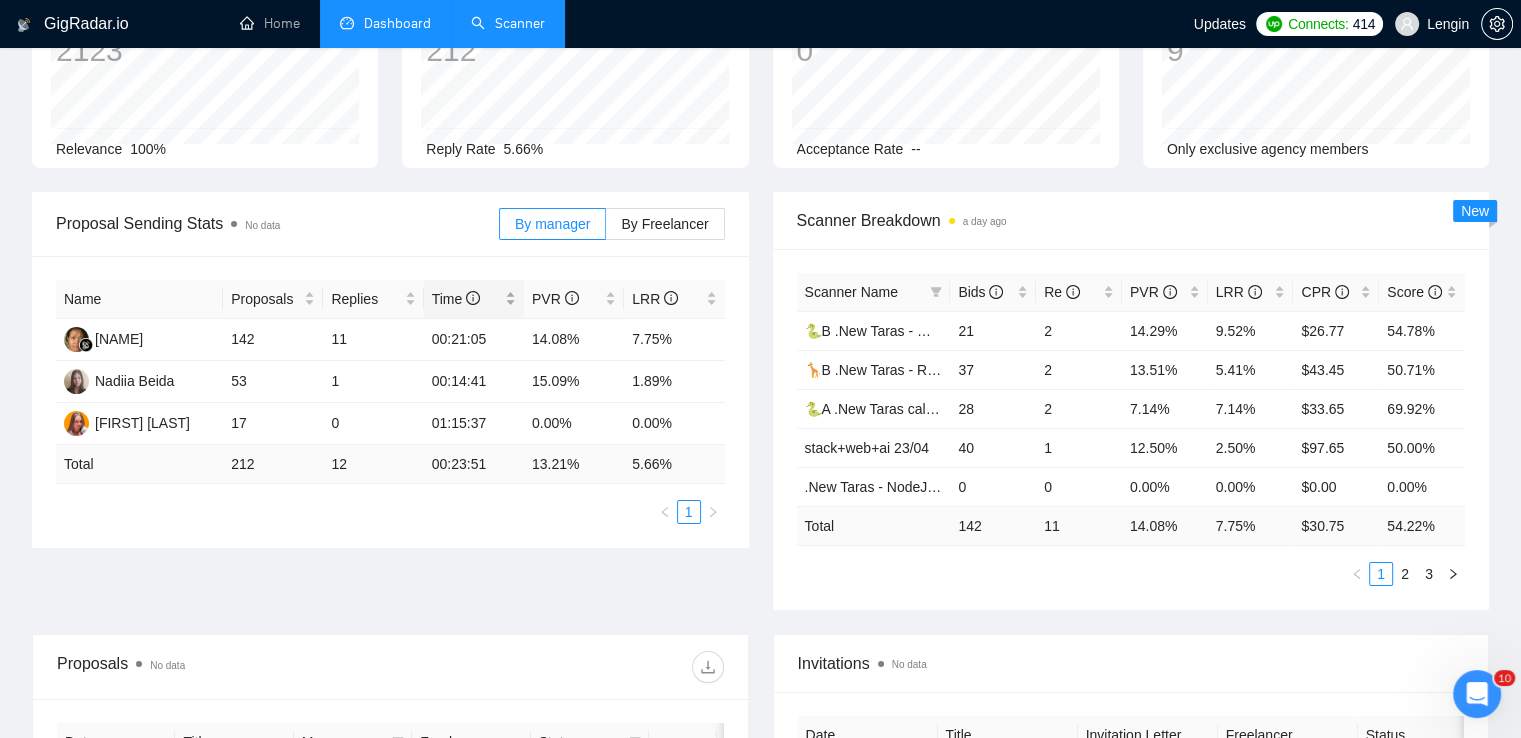 scroll, scrollTop: 0, scrollLeft: 0, axis: both 